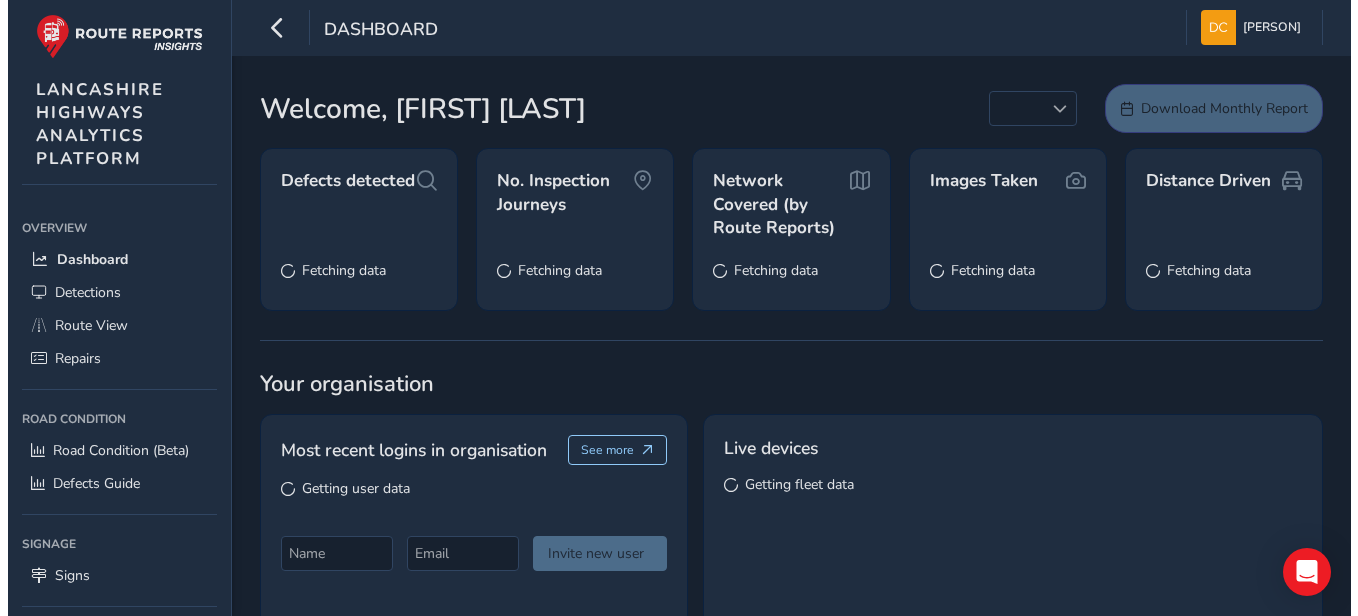 scroll, scrollTop: 0, scrollLeft: 0, axis: both 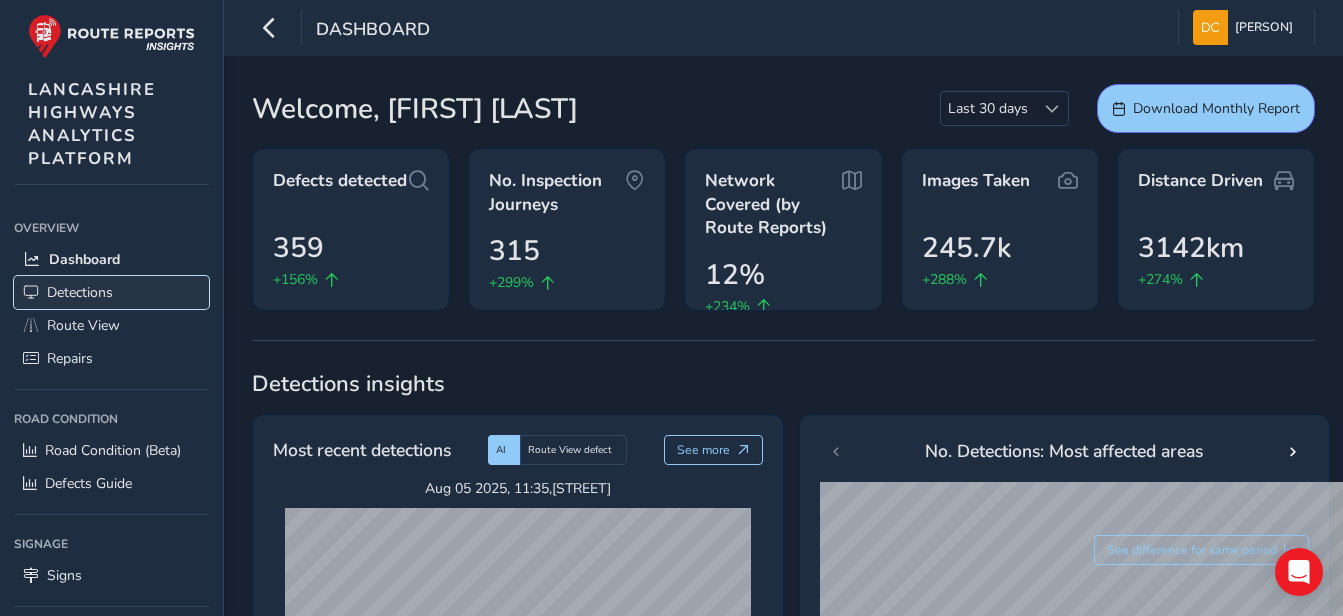 click on "Detections" at bounding box center [80, 292] 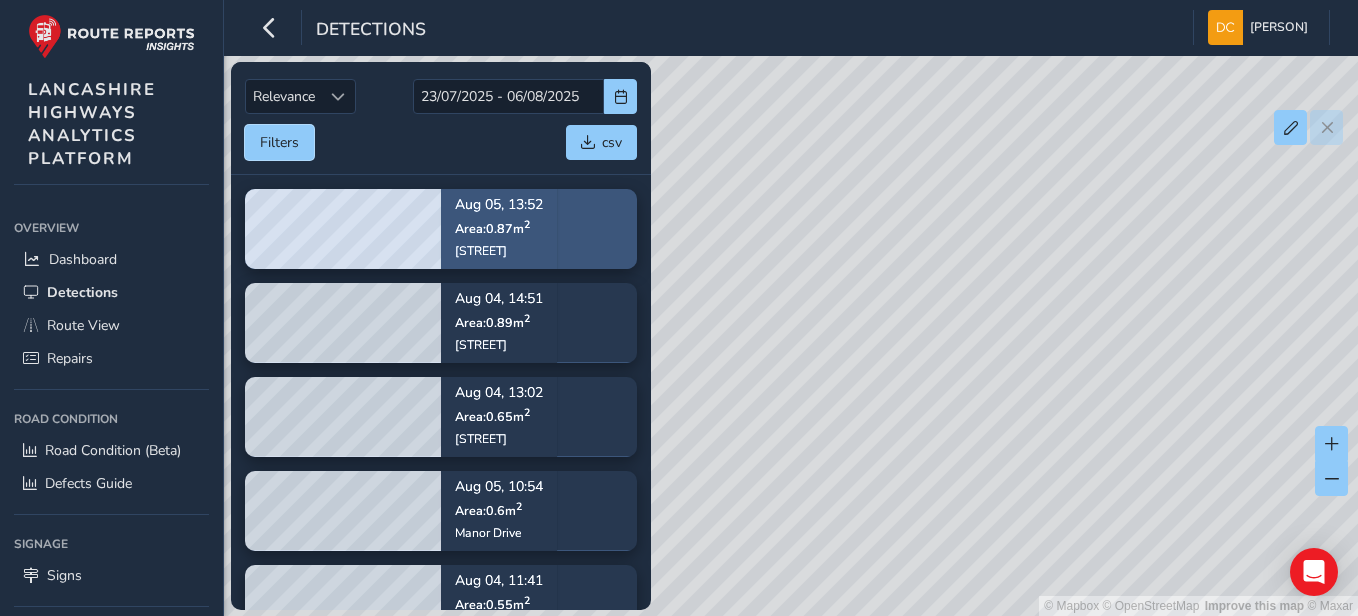 click on "Filters" at bounding box center [279, 142] 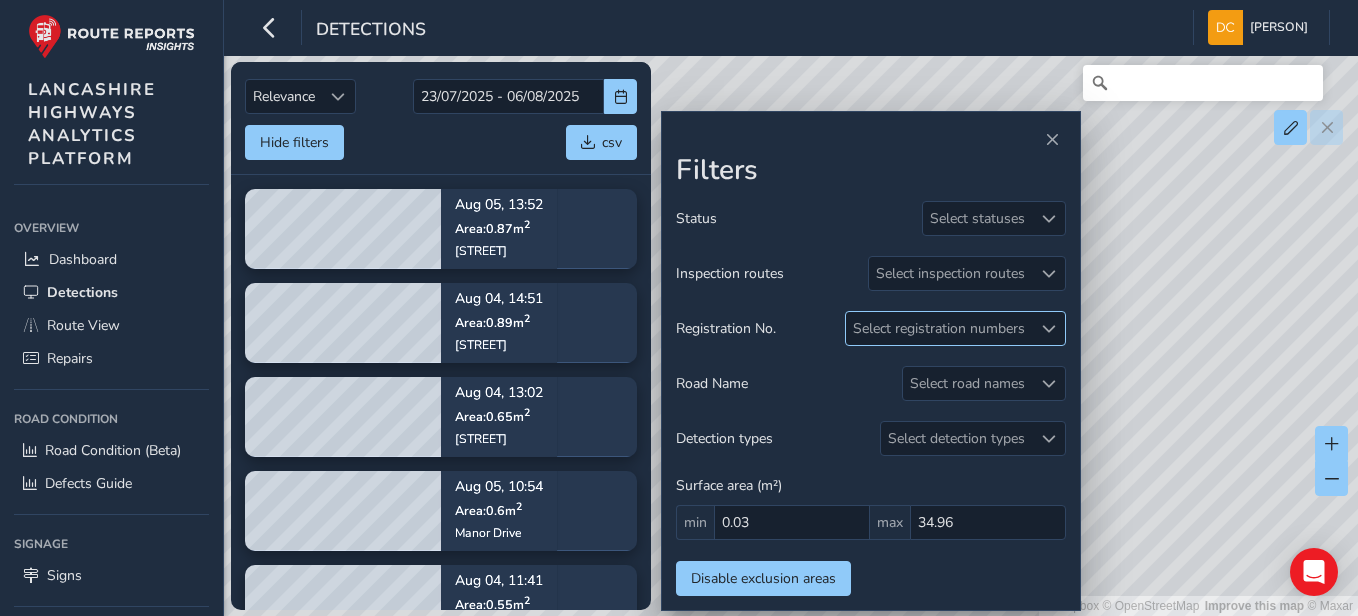 click at bounding box center [1049, 329] 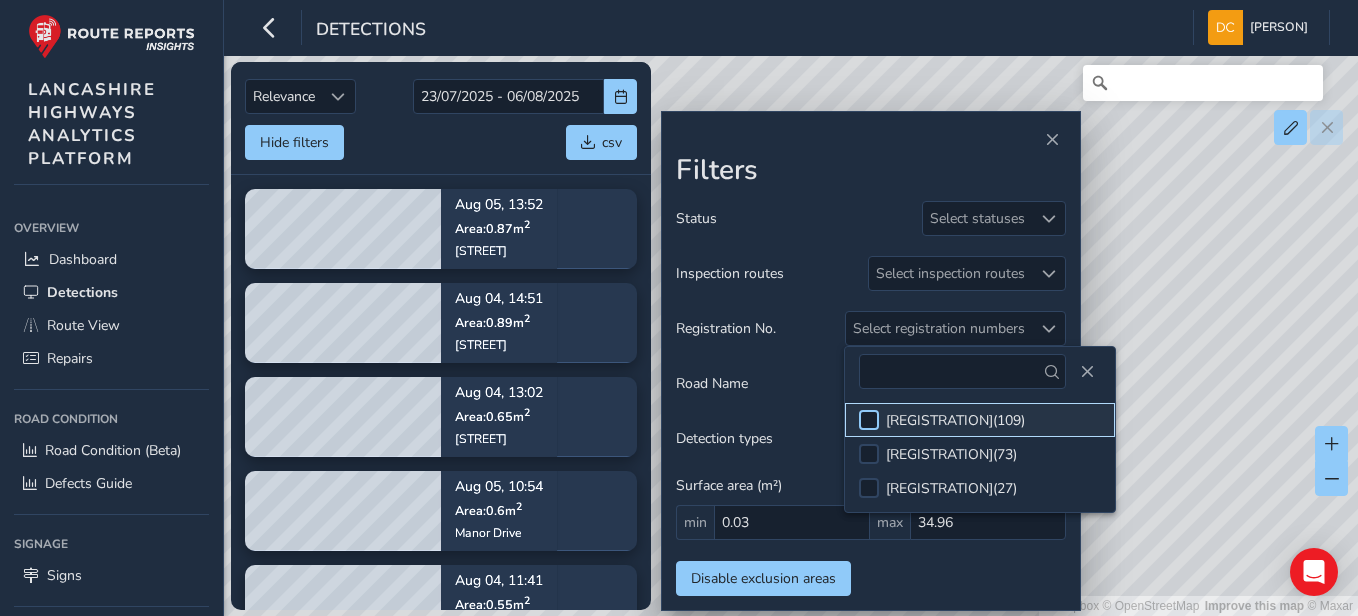 click at bounding box center (869, 420) 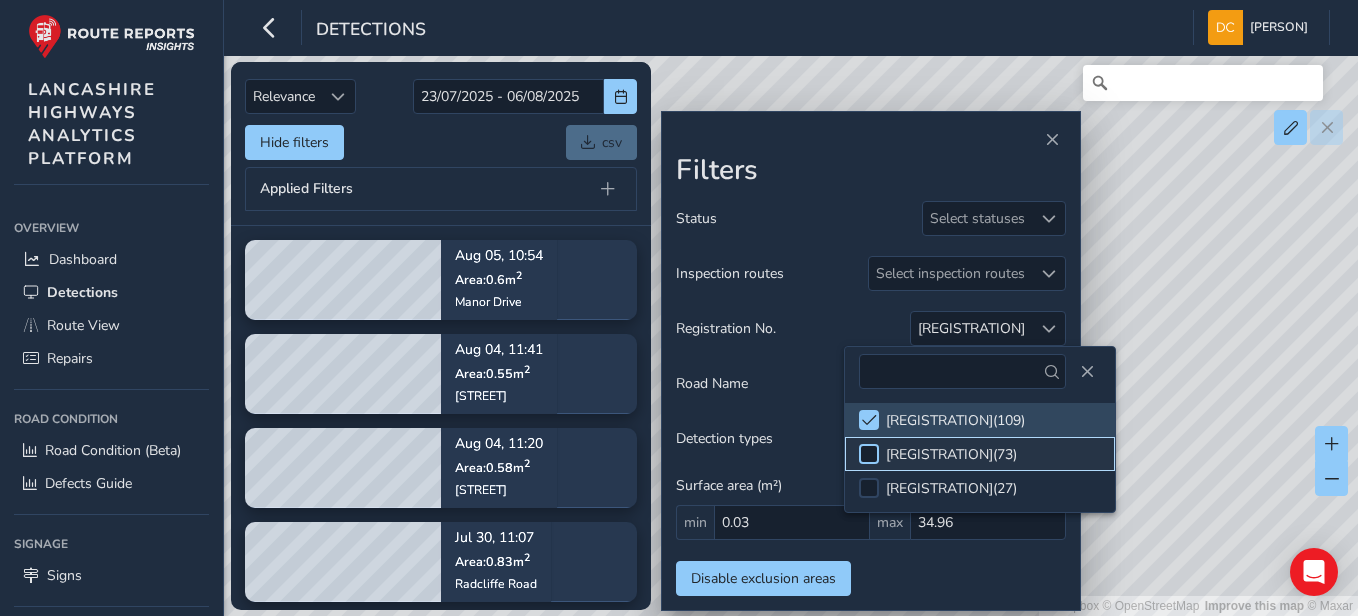 click at bounding box center [869, 454] 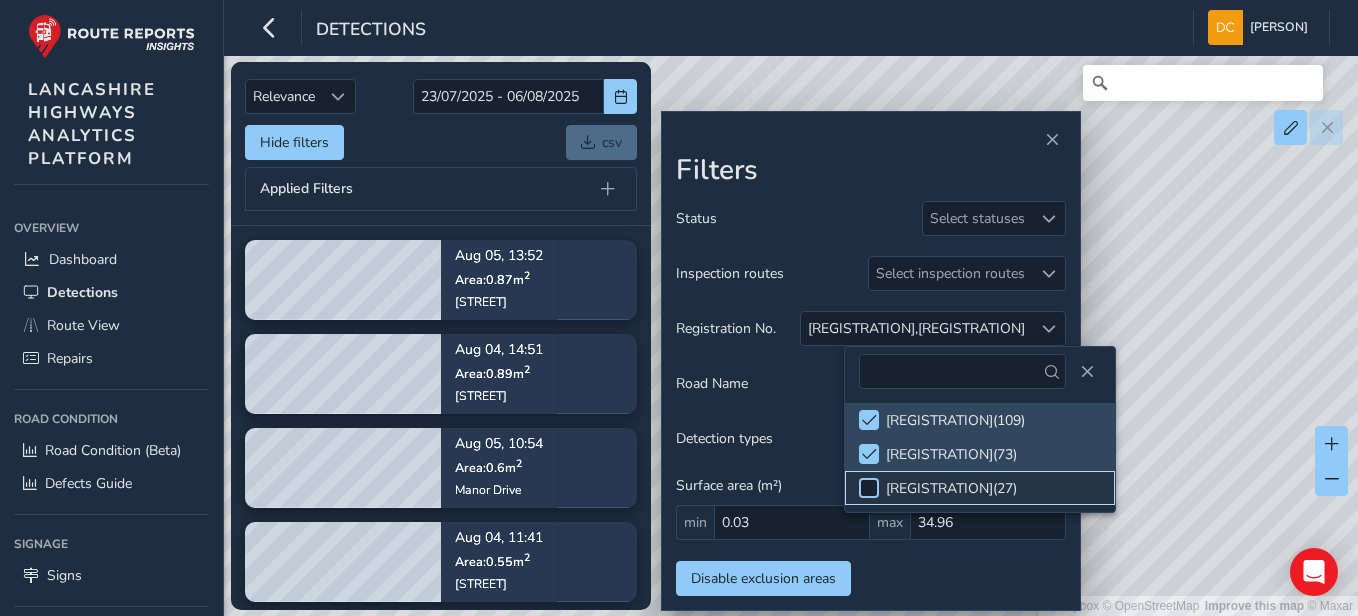 click at bounding box center (869, 488) 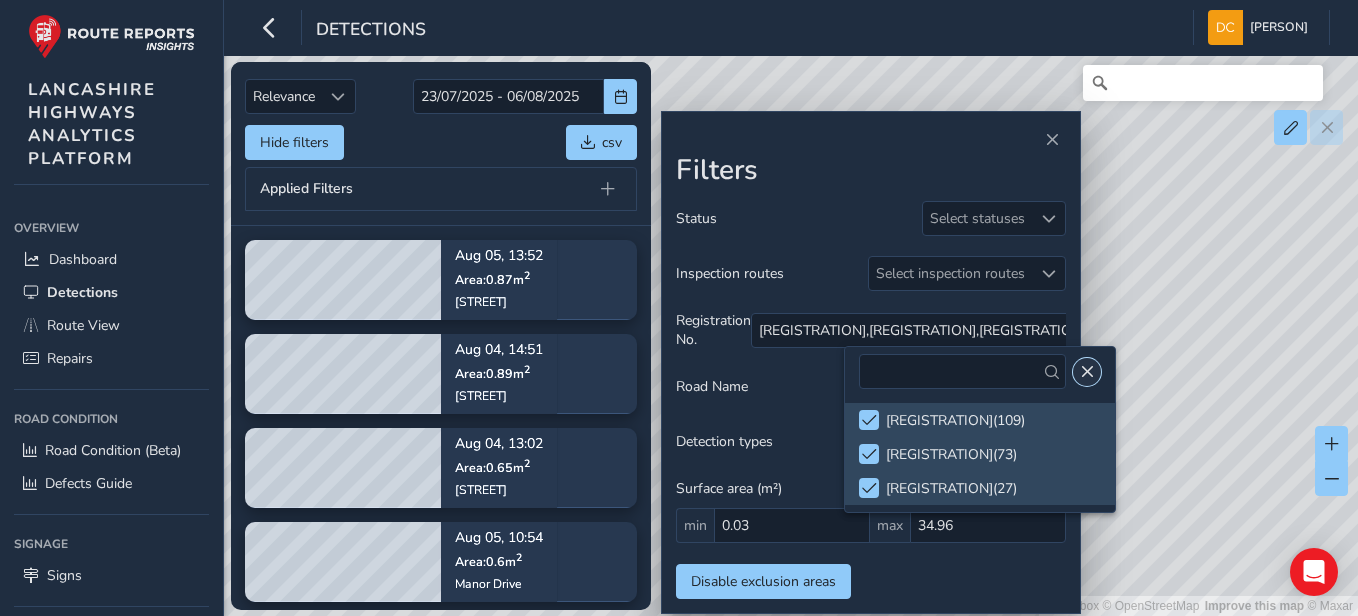 click at bounding box center (1087, 372) 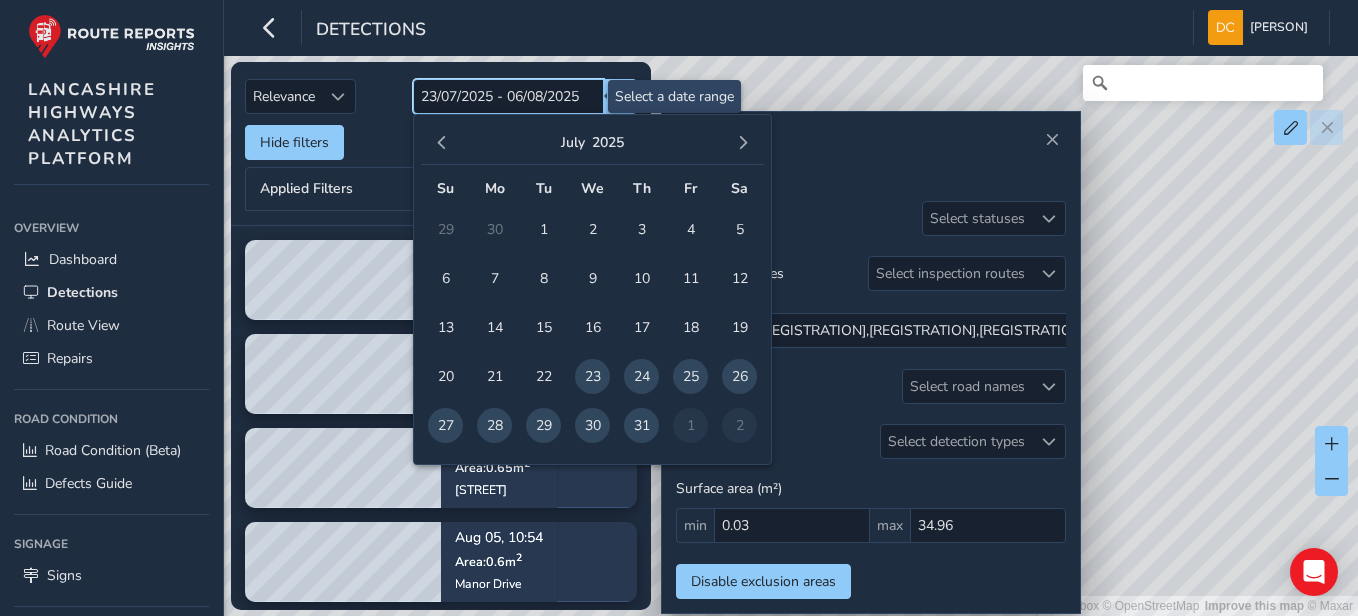 click on "[DAY]/[MONTH]/[YEAR] - [DAY]/[MONTH]/[YEAR]" at bounding box center [508, 96] 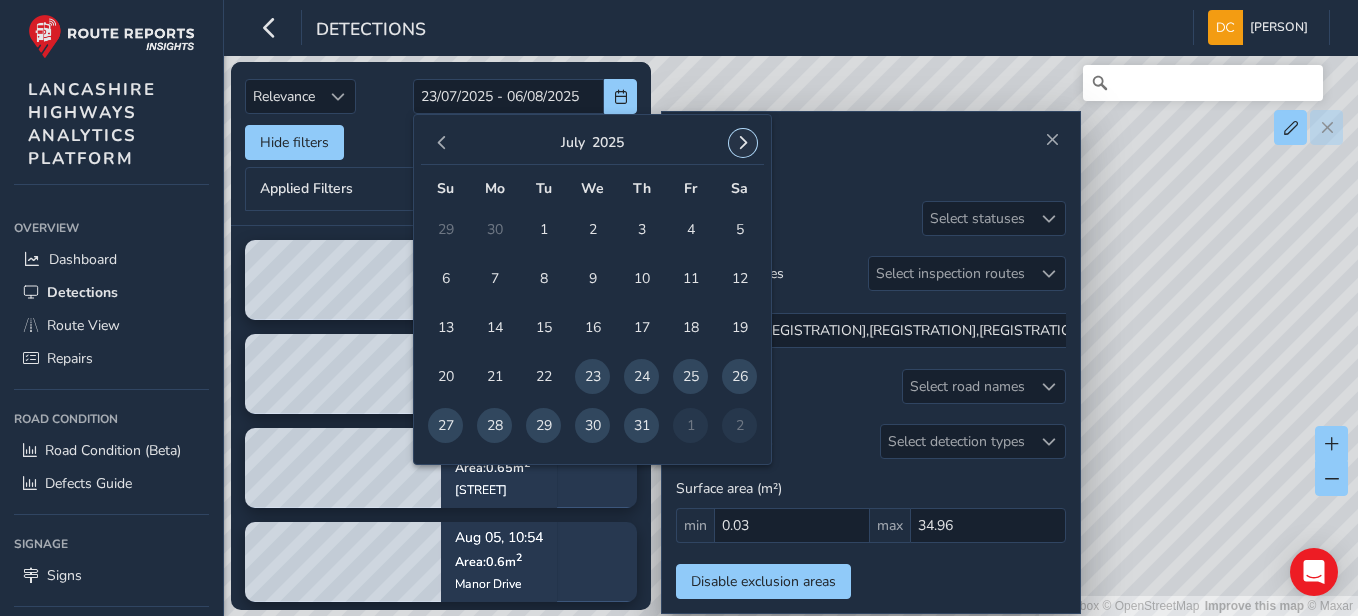 click at bounding box center (743, 143) 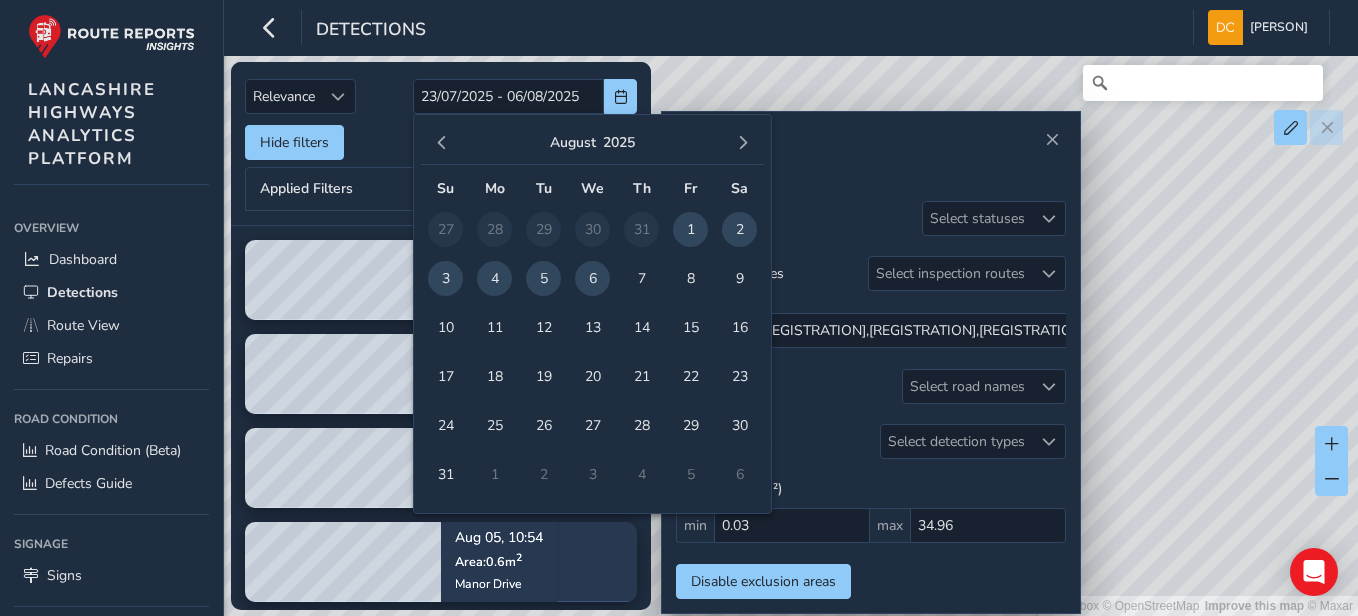 click on "5" at bounding box center [543, 278] 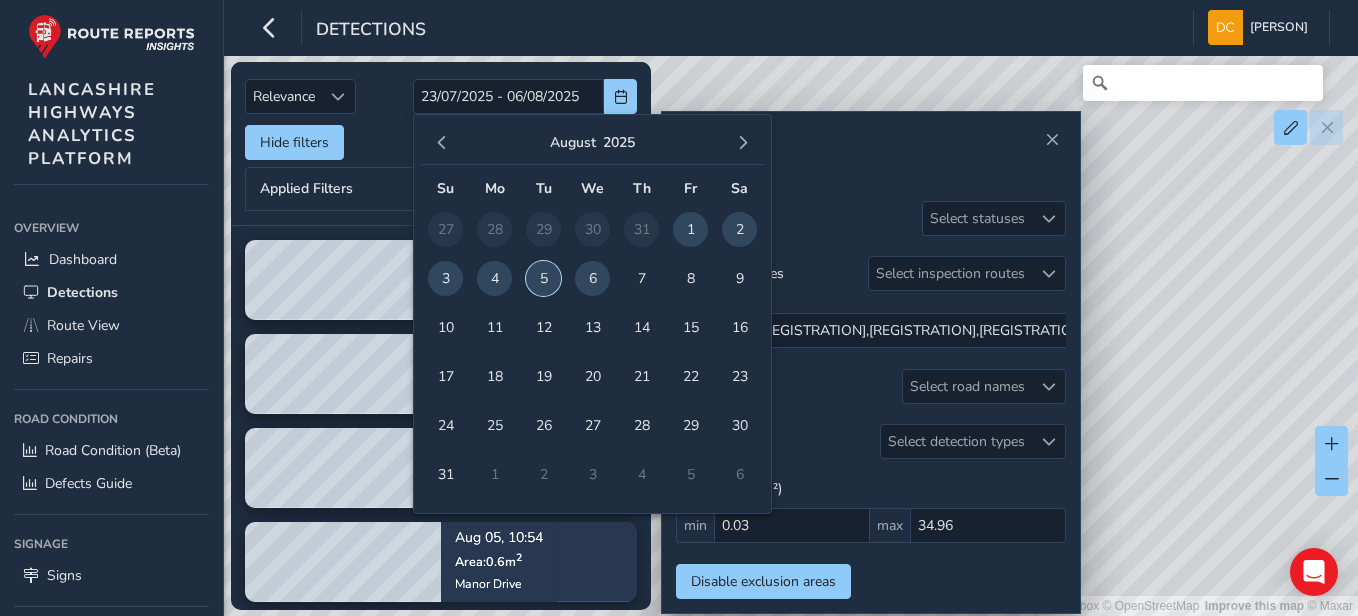 type on "05/08/2025" 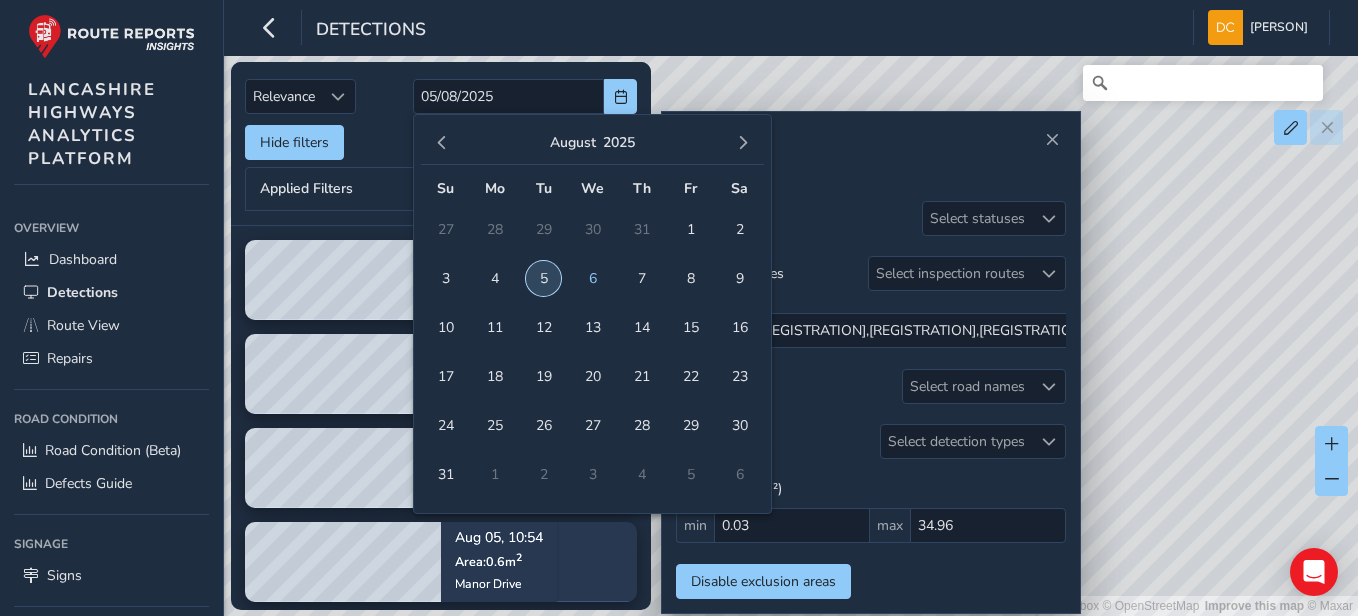 click on "5" at bounding box center [543, 278] 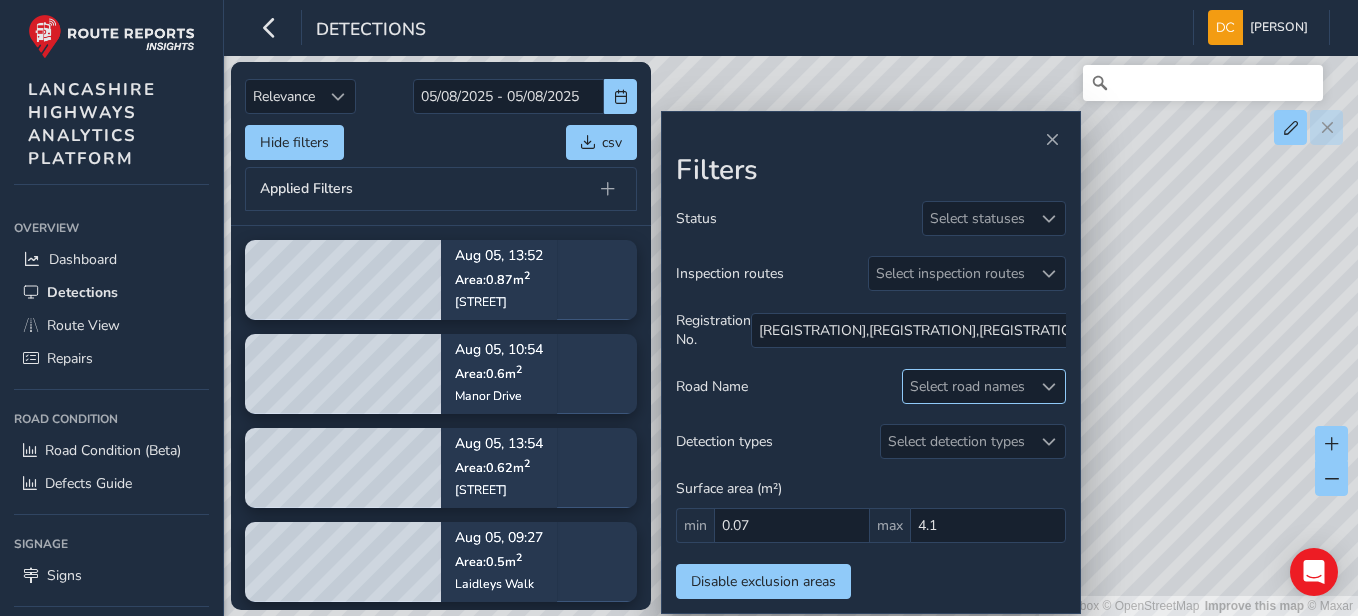 click at bounding box center [1049, 387] 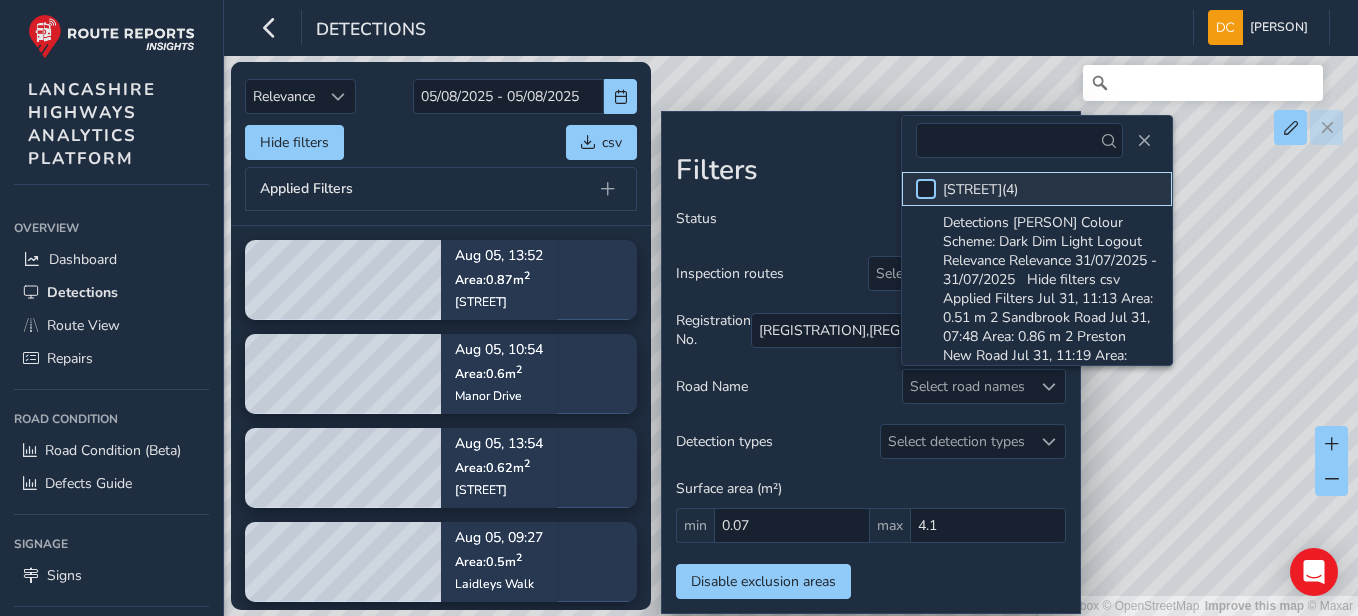 click at bounding box center (926, 189) 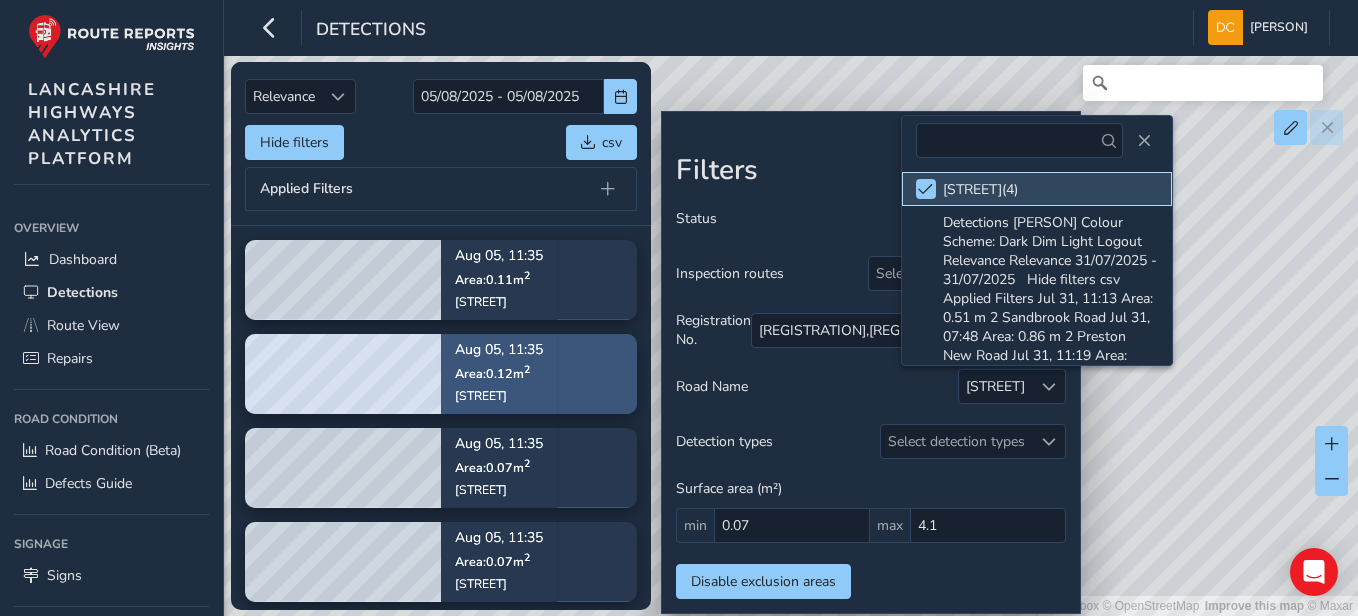 scroll, scrollTop: 6, scrollLeft: 0, axis: vertical 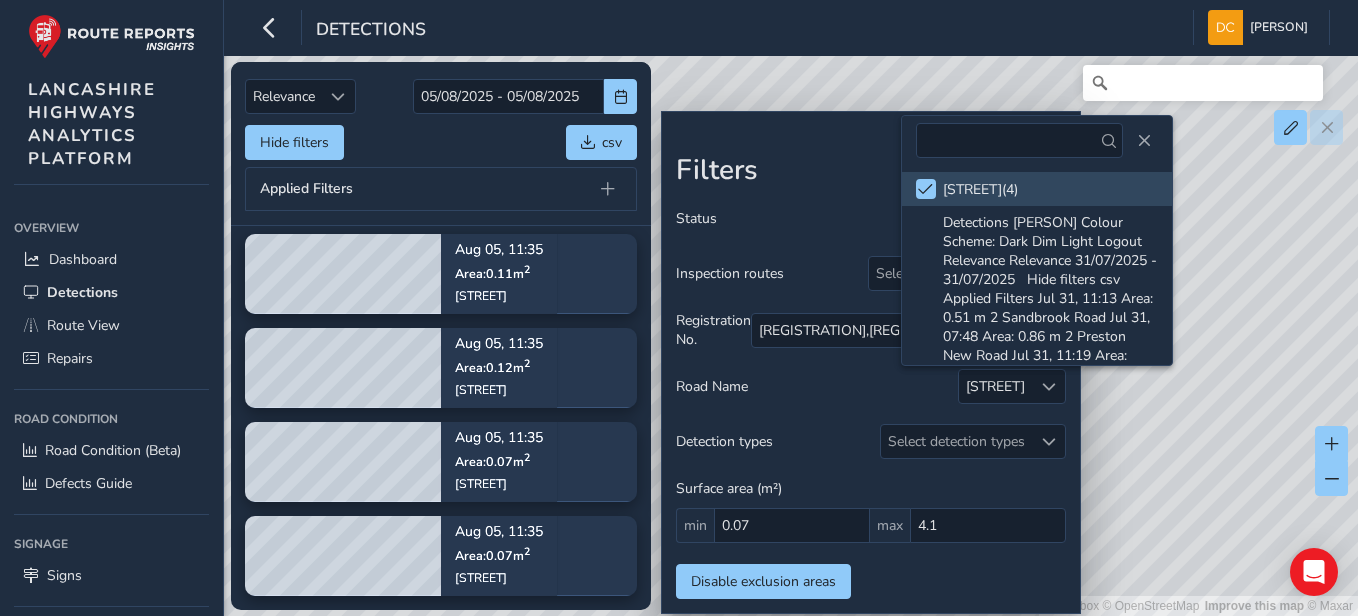 drag, startPoint x: 631, startPoint y: 353, endPoint x: 1099, endPoint y: 259, distance: 477.34683 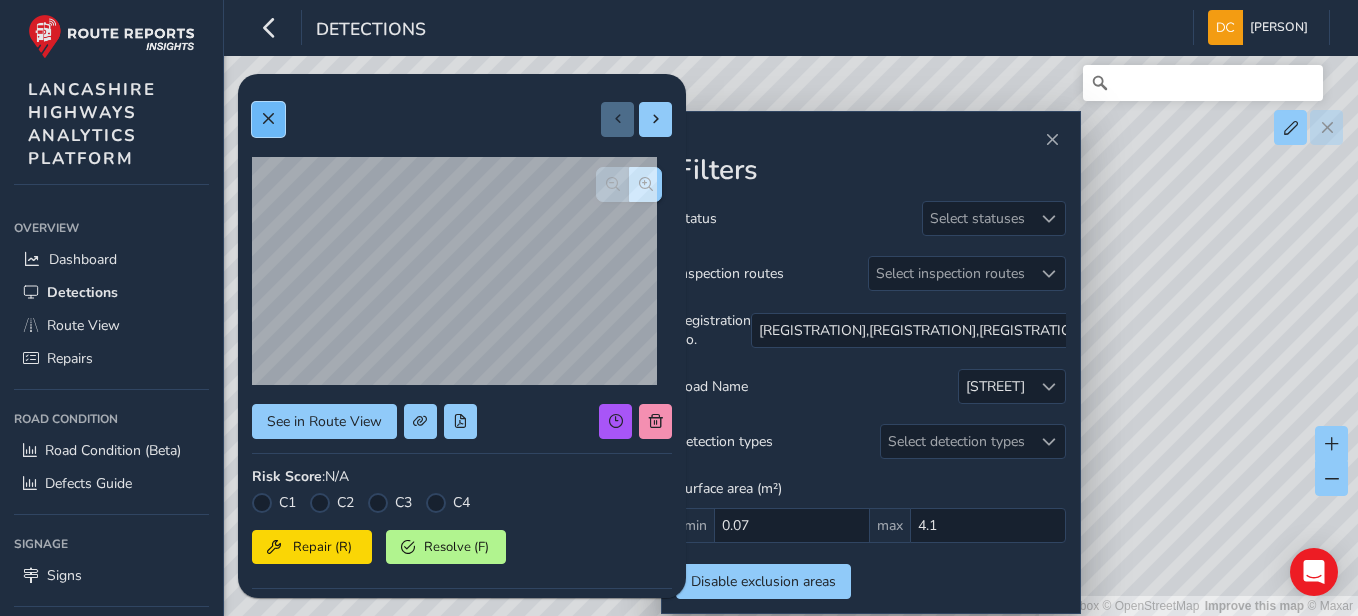 click at bounding box center [268, 119] 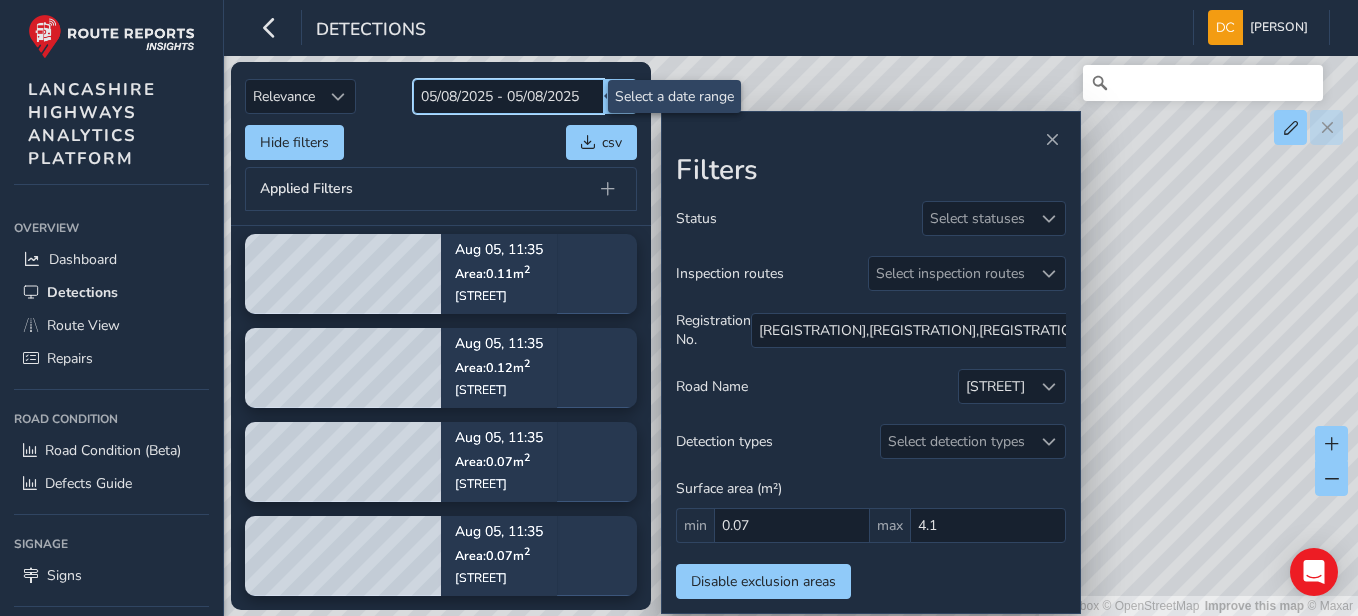 click on "05/08/2025 - 05/08/2025" at bounding box center [508, 96] 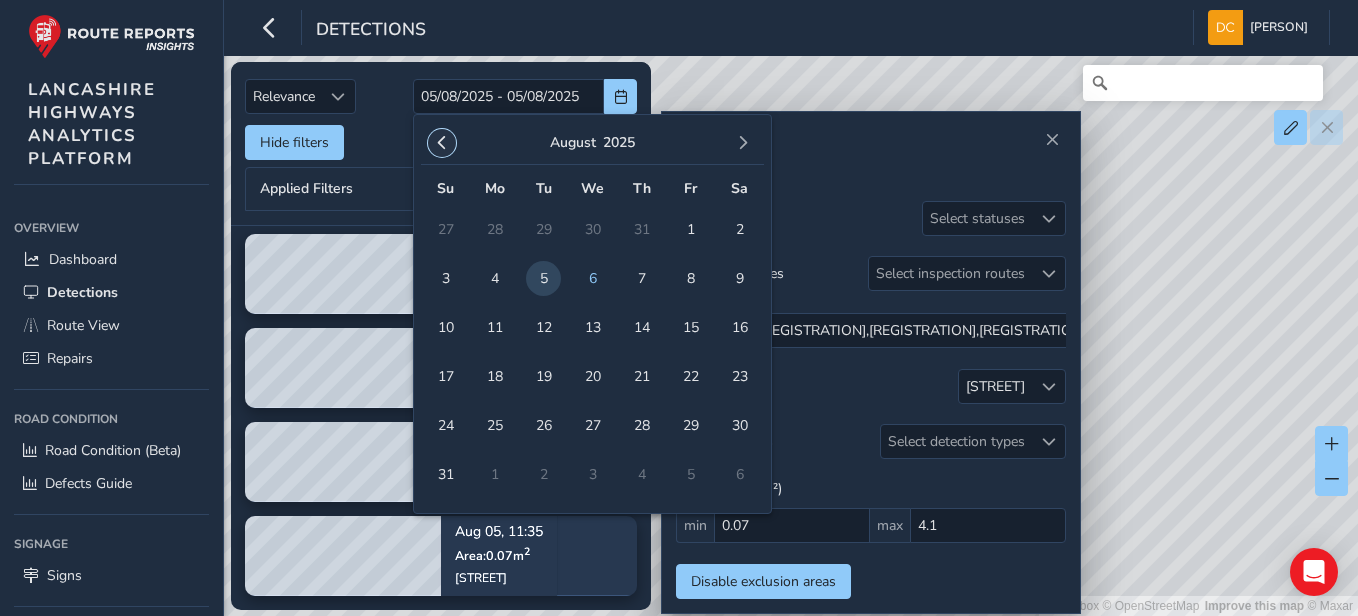 click at bounding box center (442, 143) 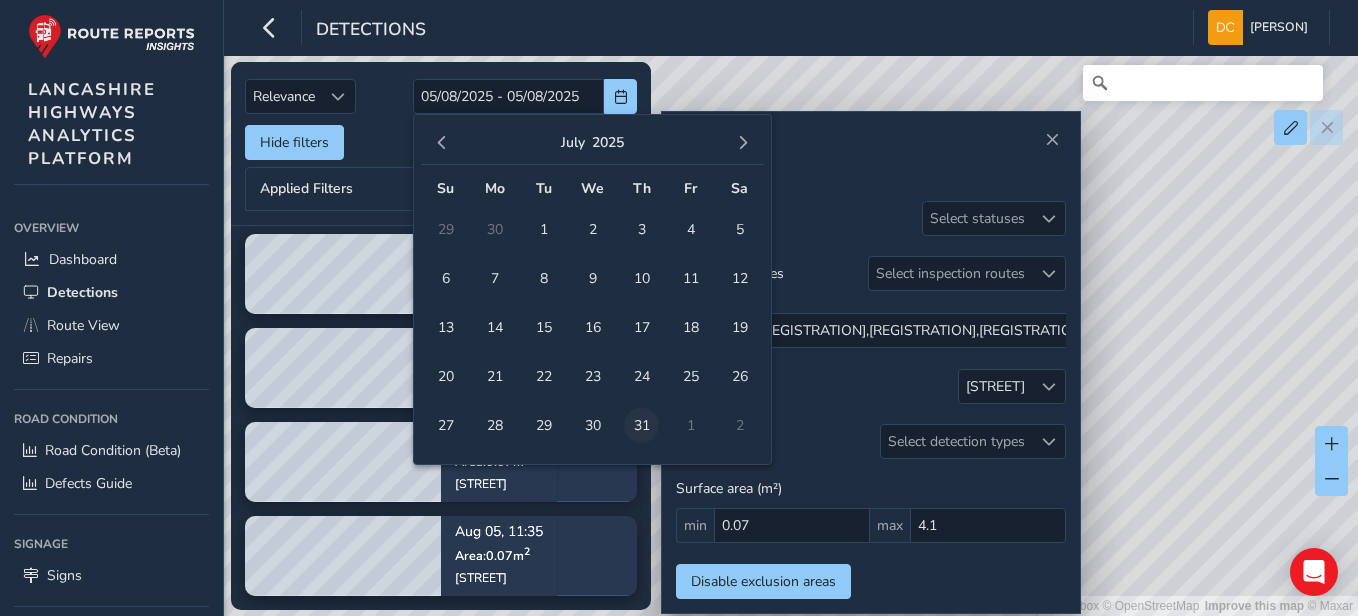click on "31" at bounding box center (641, 425) 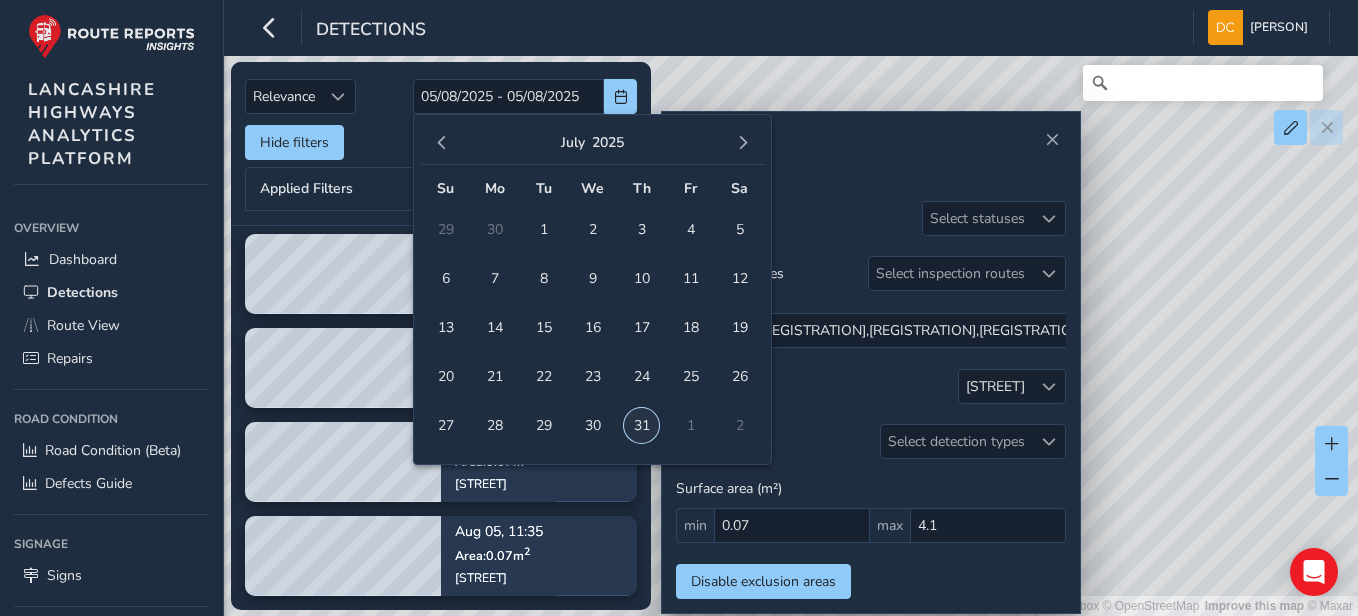 type on "31/07/2025" 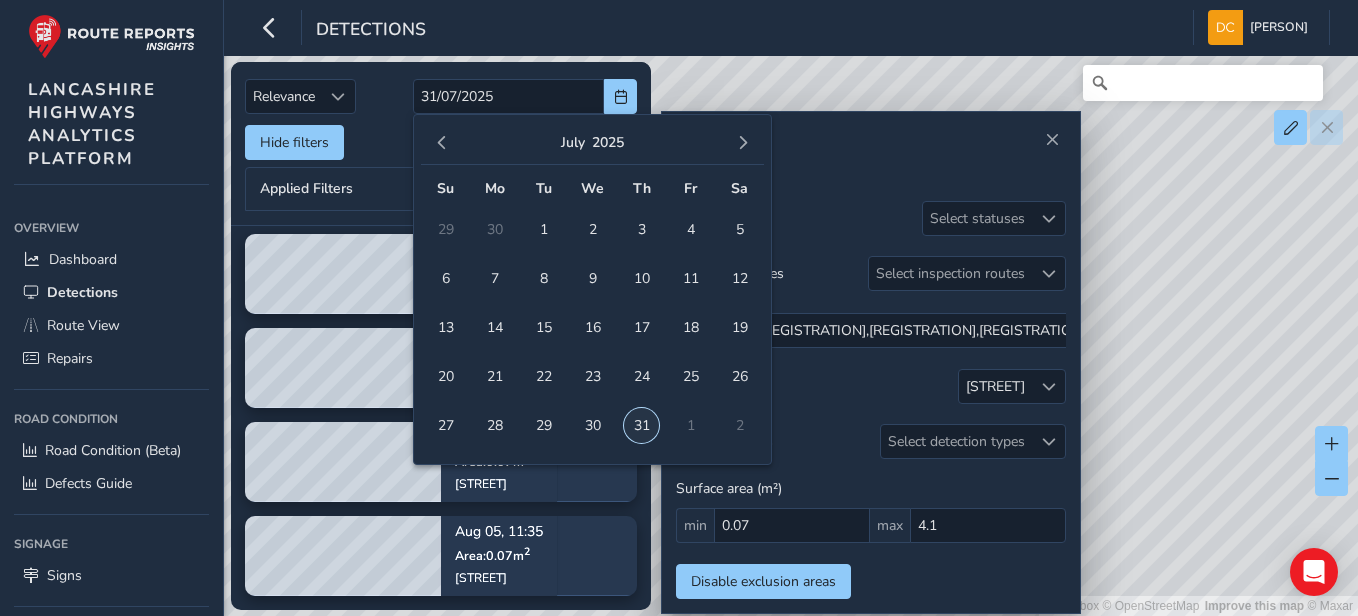 click on "31" at bounding box center (641, 425) 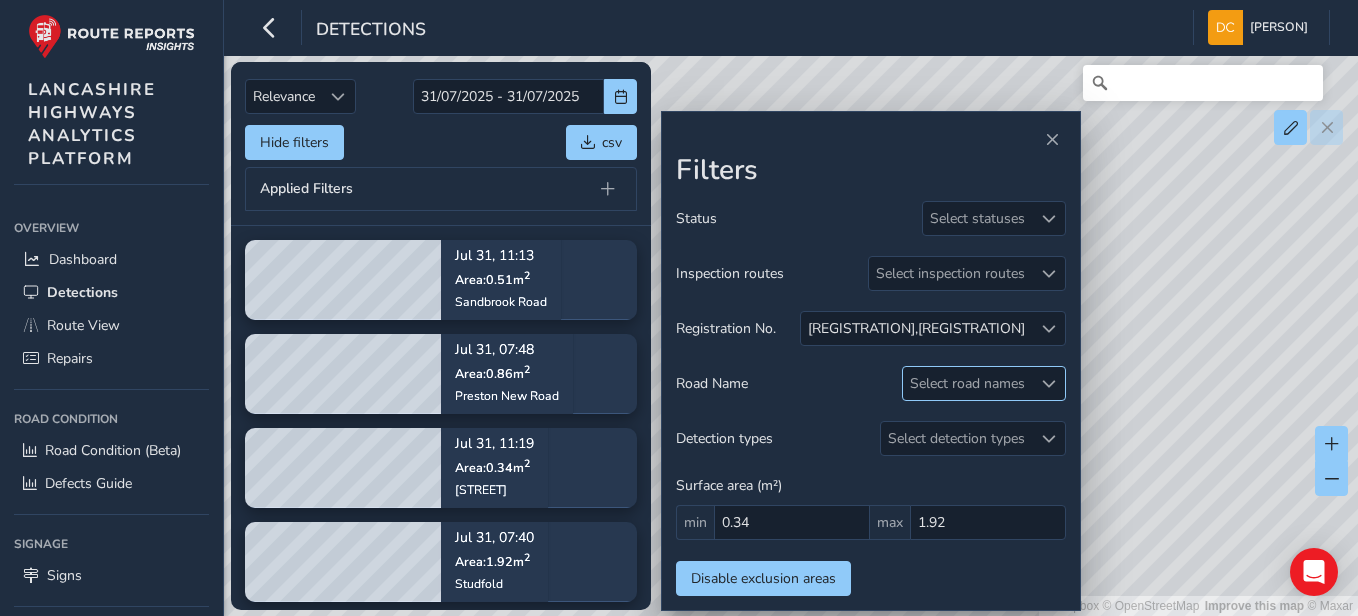 click on "Select road names" at bounding box center (967, 383) 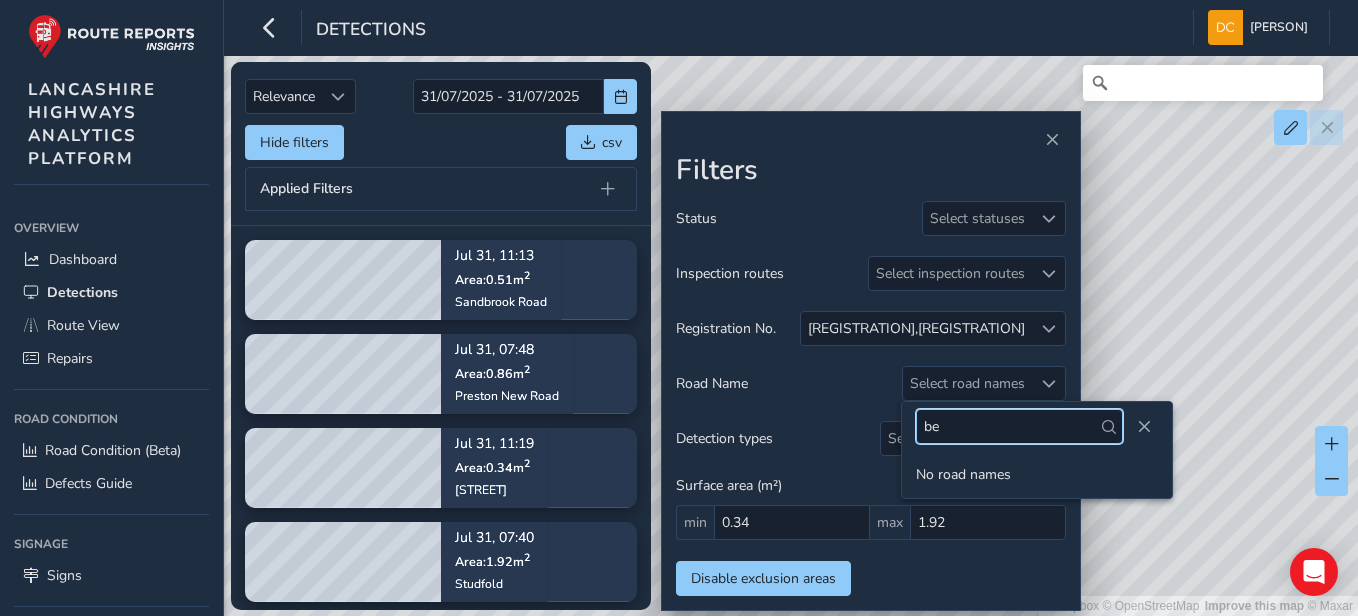 type on "b" 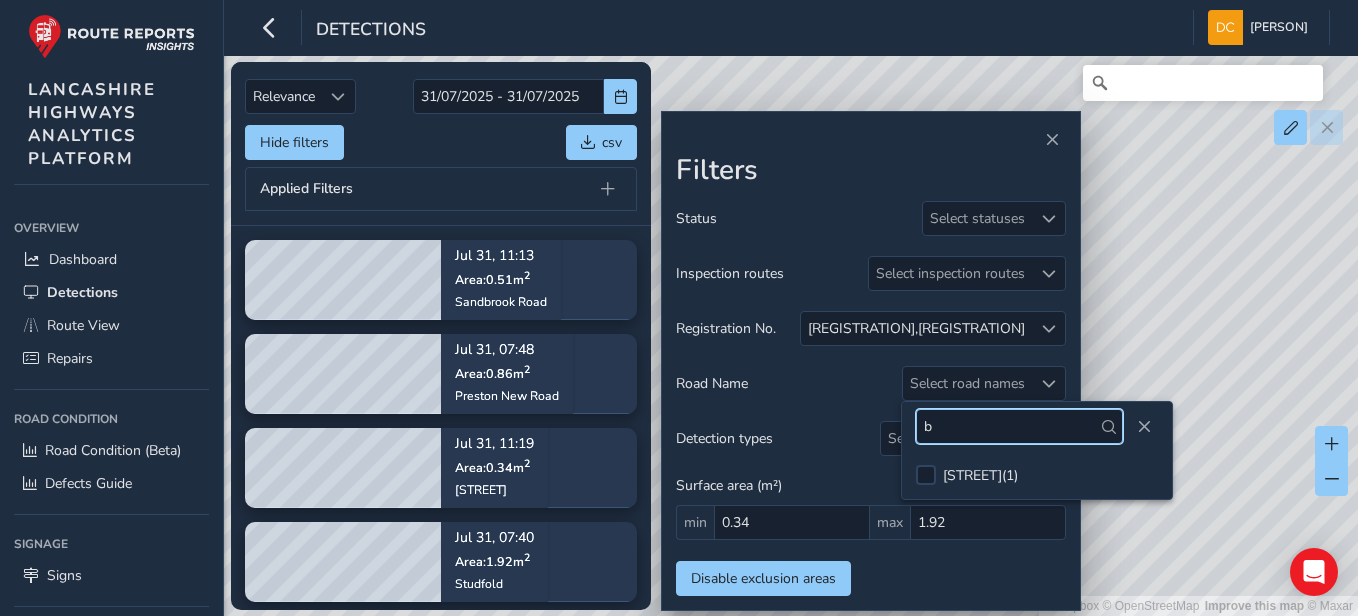 type 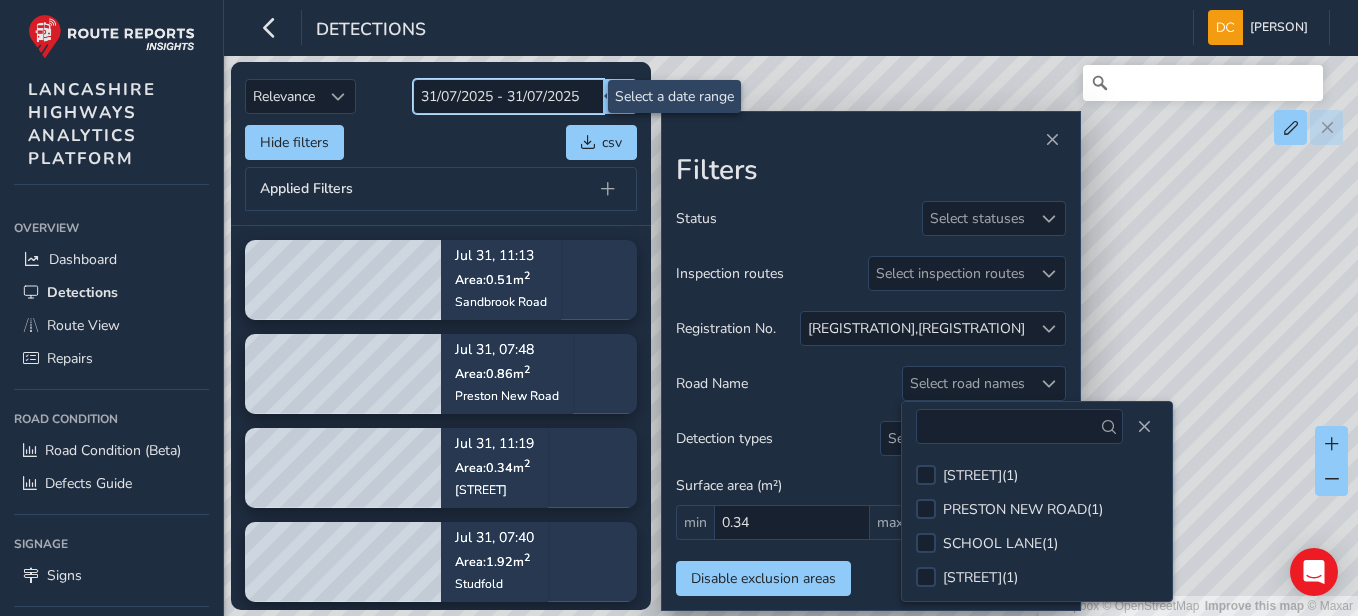 click on "31/07/2025 - 31/07/2025" at bounding box center [508, 96] 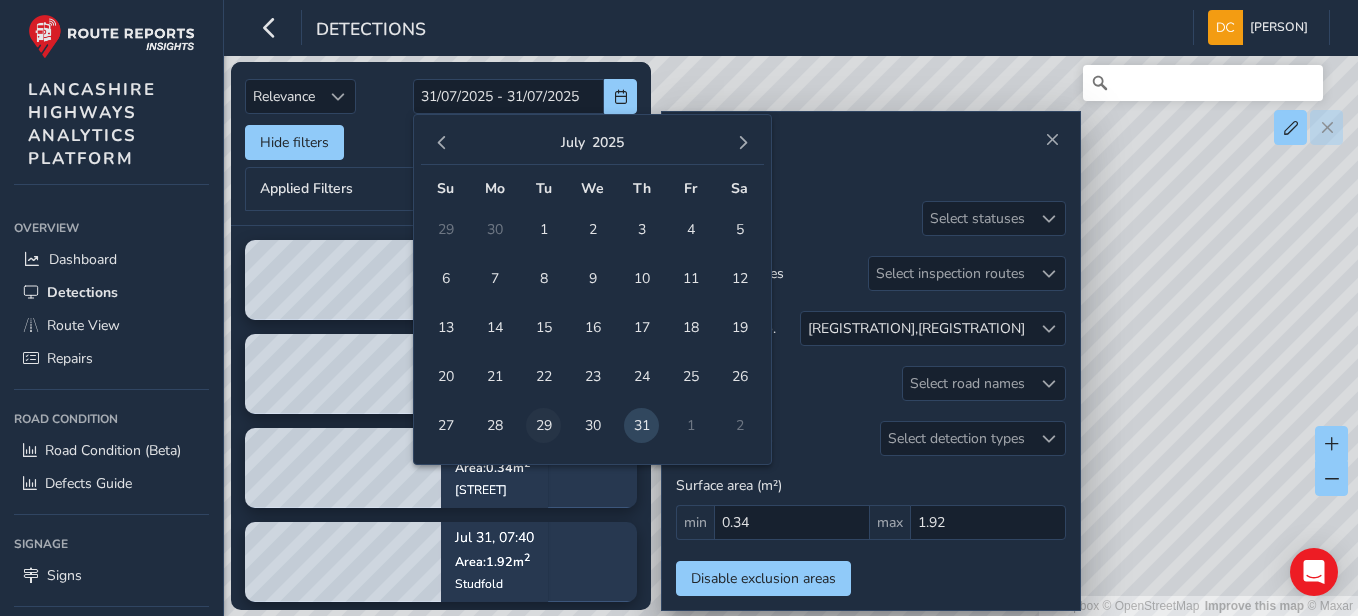 click on "29" at bounding box center [543, 425] 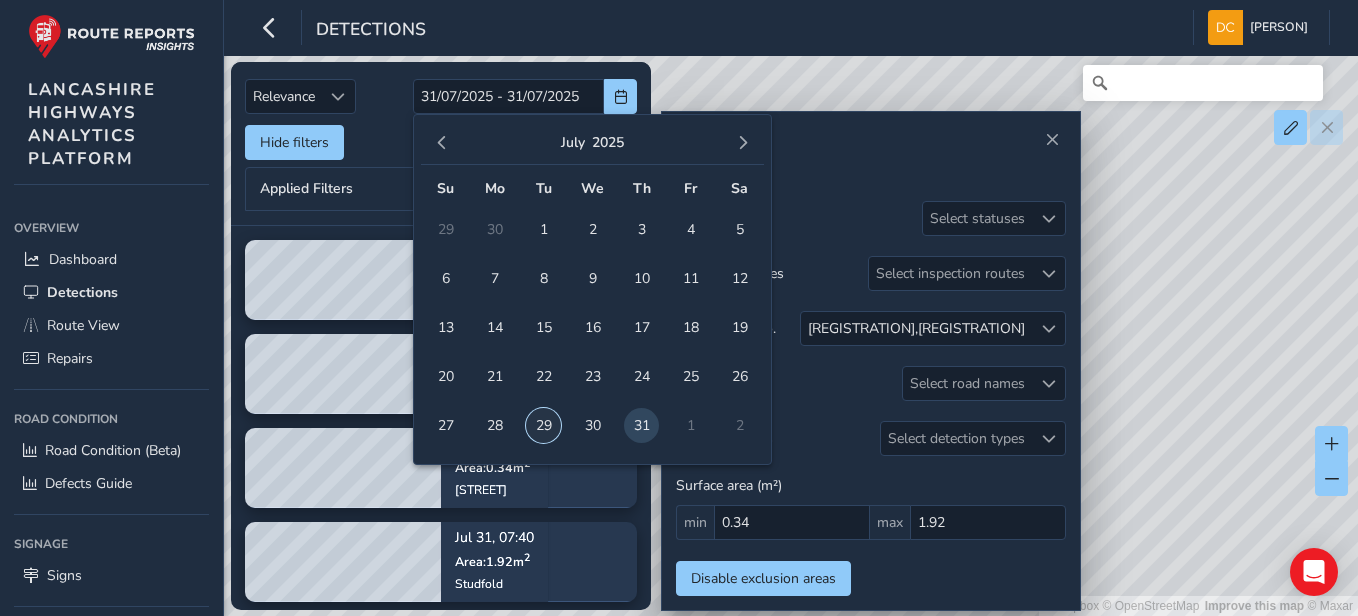 type on "29/07/2025" 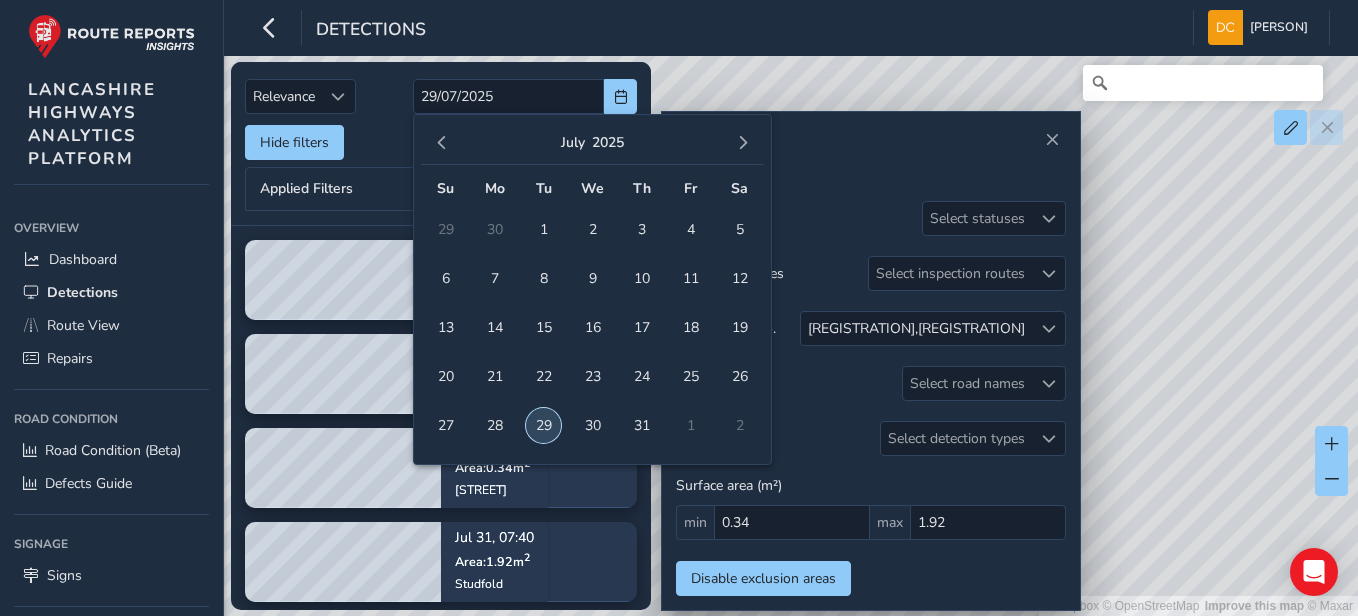 click on "29" at bounding box center [543, 425] 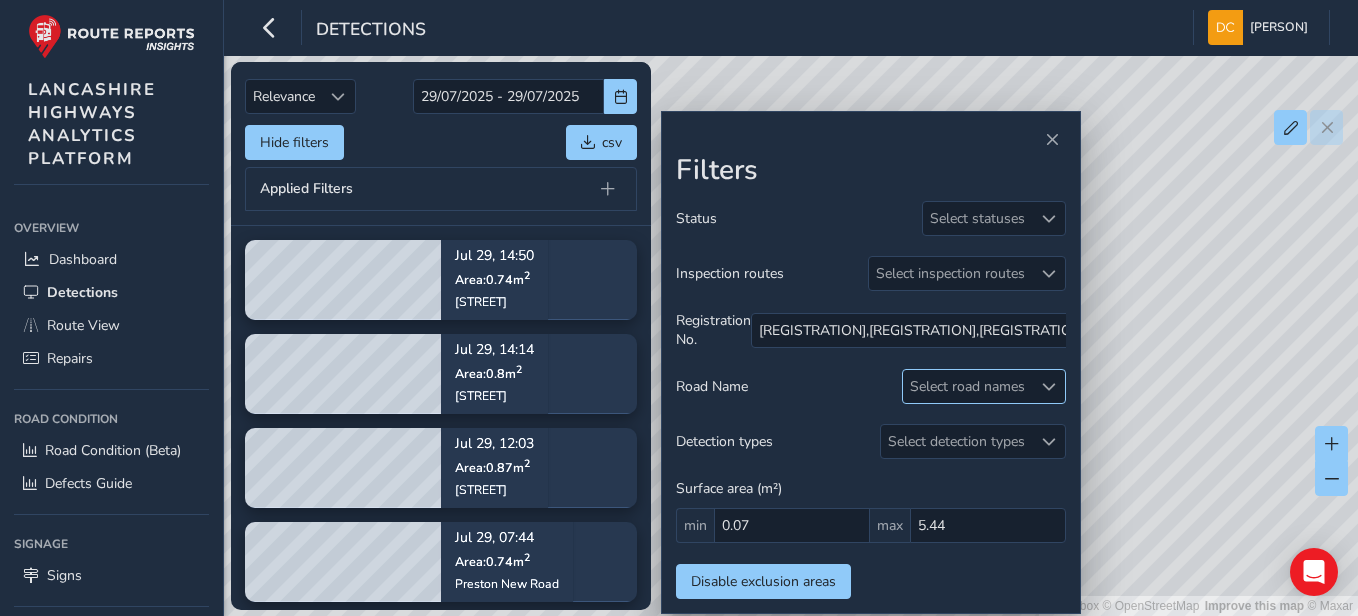 click at bounding box center [1049, 387] 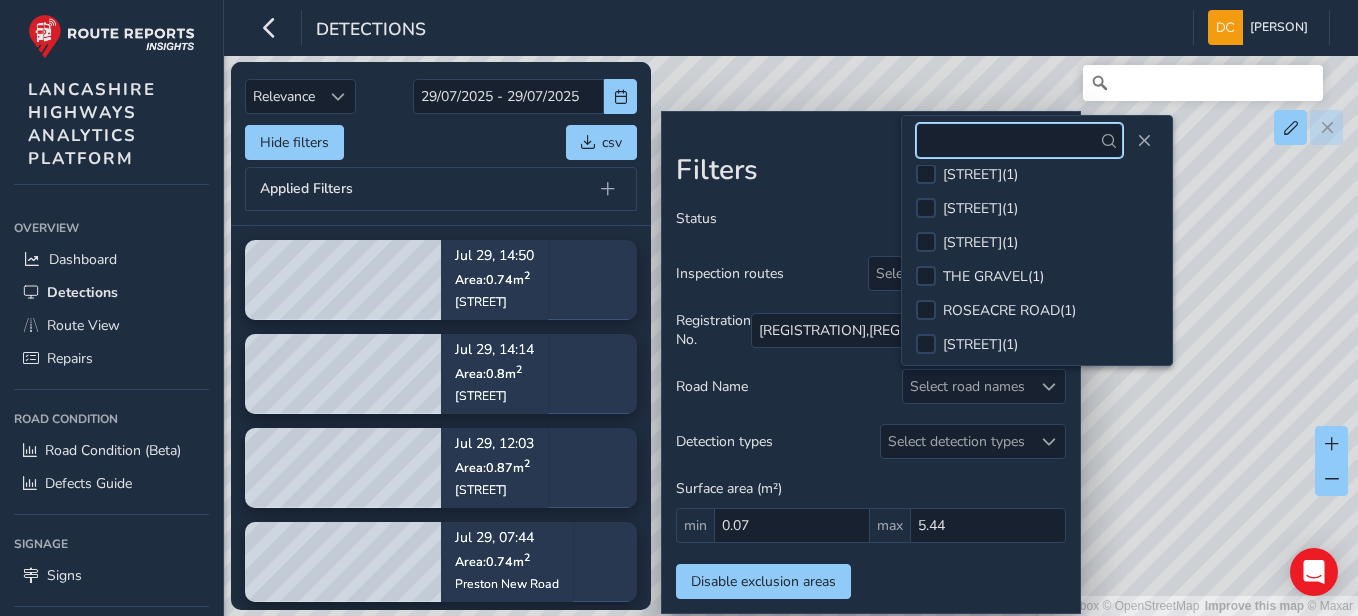 scroll, scrollTop: 392, scrollLeft: 0, axis: vertical 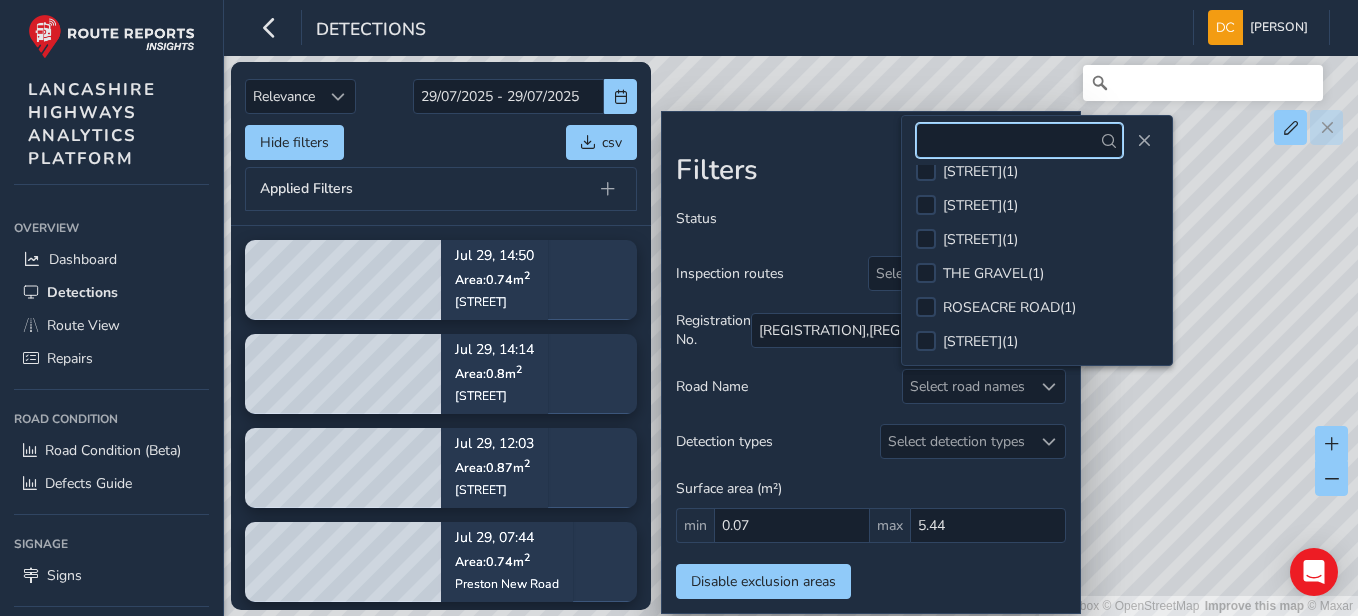 click at bounding box center (1019, 140) 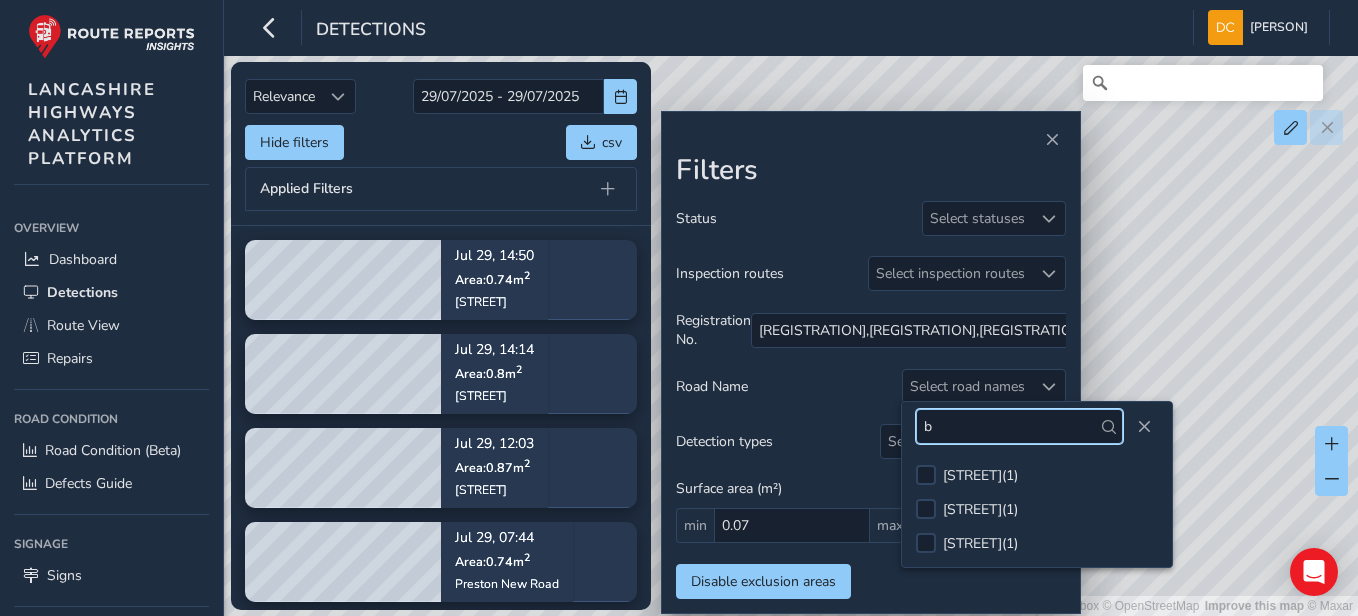 scroll, scrollTop: 0, scrollLeft: 0, axis: both 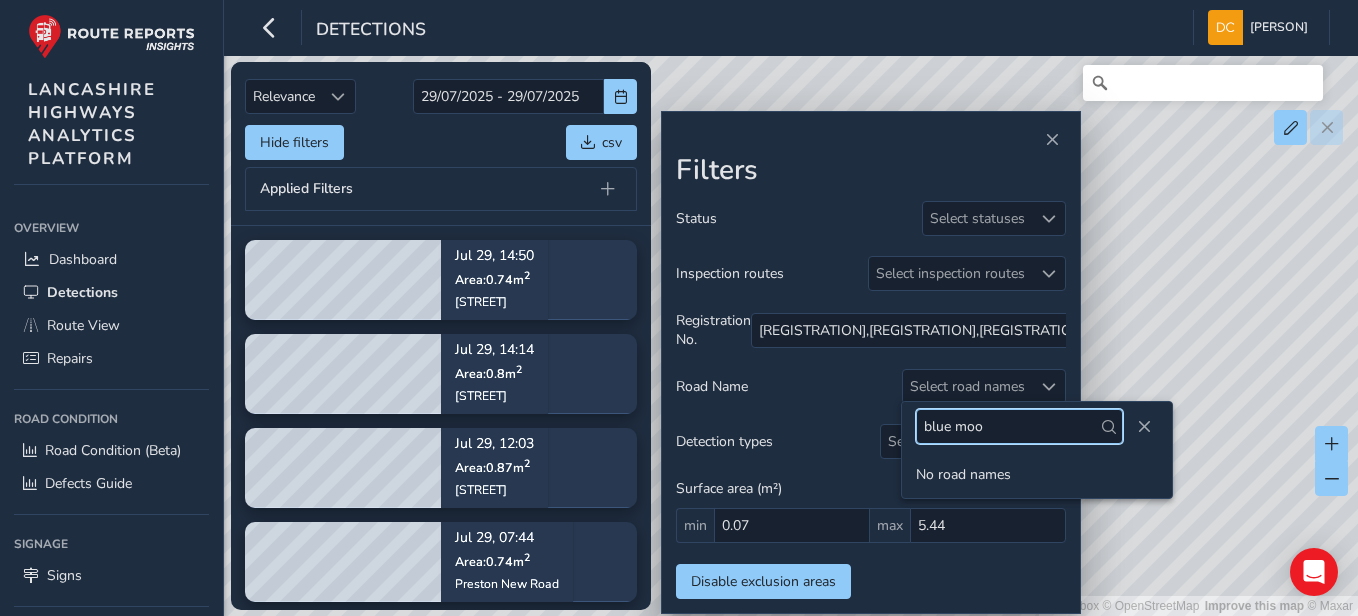 type on "blue moor" 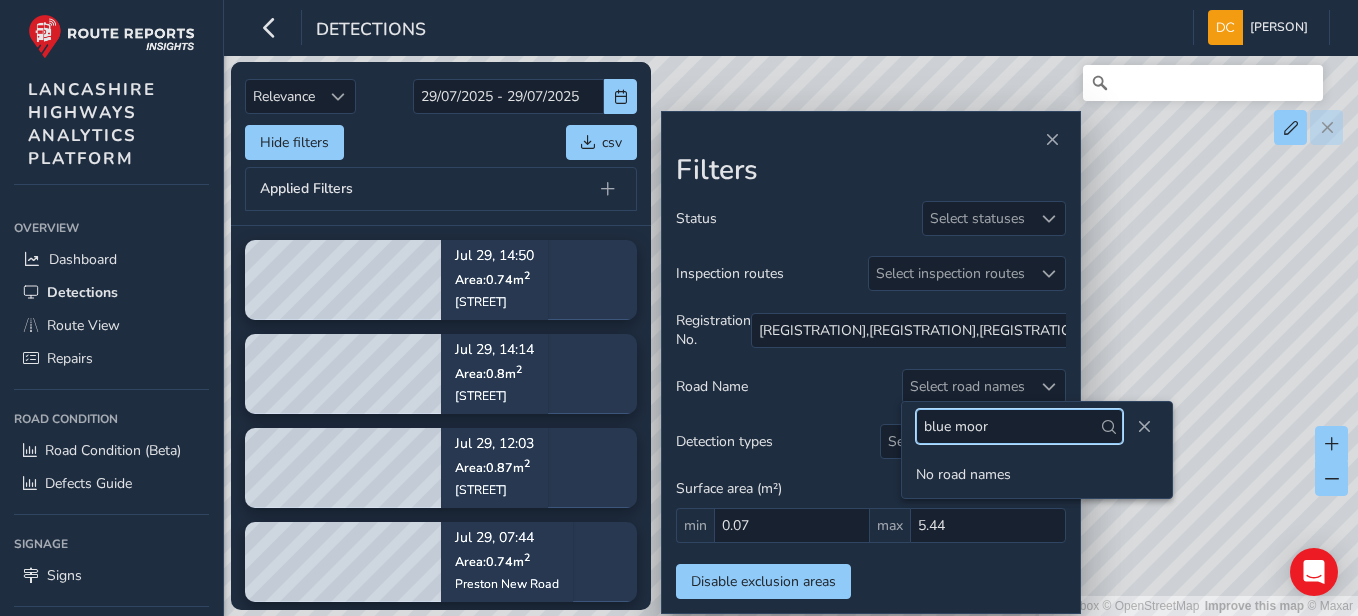 drag, startPoint x: 973, startPoint y: 421, endPoint x: 874, endPoint y: 428, distance: 99.24717 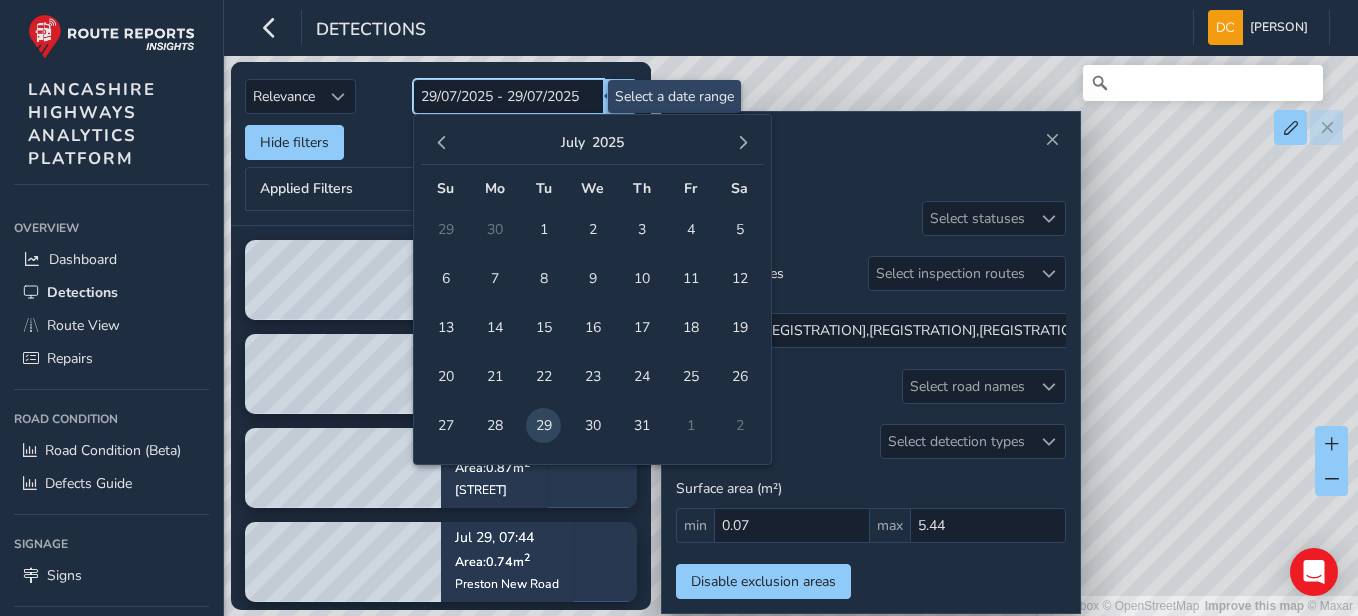 click on "29/07/2025 - 29/07/2025" at bounding box center [508, 96] 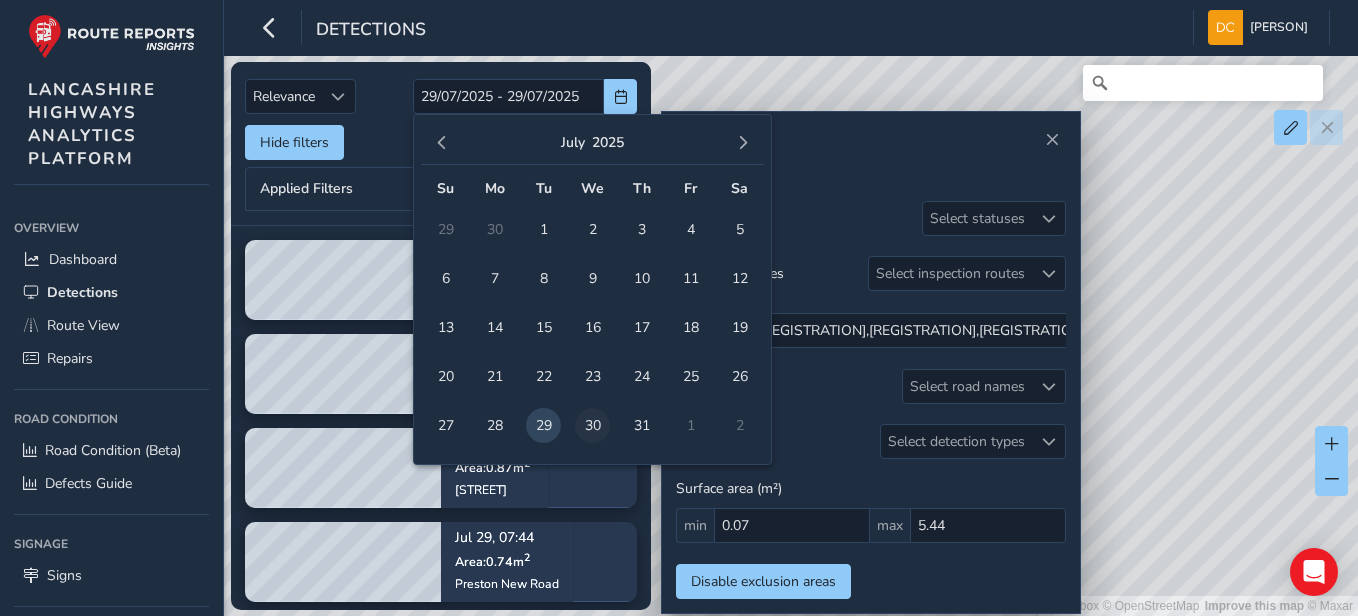 click on "30" at bounding box center (592, 425) 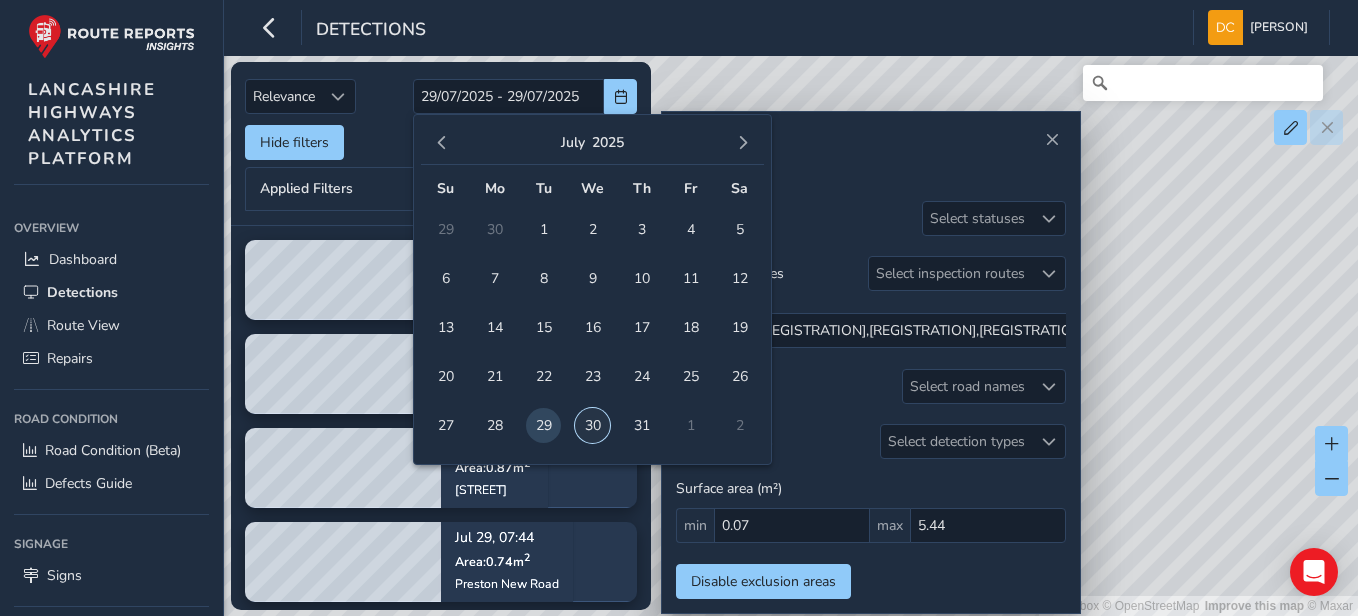 type on "30/07/2025" 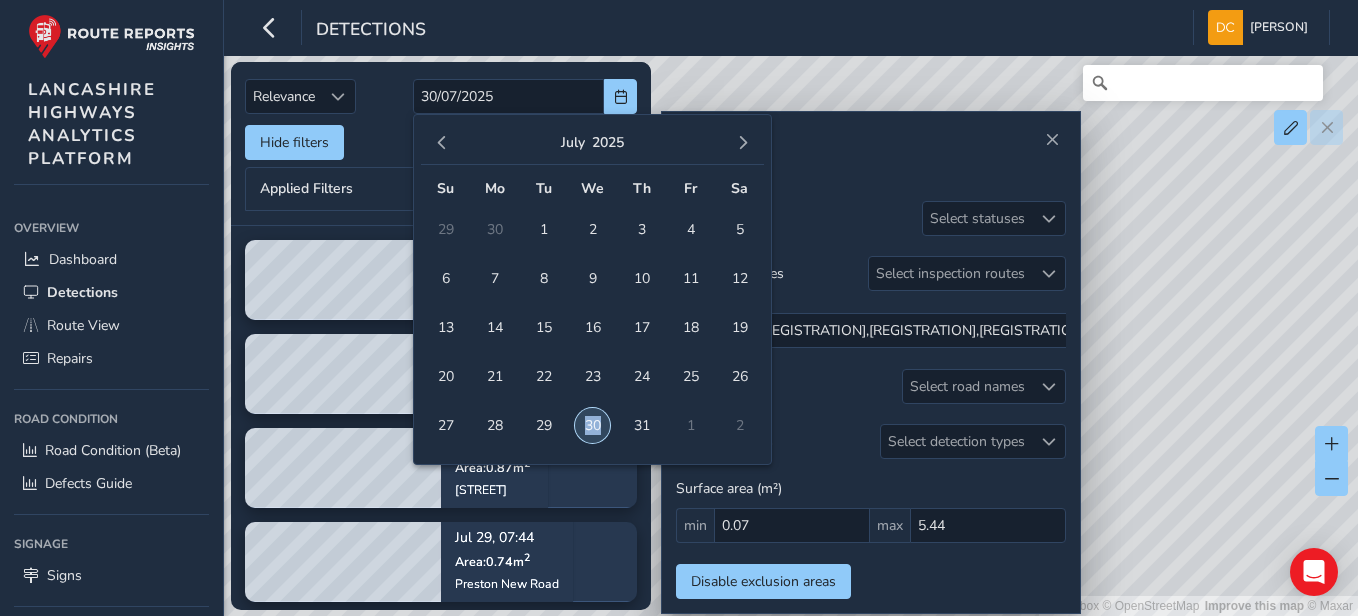 click on "30" at bounding box center [592, 425] 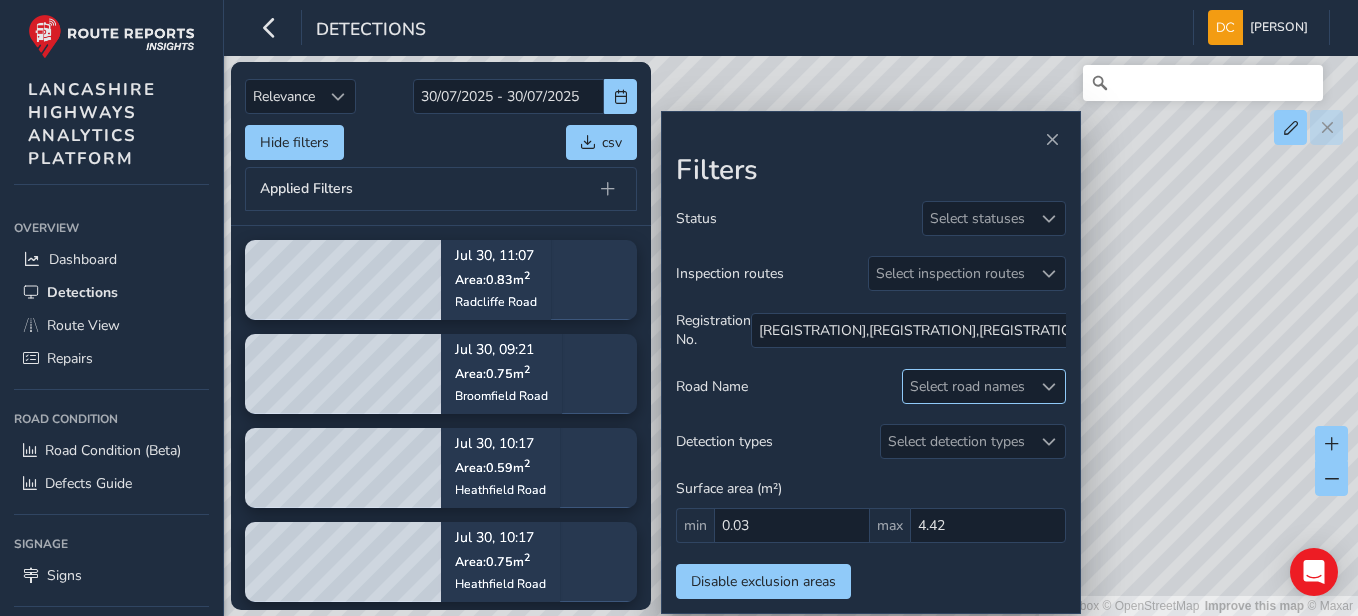 click on "Select road names" at bounding box center (967, 386) 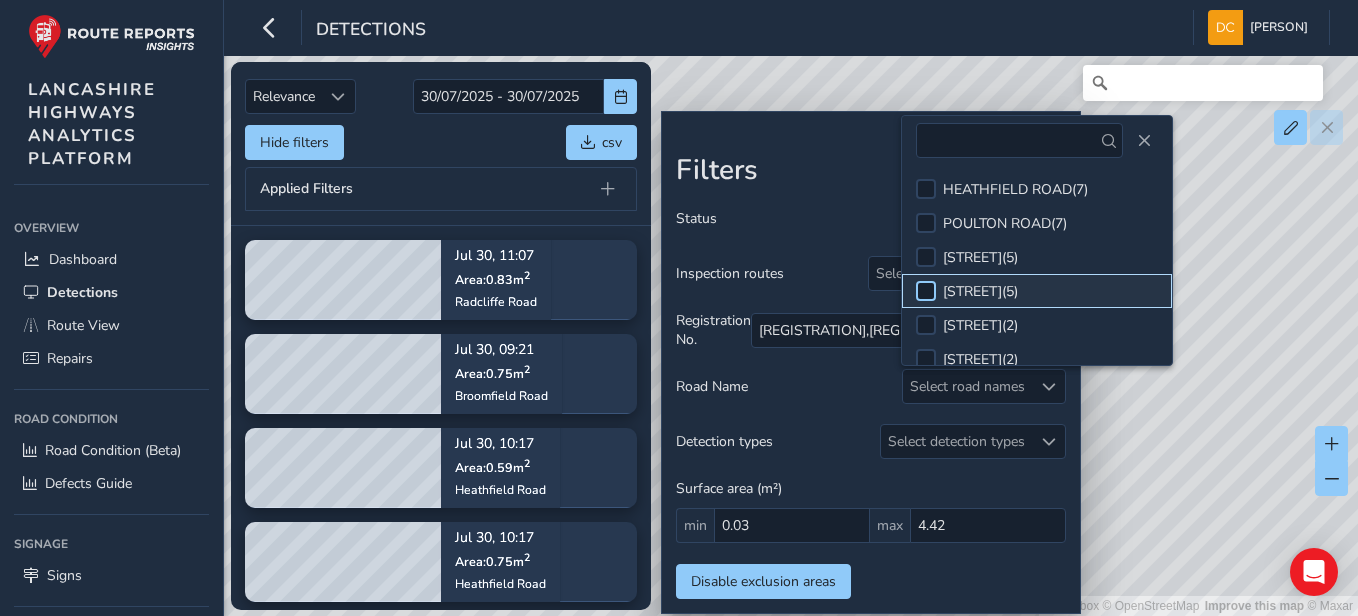 click at bounding box center [926, 291] 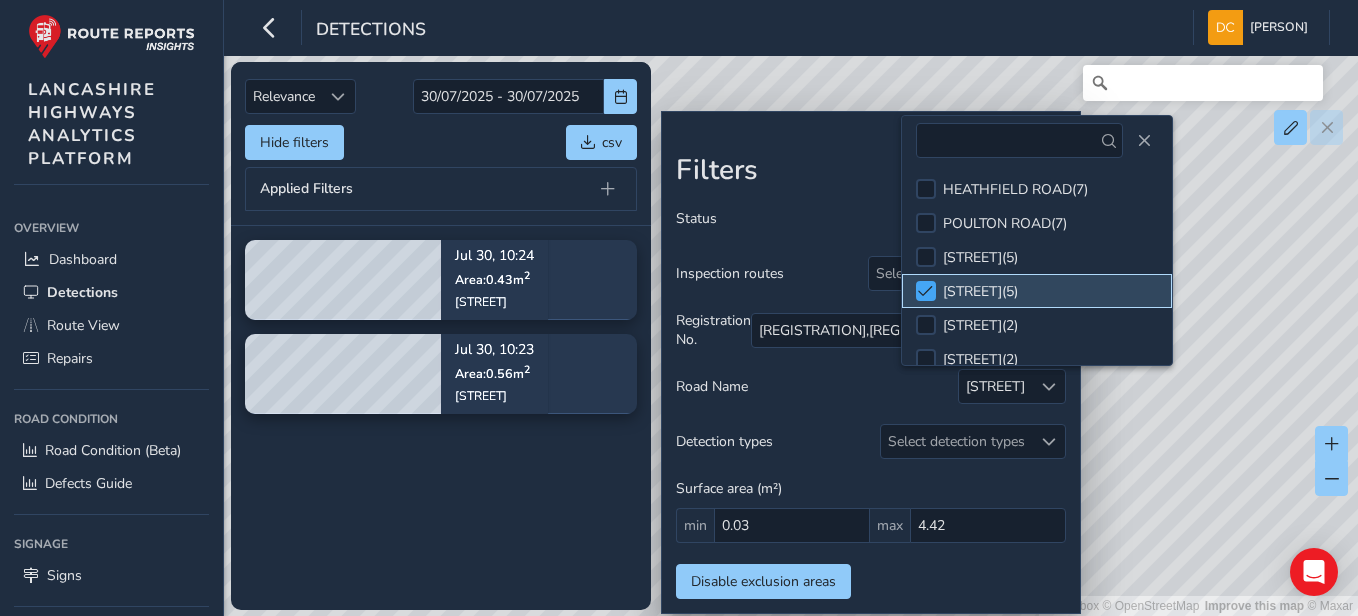 click at bounding box center [925, 291] 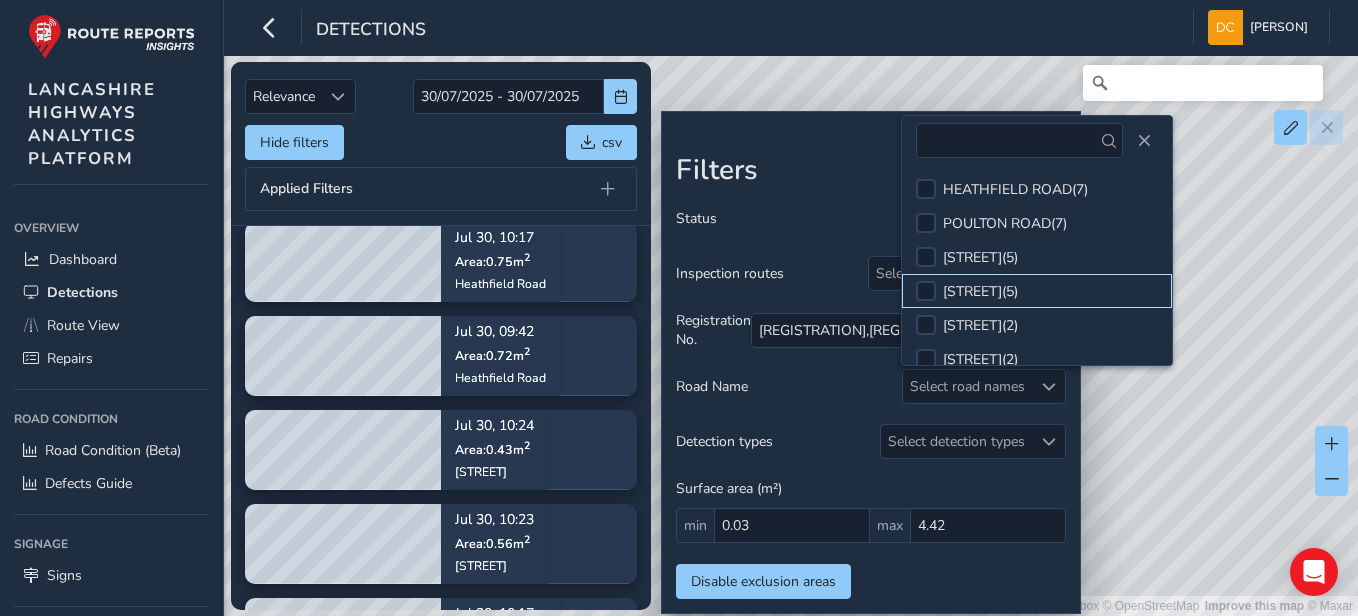 scroll, scrollTop: 400, scrollLeft: 0, axis: vertical 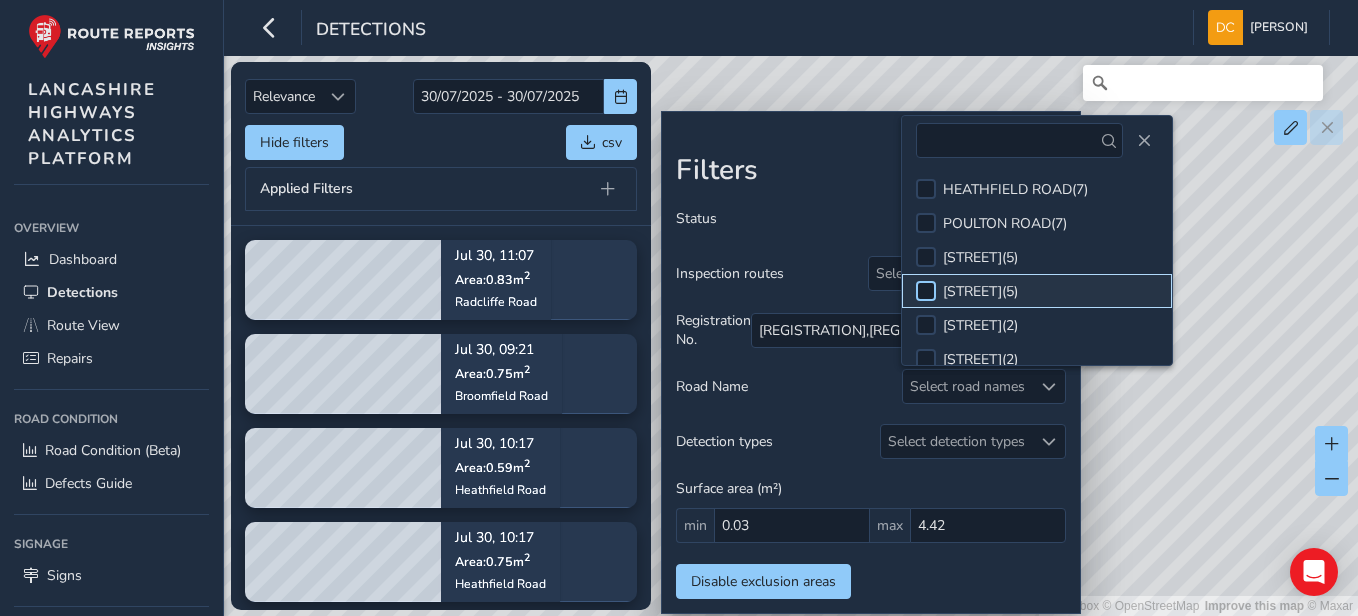 click at bounding box center (926, 291) 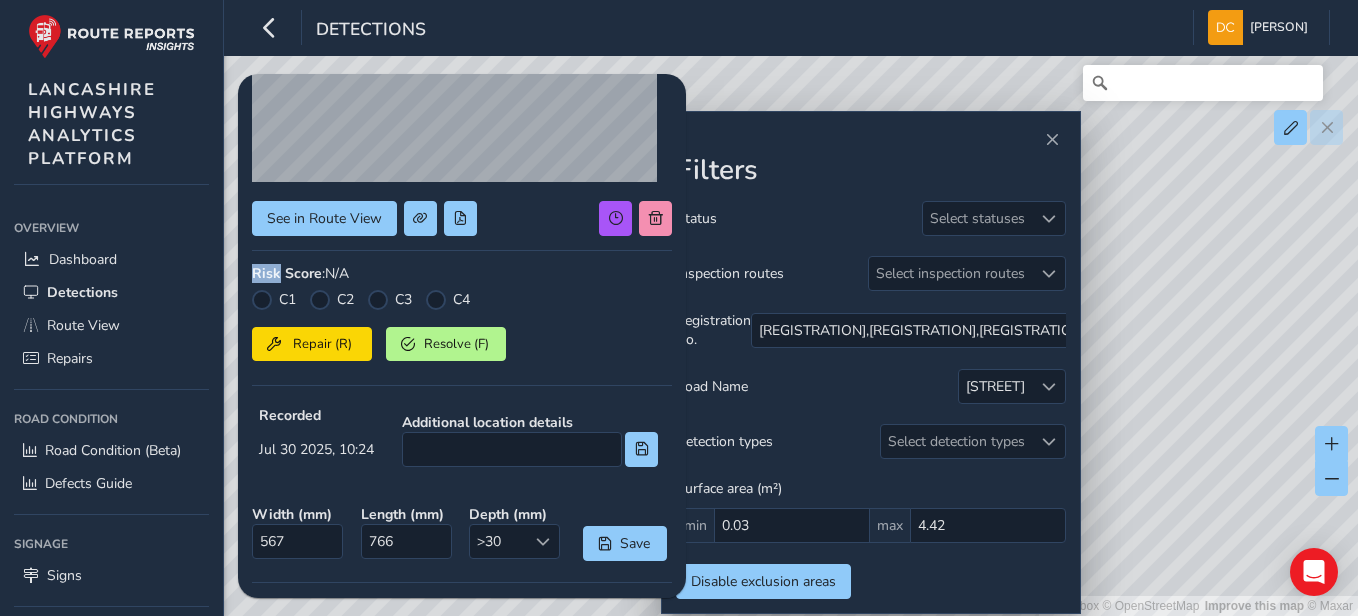 scroll, scrollTop: 0, scrollLeft: 0, axis: both 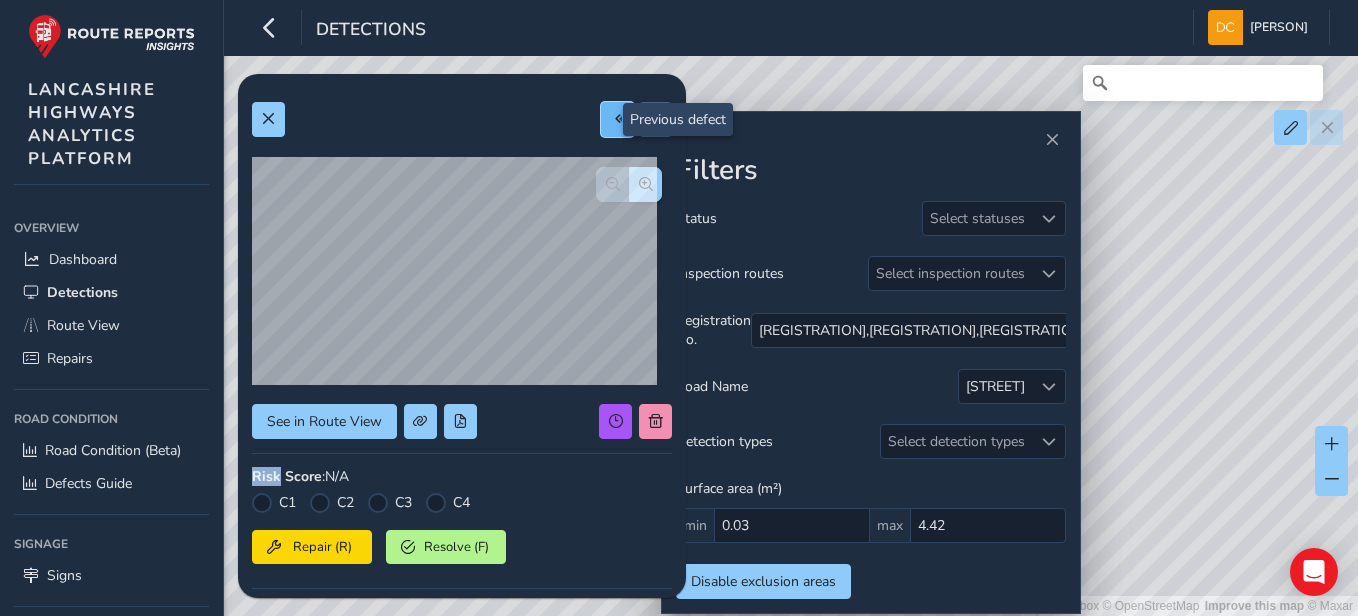 click at bounding box center (617, 119) 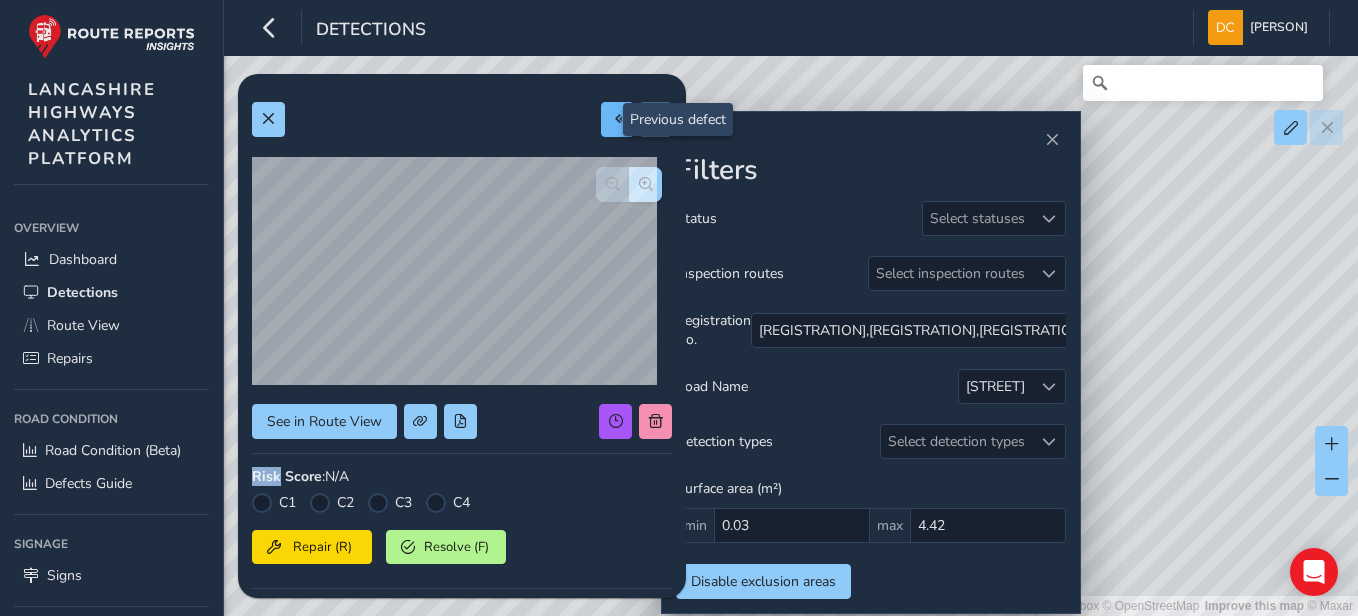 type on "625" 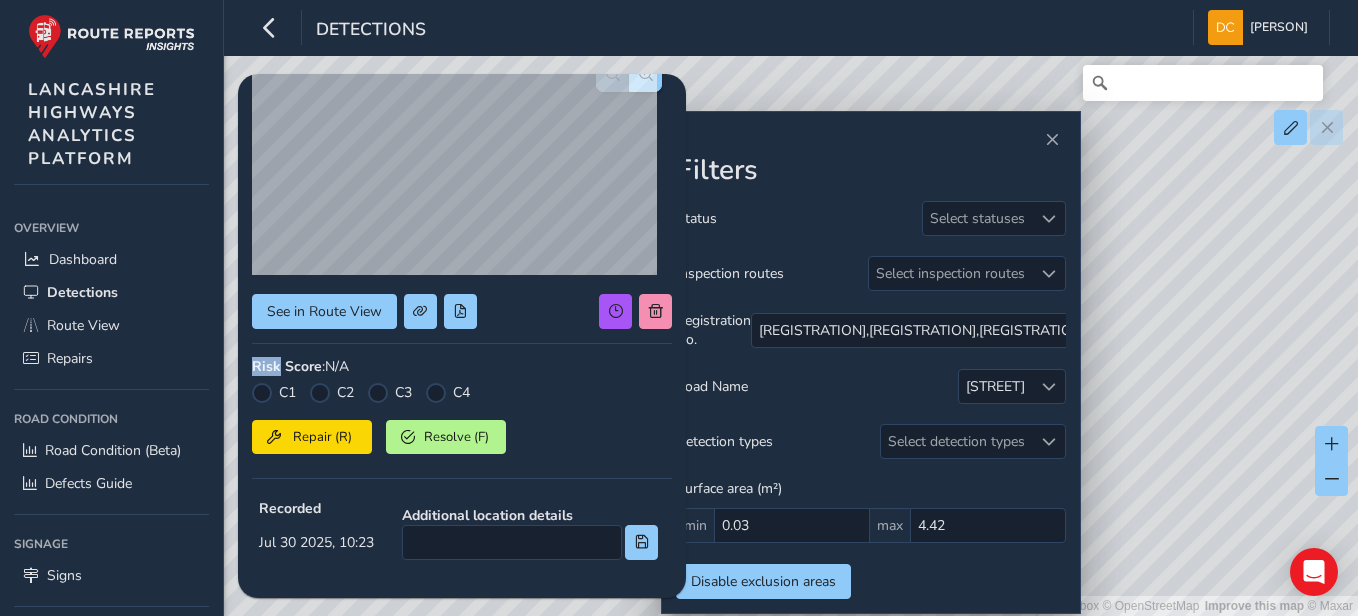 scroll, scrollTop: 0, scrollLeft: 0, axis: both 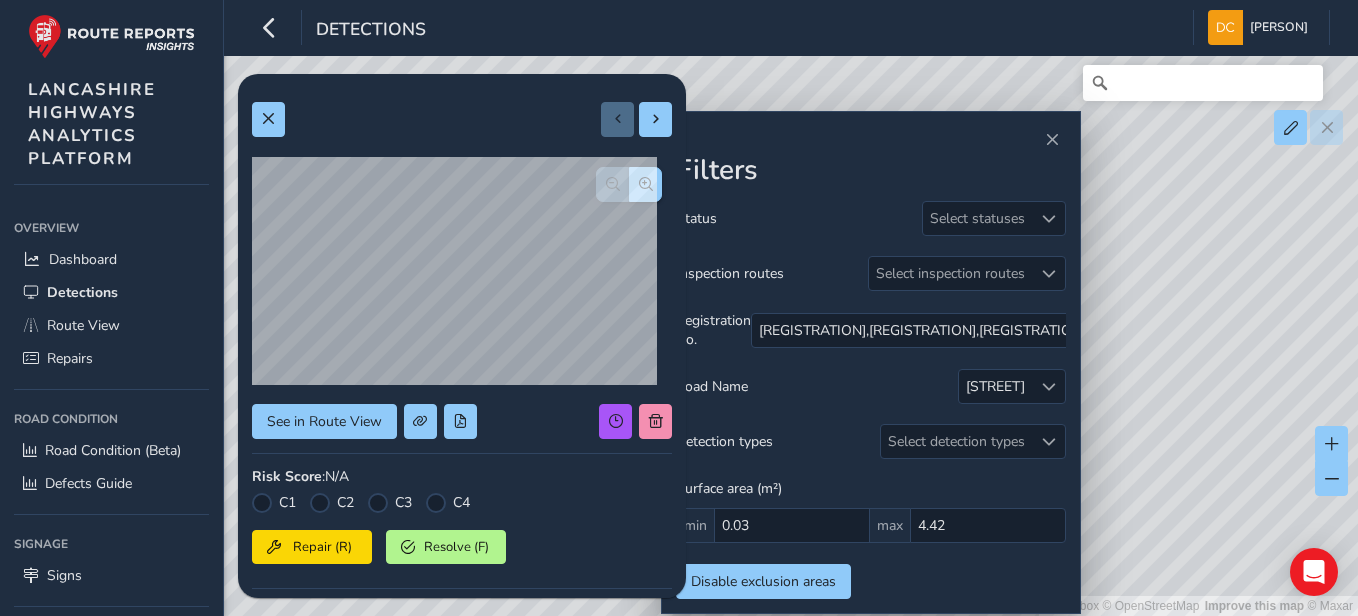 click at bounding box center (636, 119) 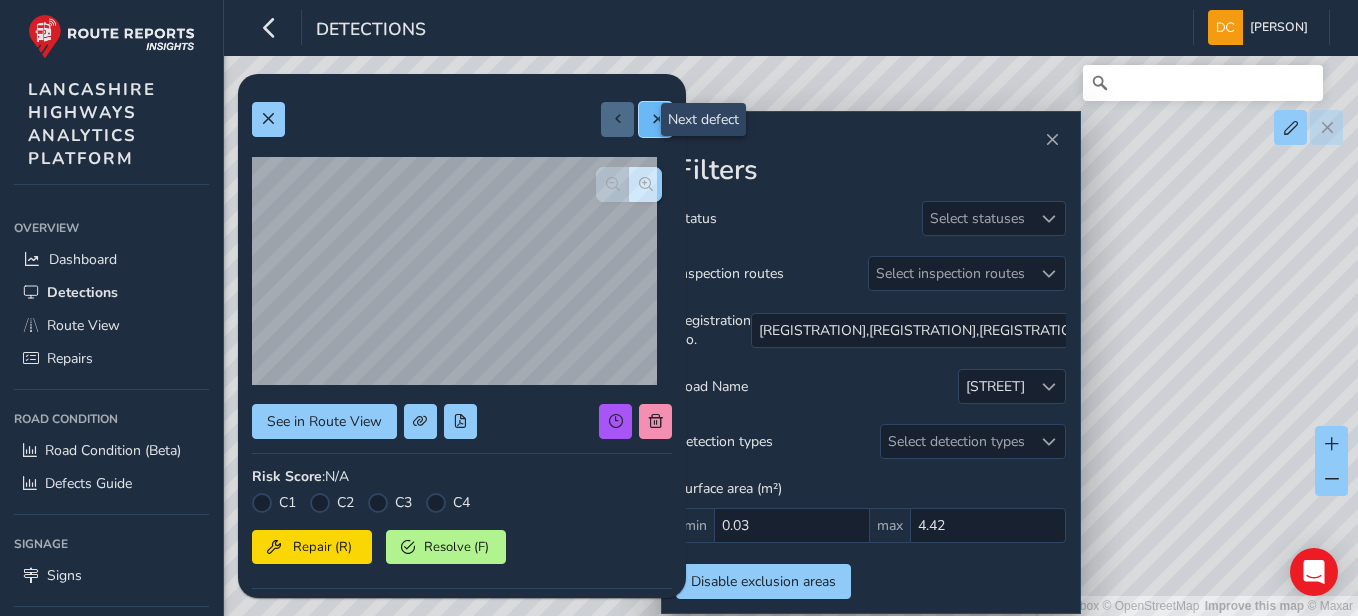 click at bounding box center [655, 119] 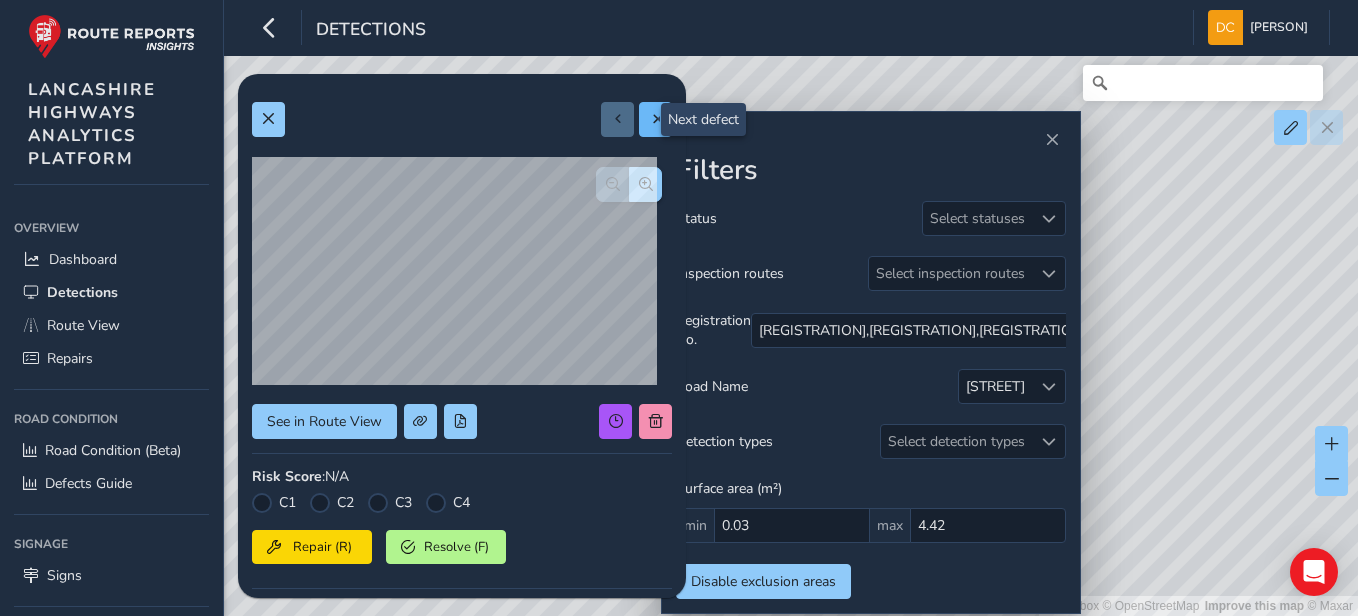 type on "567" 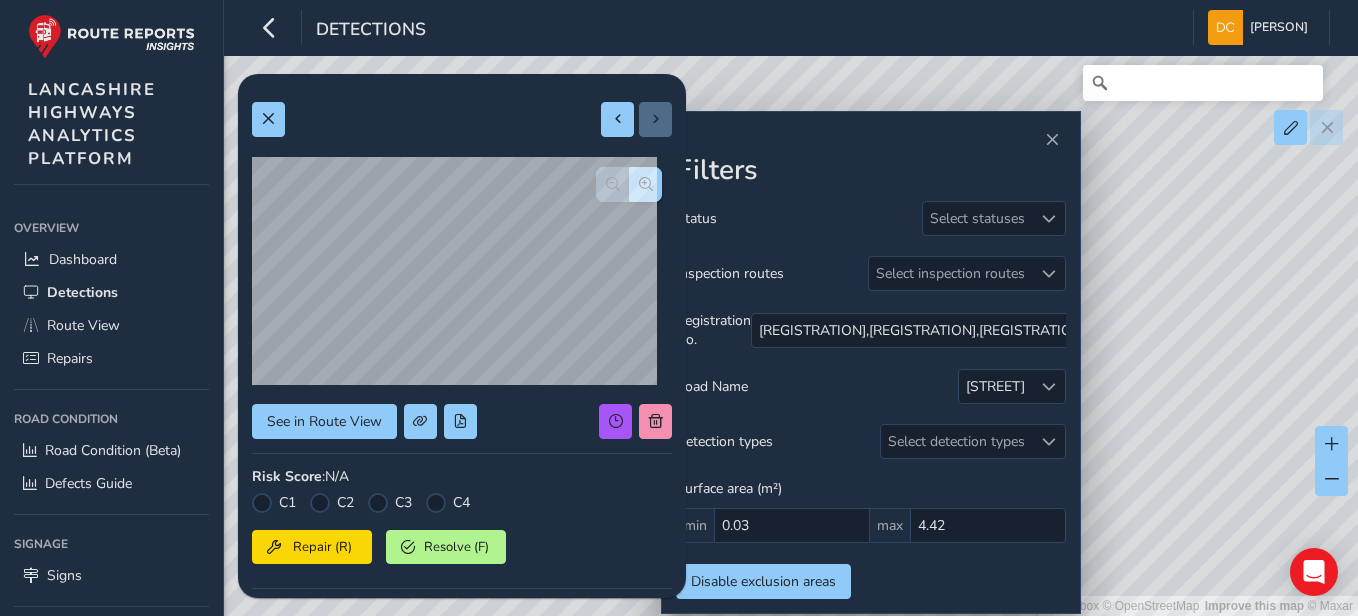 click at bounding box center (636, 119) 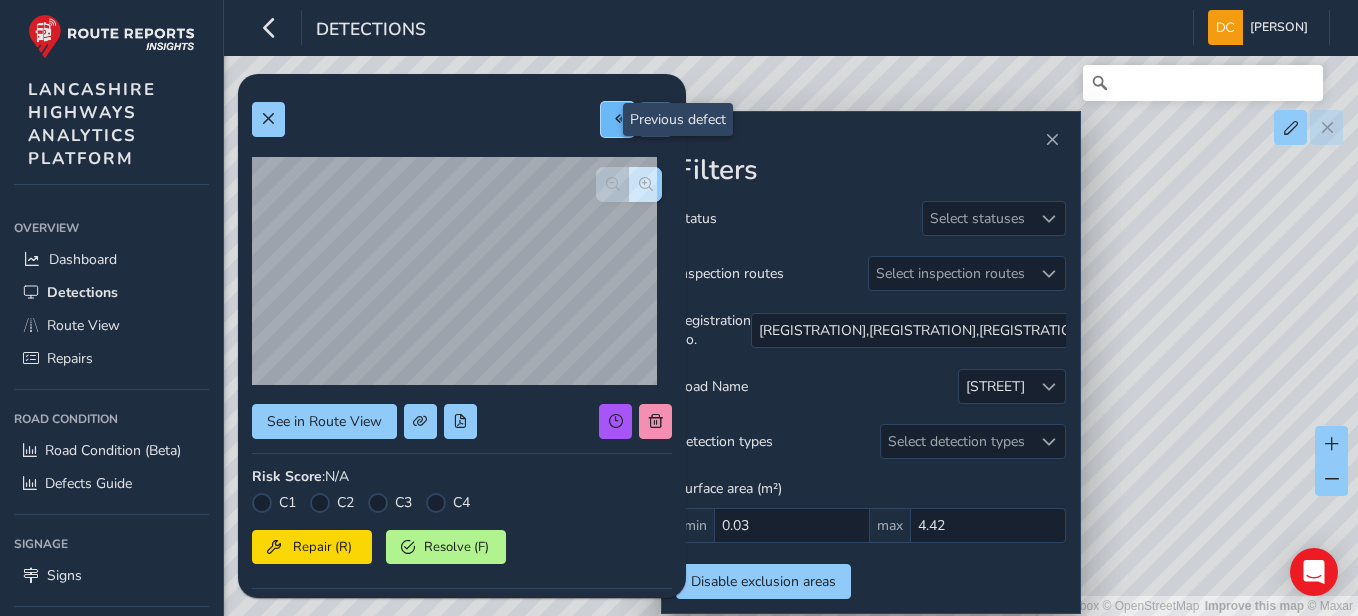click at bounding box center [618, 119] 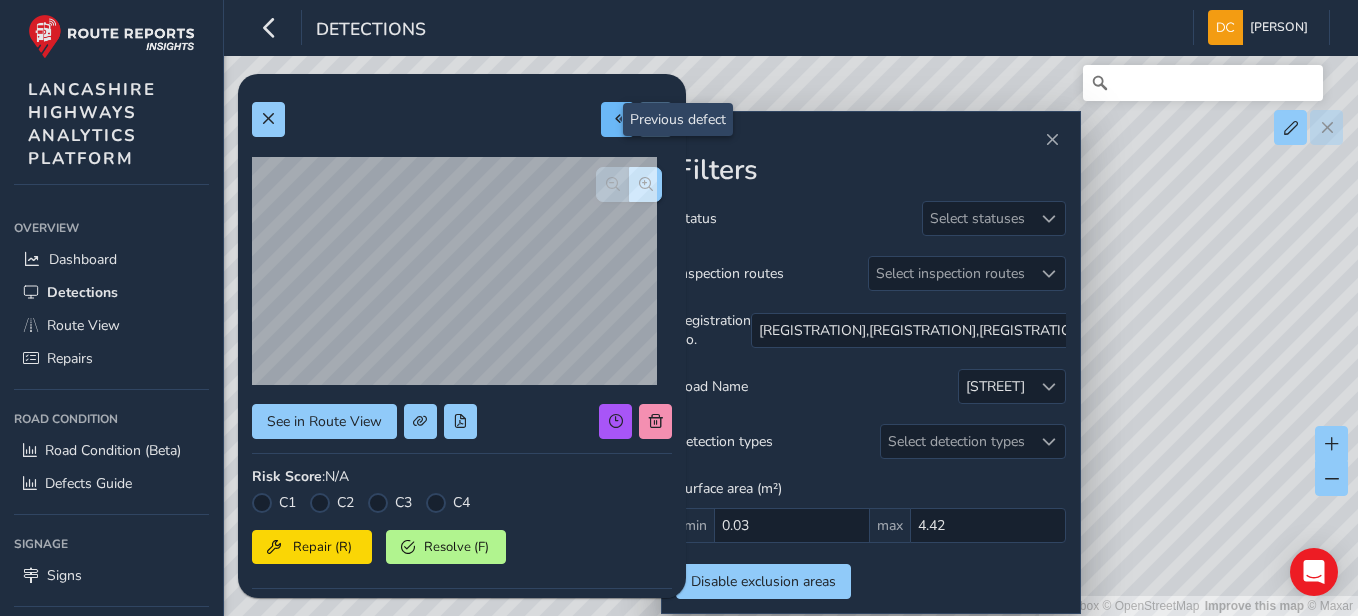 type on "625" 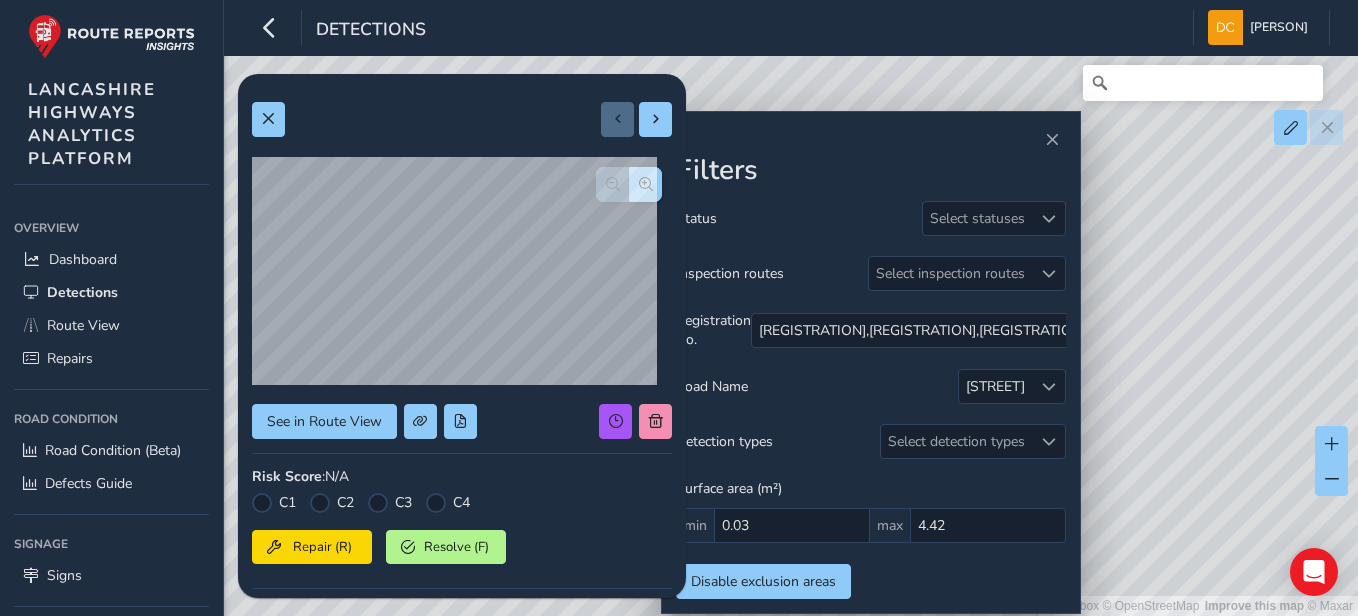 click at bounding box center [636, 119] 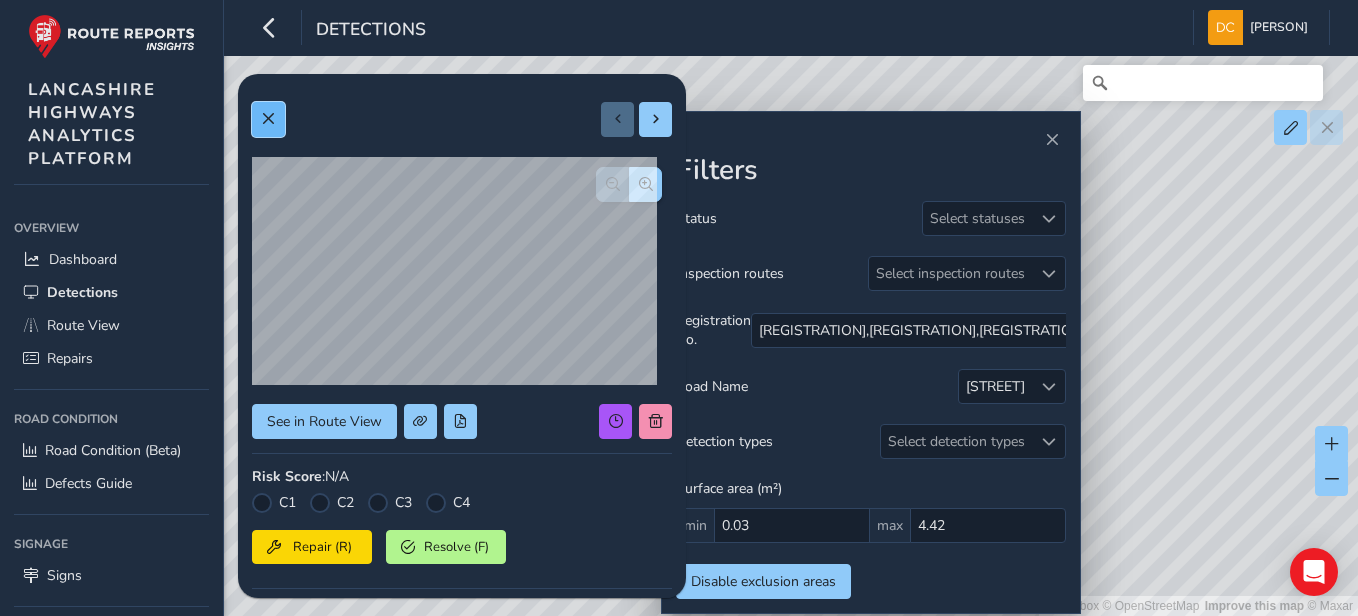 click at bounding box center (268, 119) 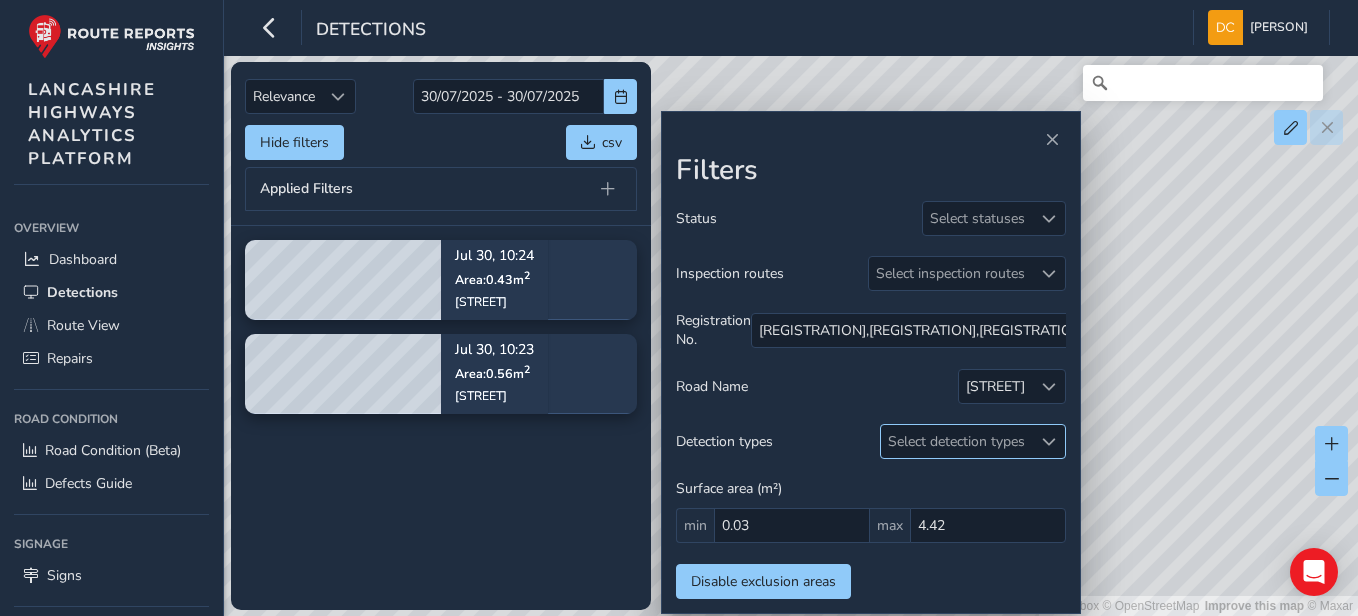 click at bounding box center (1049, 442) 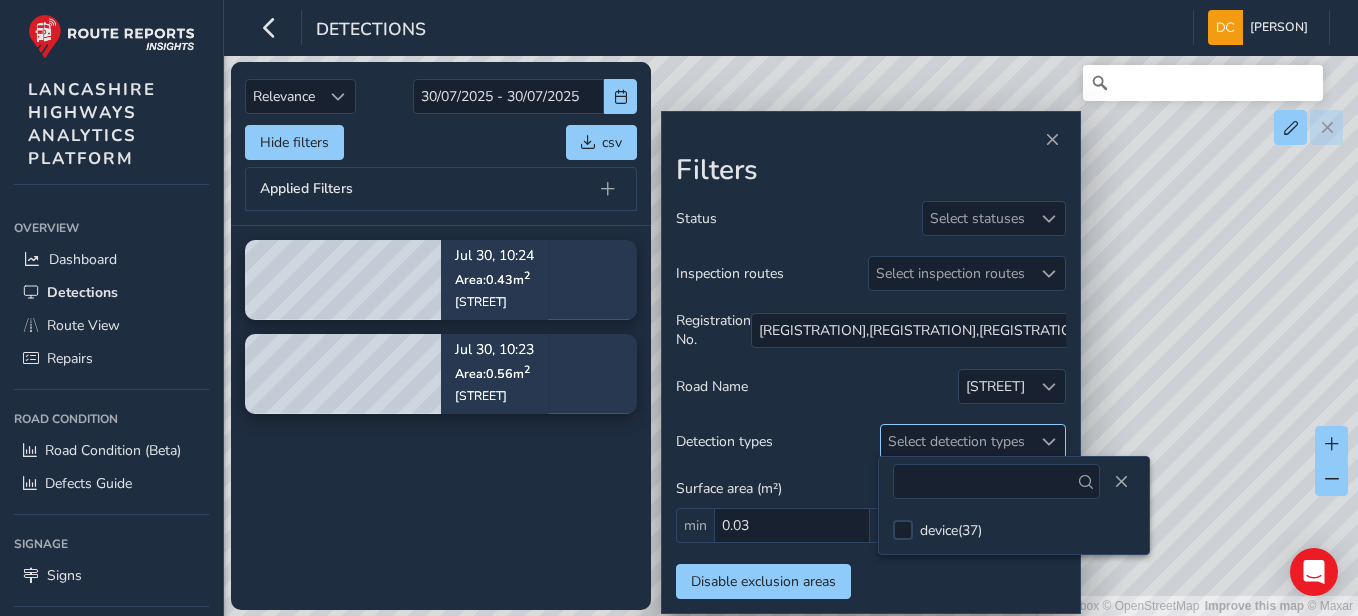 click at bounding box center [1049, 442] 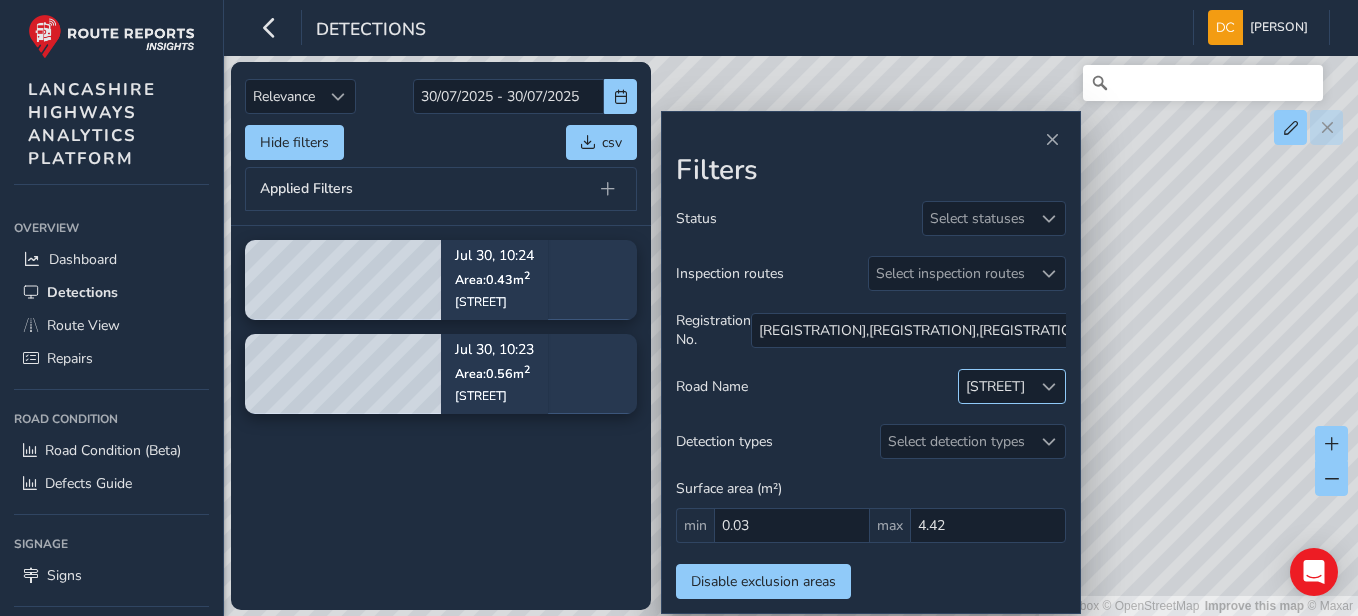 click at bounding box center [1049, 387] 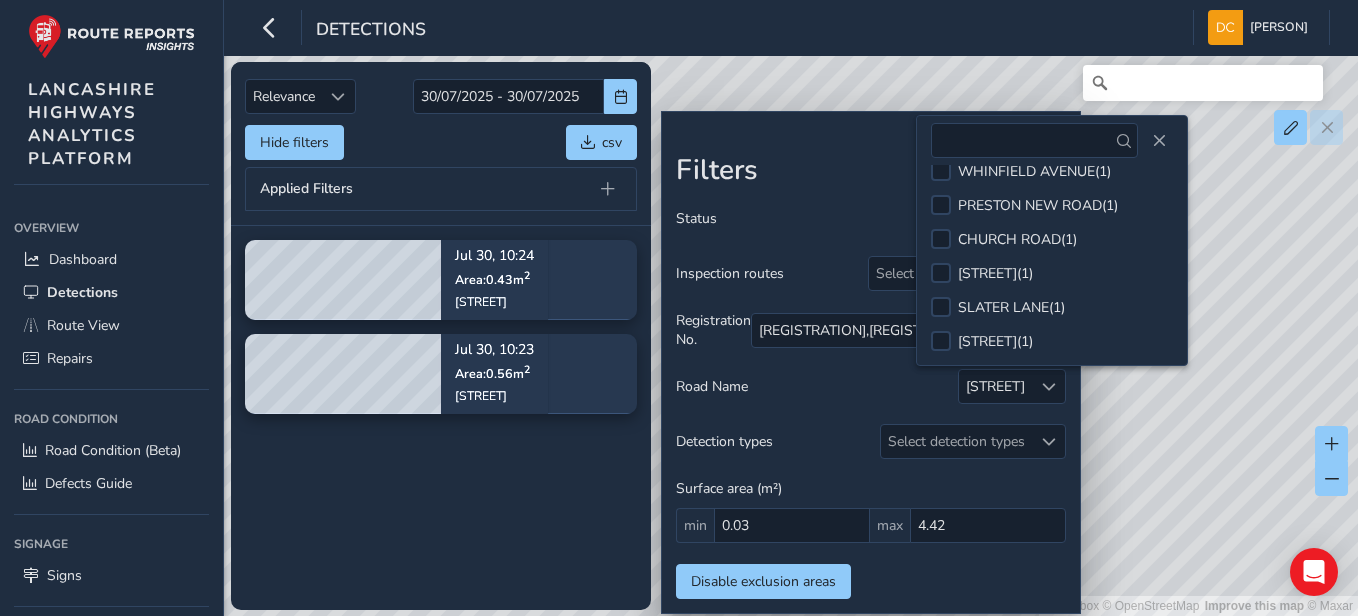 scroll, scrollTop: 0, scrollLeft: 0, axis: both 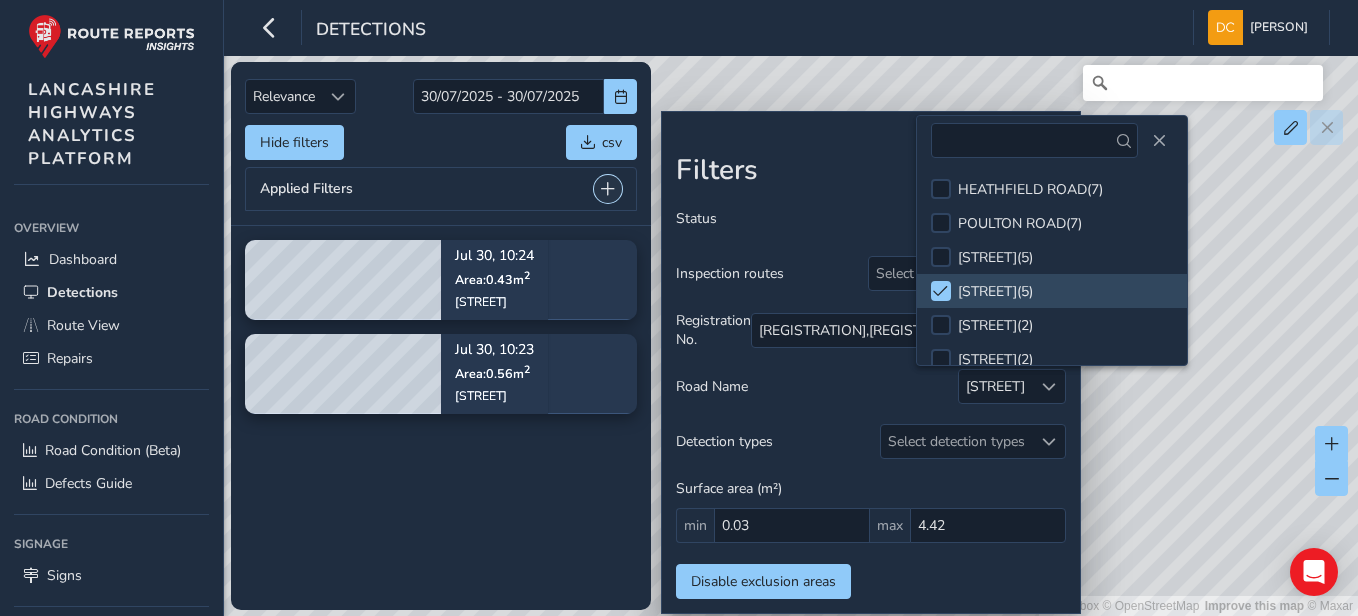 click at bounding box center (608, 189) 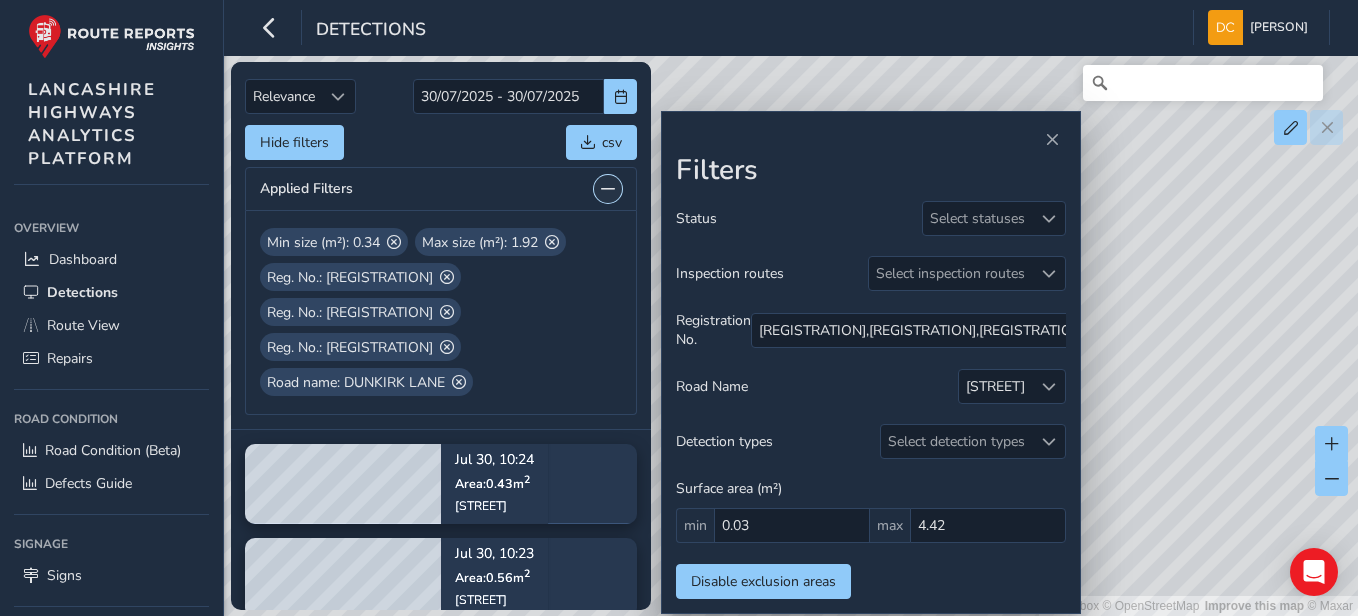 click at bounding box center (608, 189) 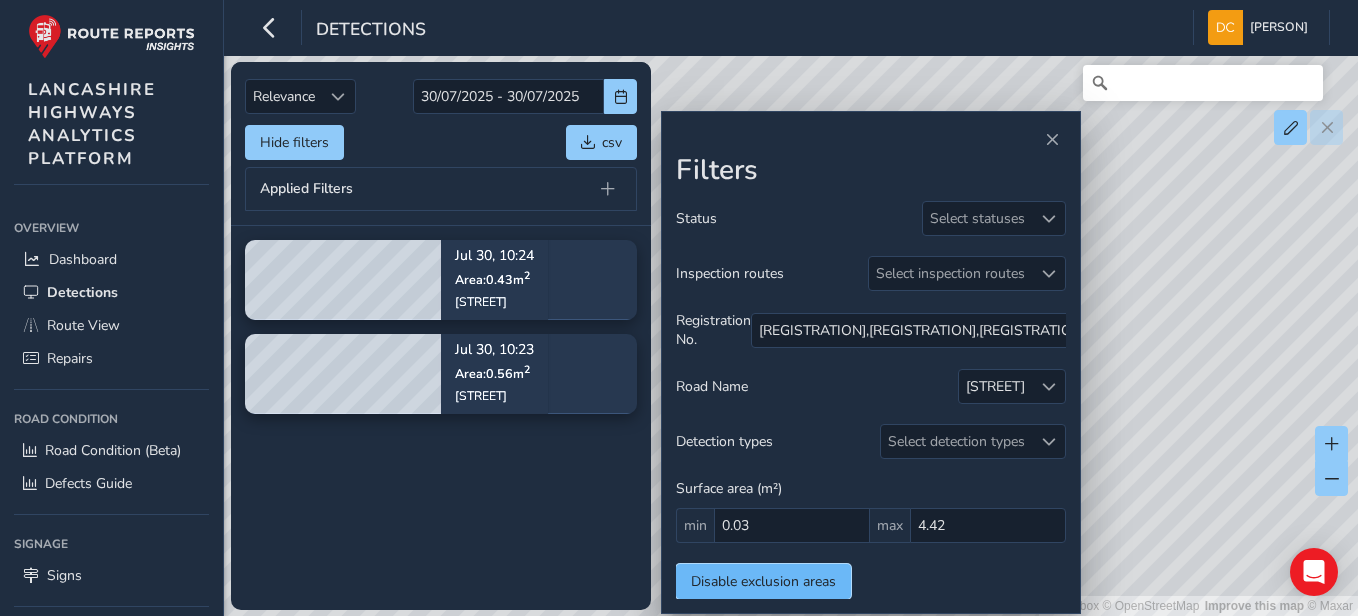 click on "Disable exclusion areas" at bounding box center [763, 581] 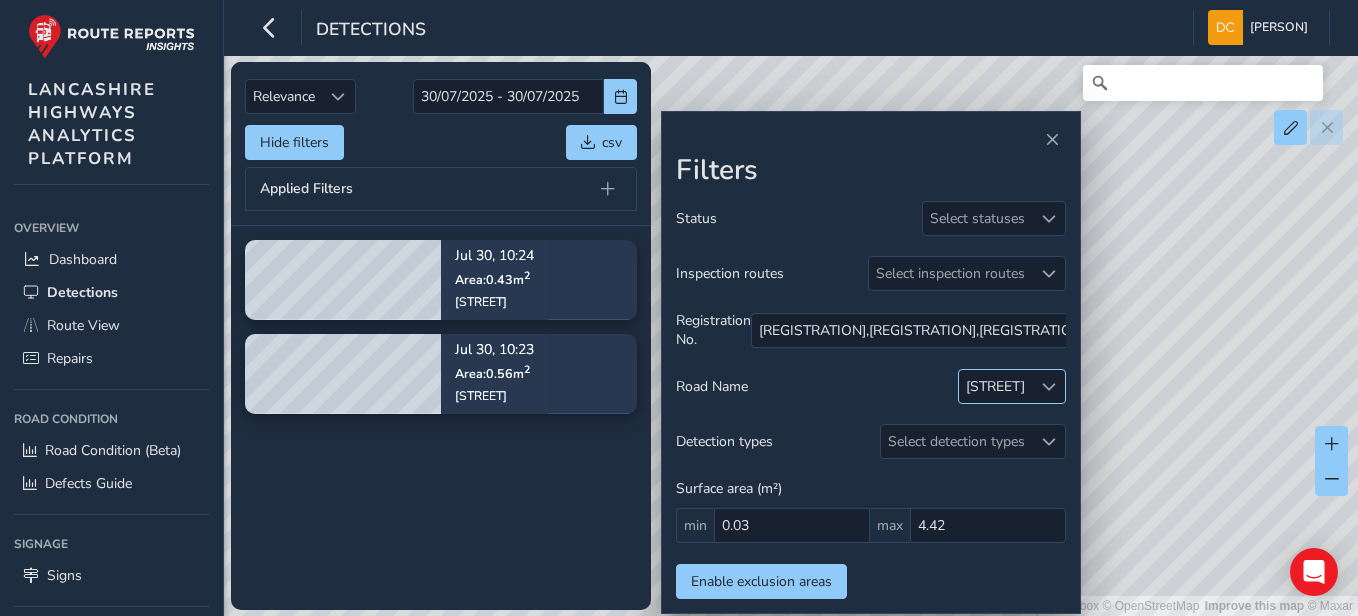 click at bounding box center (1049, 387) 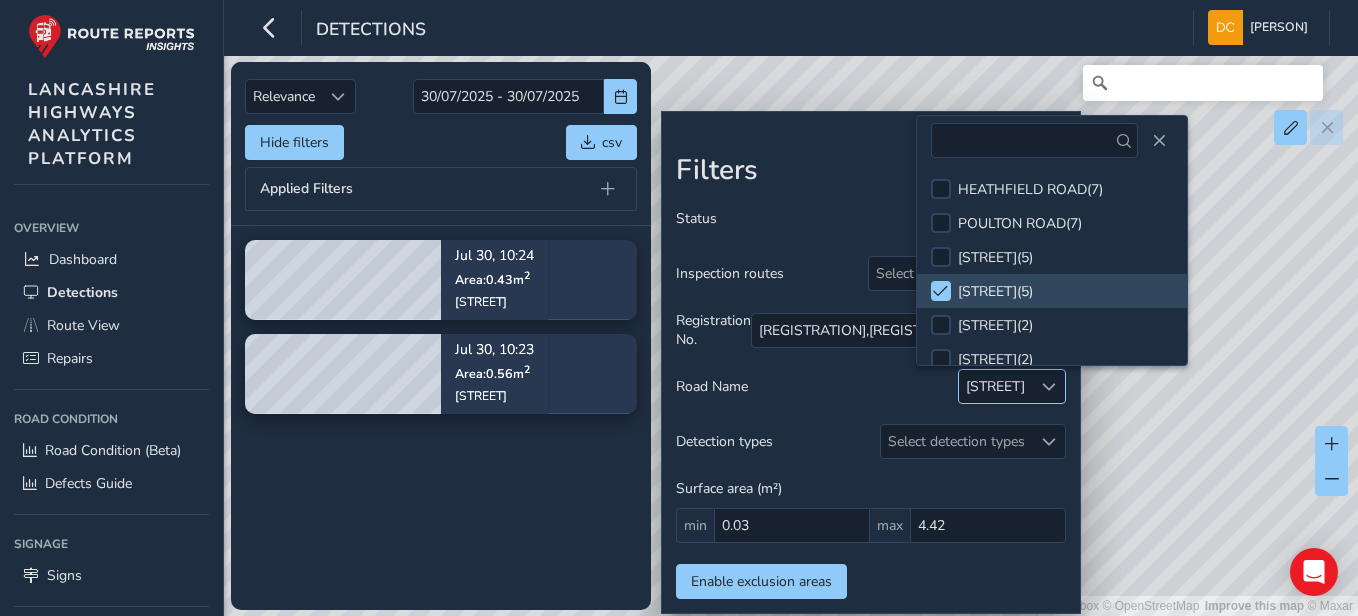 click at bounding box center (1049, 387) 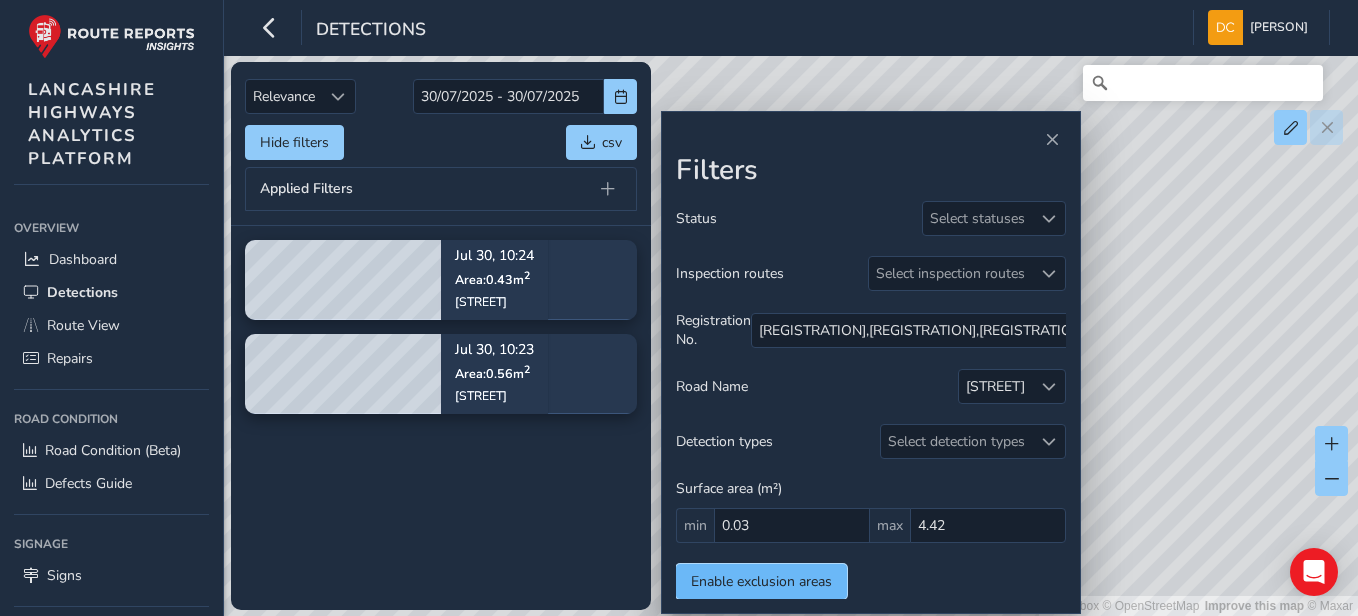 click on "Enable exclusion areas" at bounding box center (761, 581) 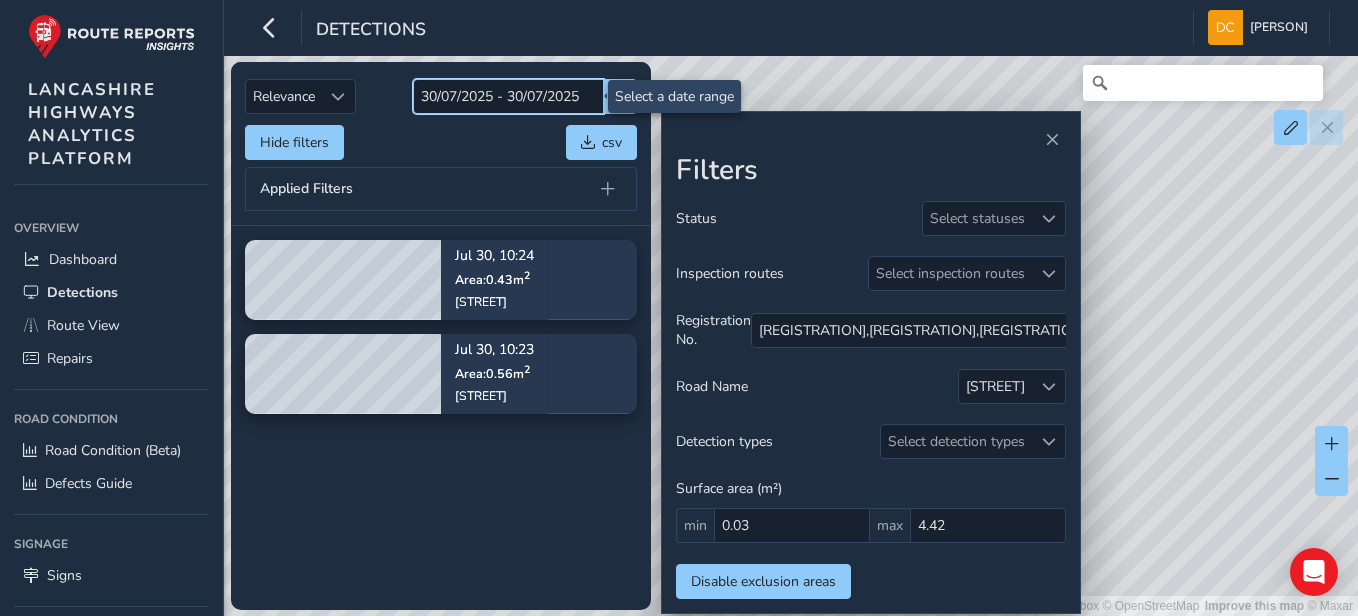 click on "30/07/2025 - 30/07/2025" at bounding box center (508, 96) 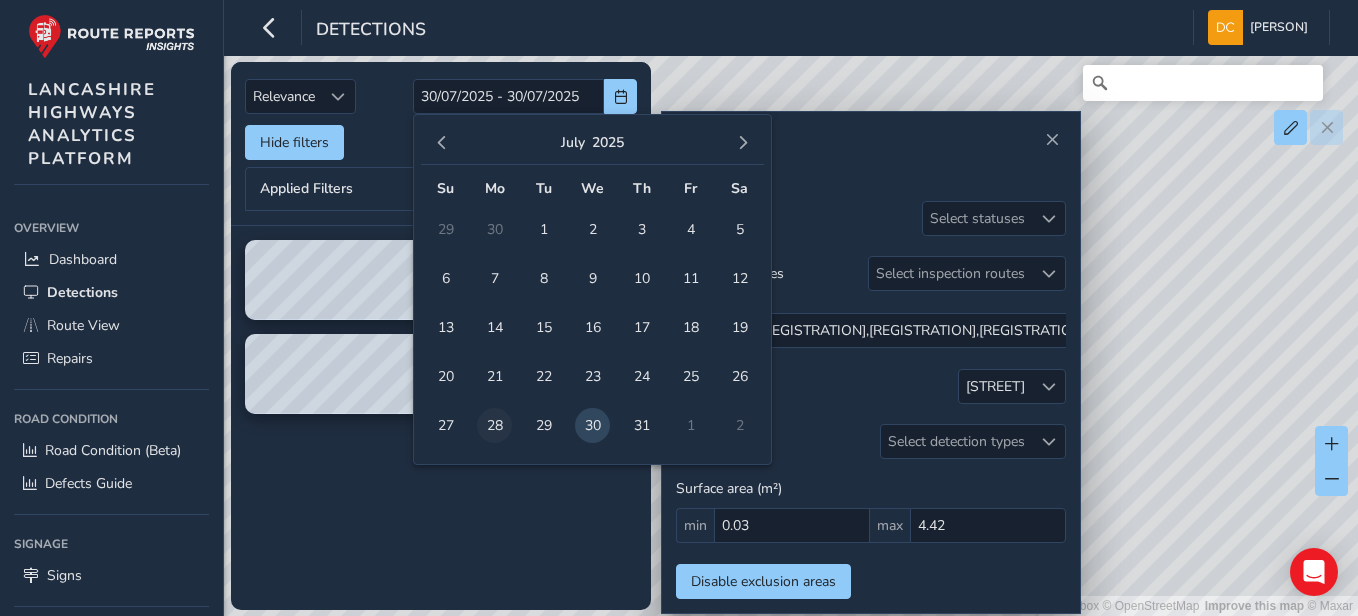 click on "28" at bounding box center [494, 425] 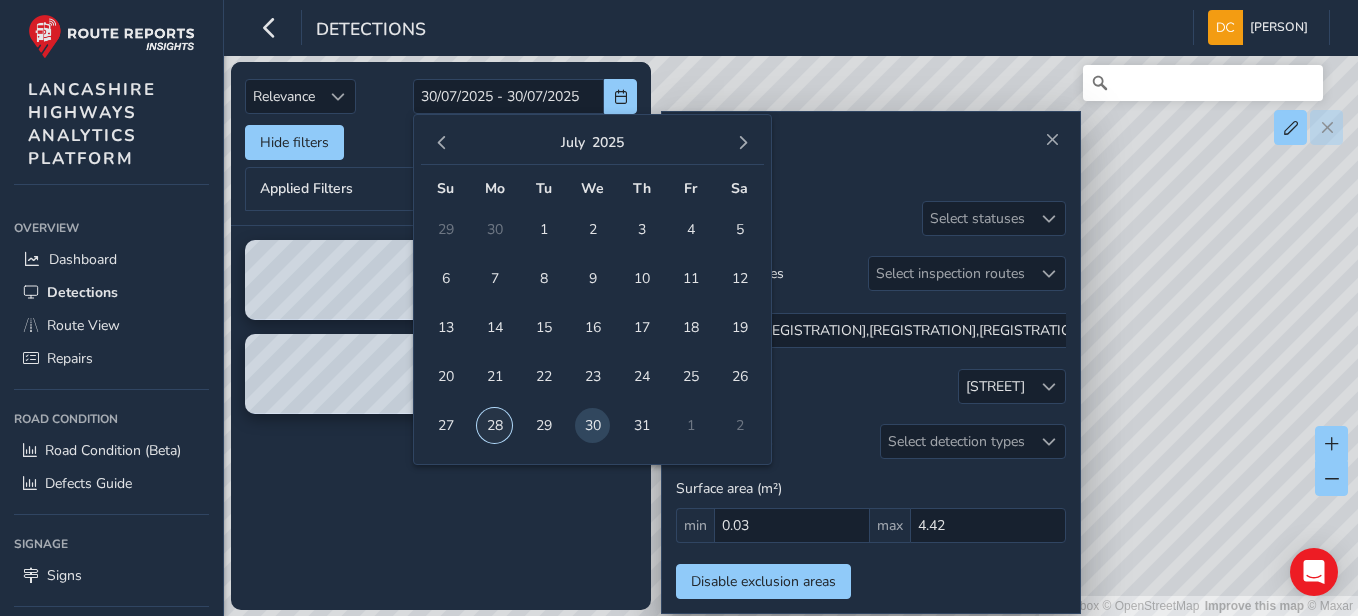 type on "28/07/2025" 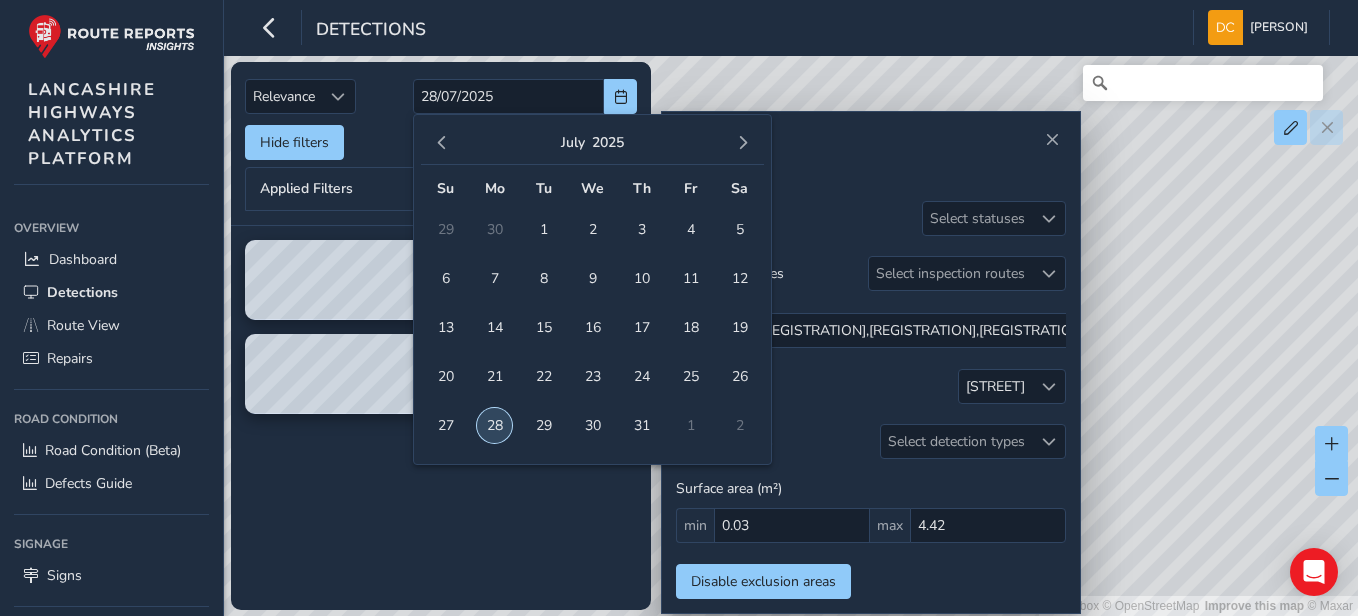 click on "28" at bounding box center [494, 425] 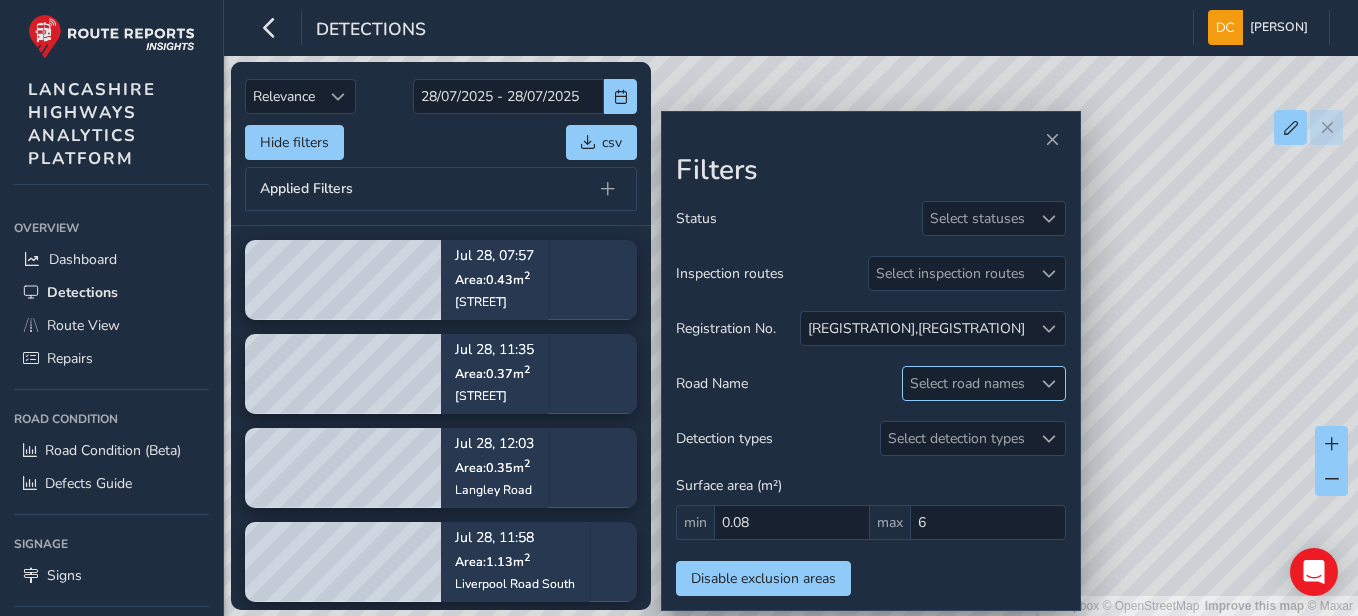 click at bounding box center (1048, 383) 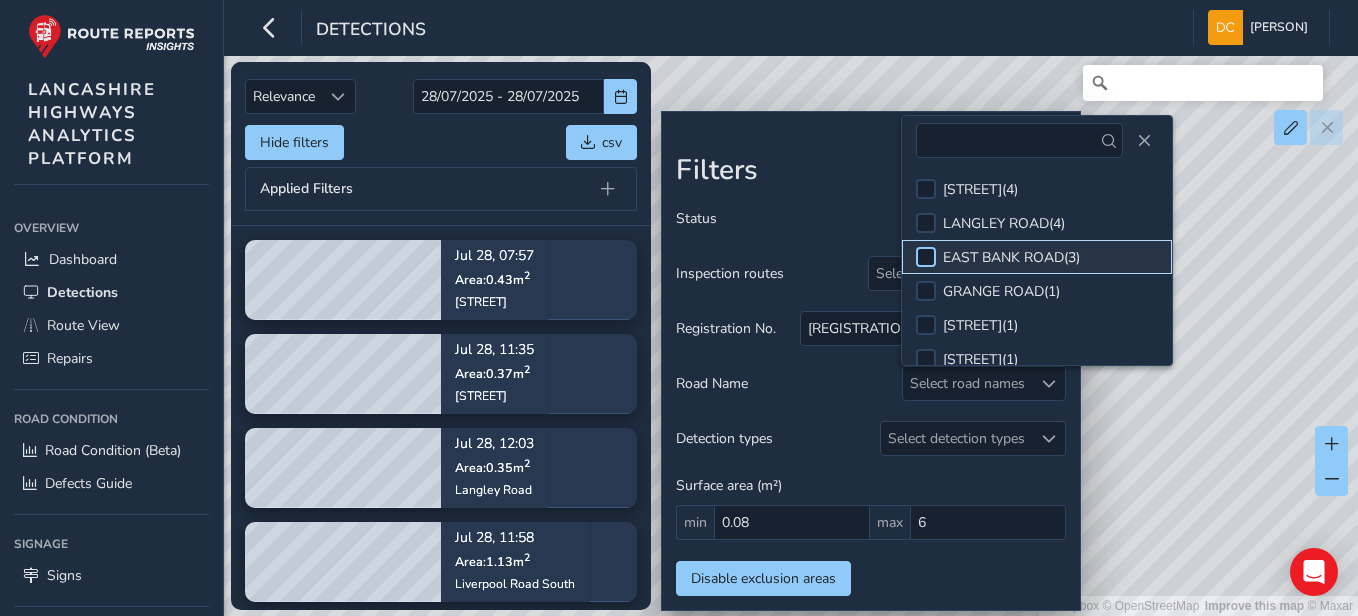 click at bounding box center [926, 257] 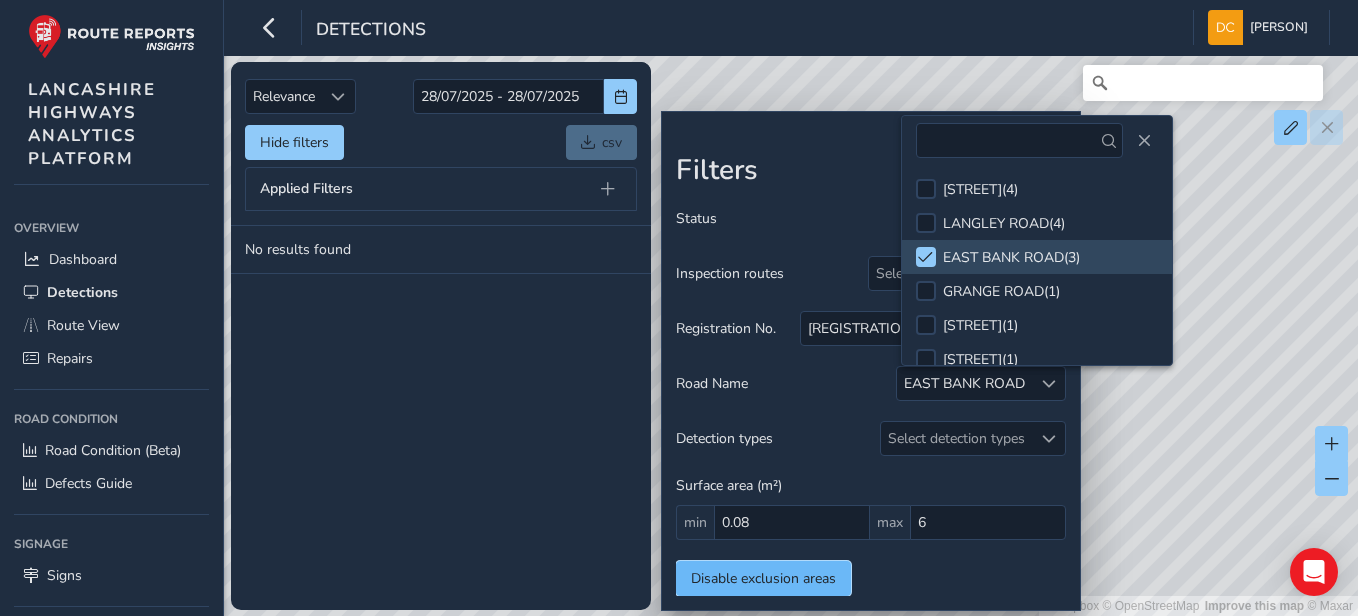 click on "Disable exclusion areas" at bounding box center [763, 578] 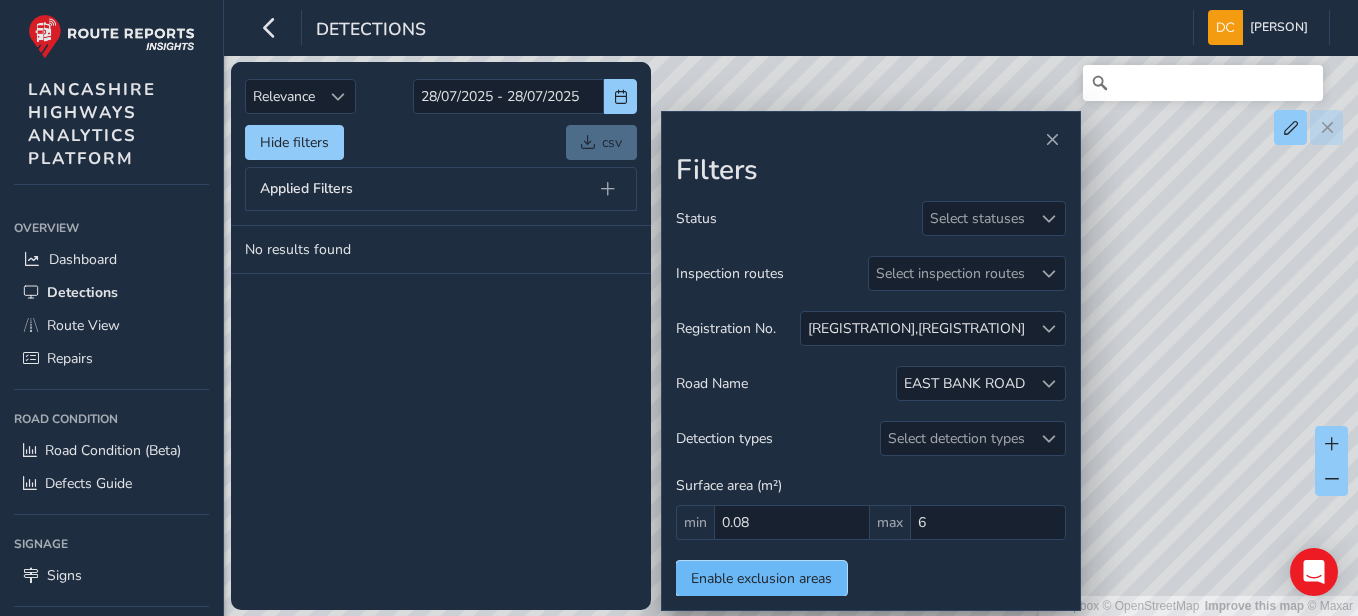 click on "Enable exclusion areas" at bounding box center [761, 578] 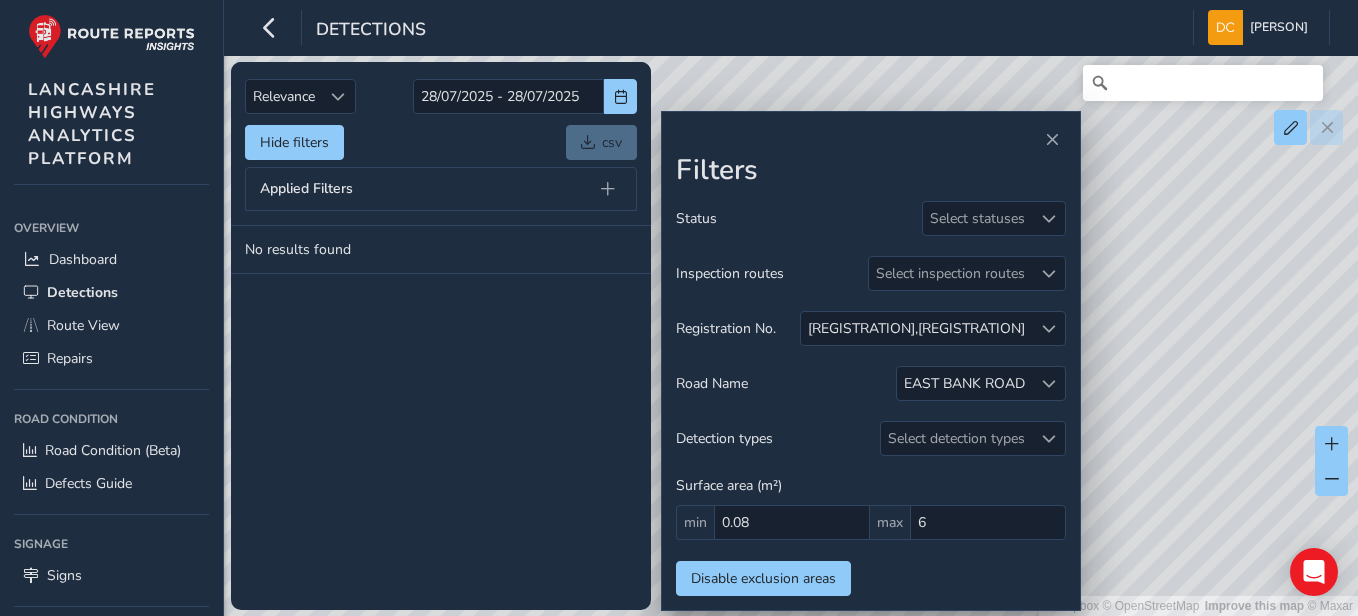 click on "Applied Filters" at bounding box center (306, 189) 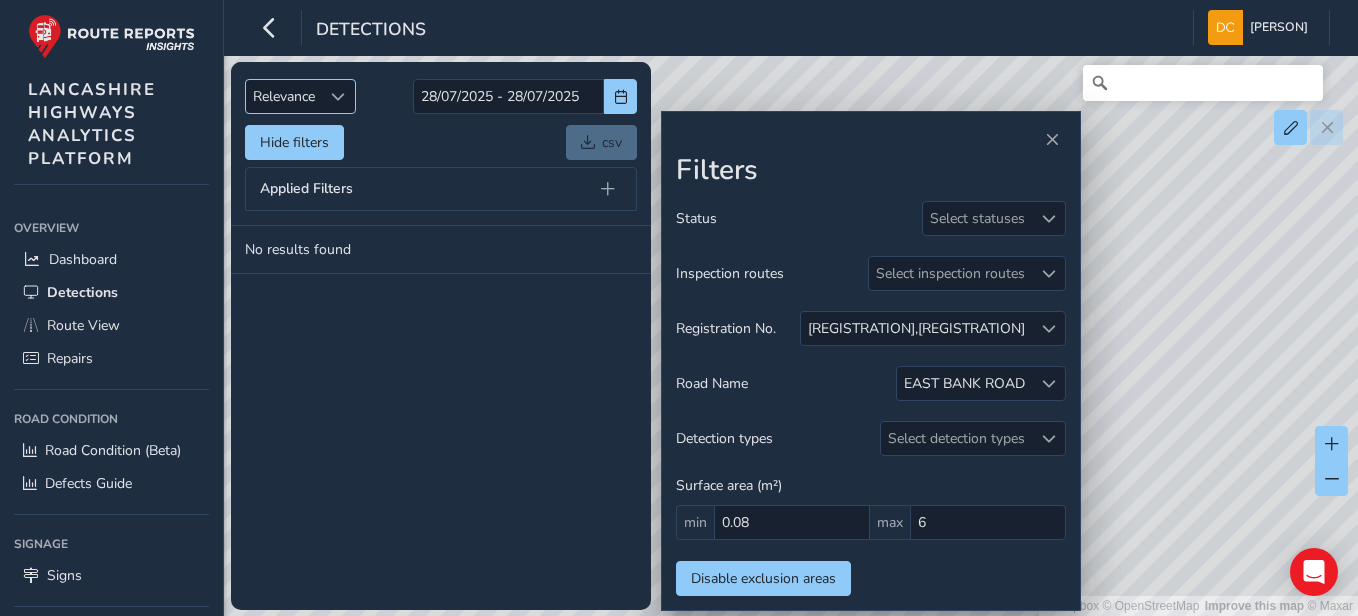 click at bounding box center (338, 96) 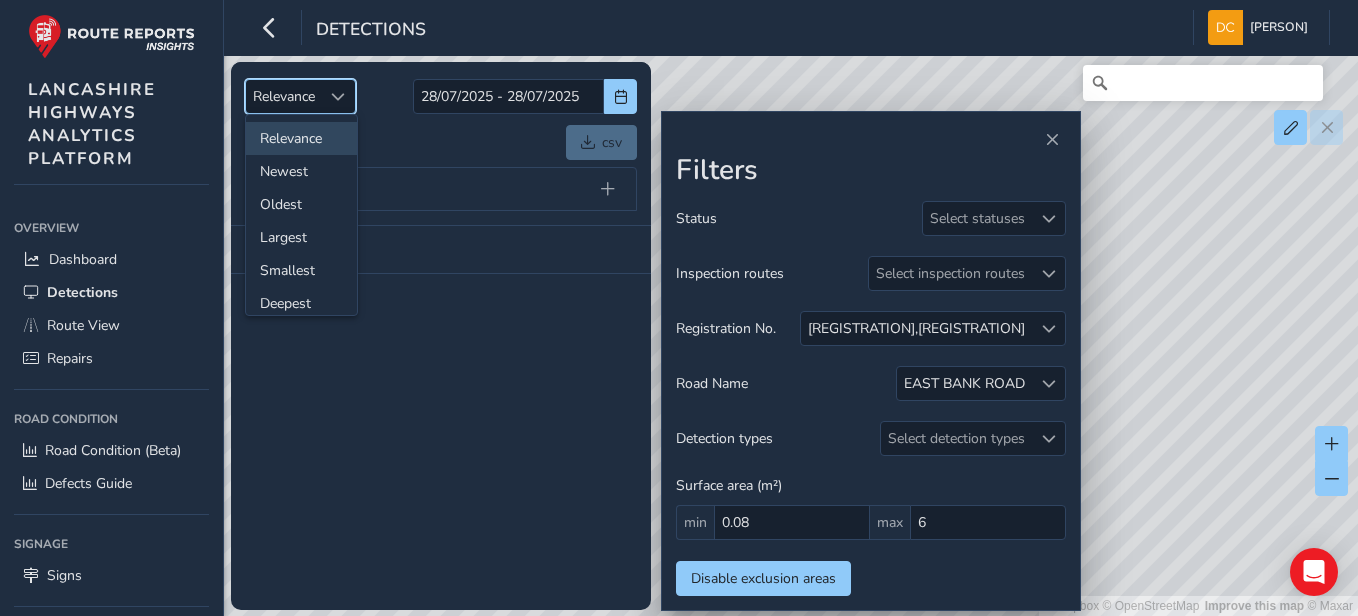 drag, startPoint x: 554, startPoint y: 365, endPoint x: 556, endPoint y: 348, distance: 17.117243 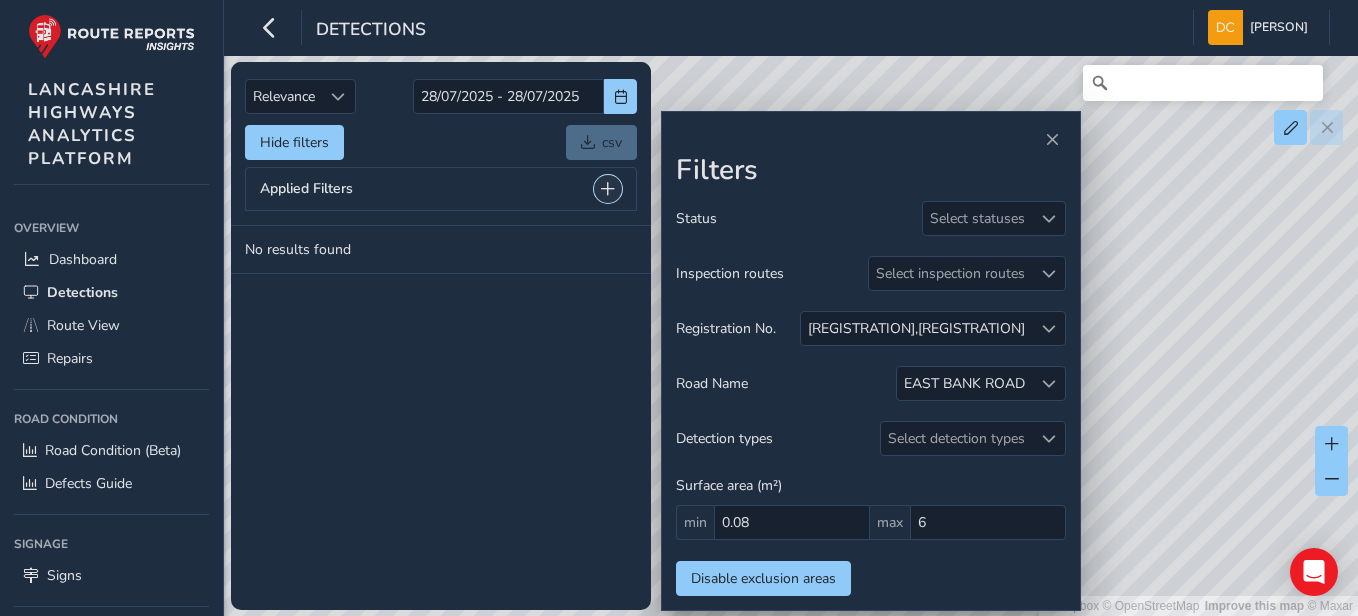 click at bounding box center [608, 189] 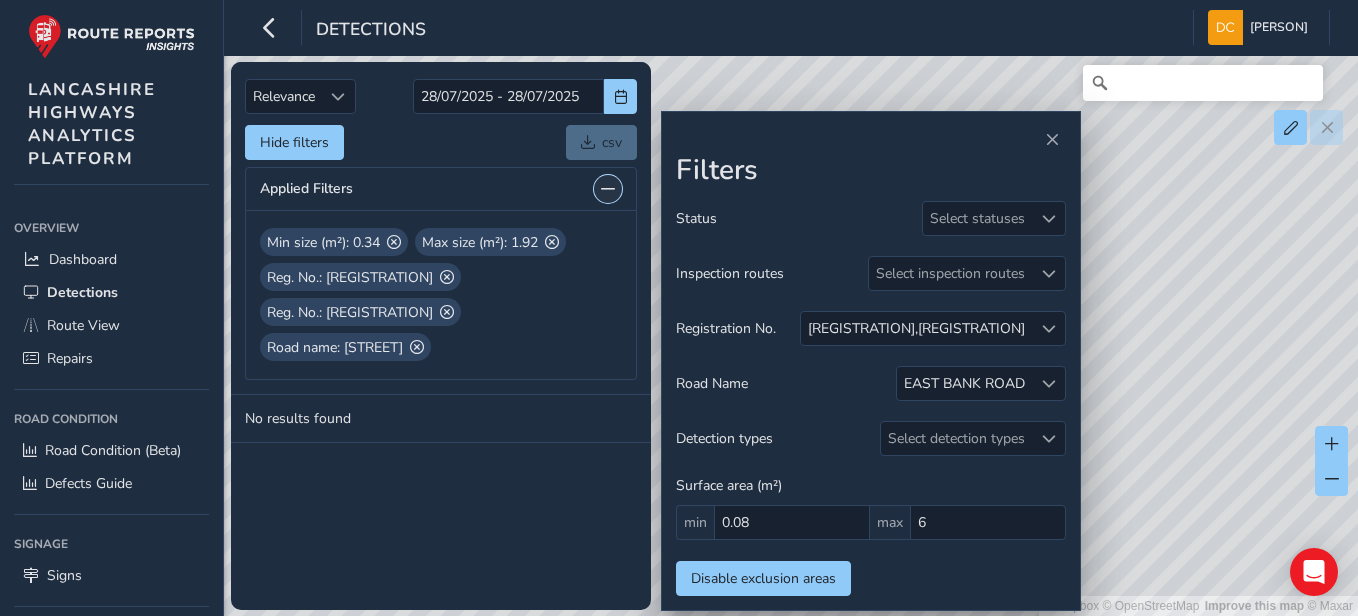 click at bounding box center [608, 189] 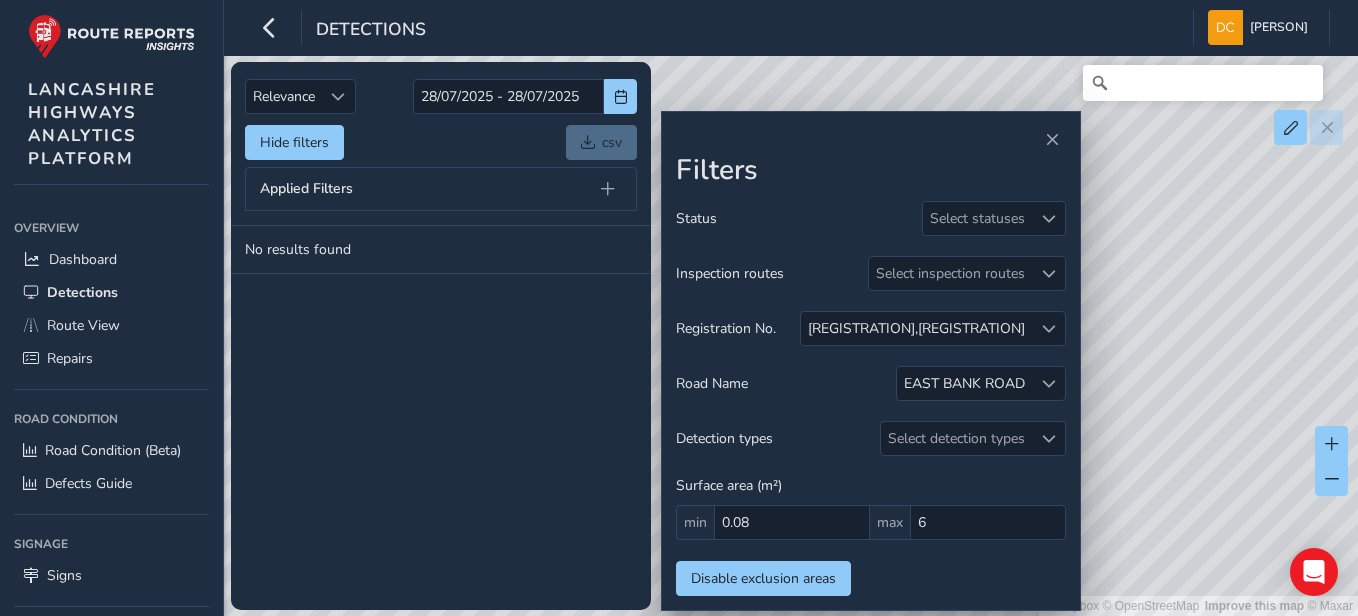click on "Status Select statuses Inspection routes Select inspection routes Registration No. DY22 UZP ,  DV70 PZN Road Name EAST BANK ROAD Detection types Select detection types Surface area (m²) min 0.08 max 6 Disable exclusion areas" at bounding box center [871, 398] 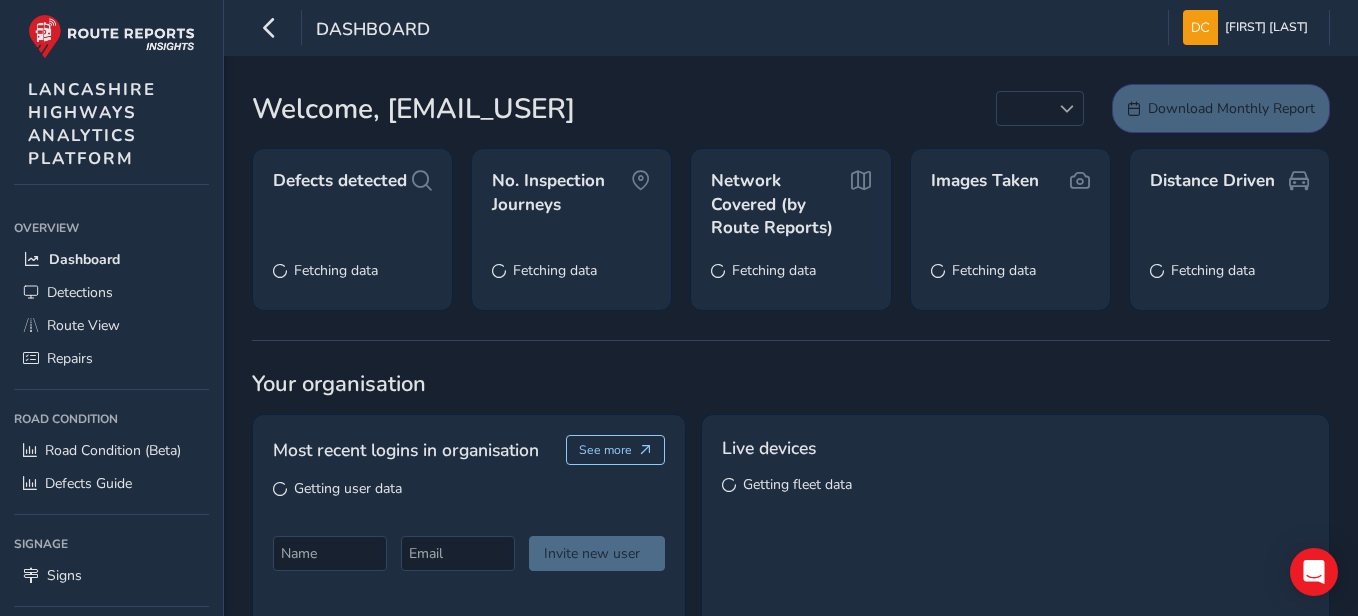 scroll, scrollTop: 0, scrollLeft: 0, axis: both 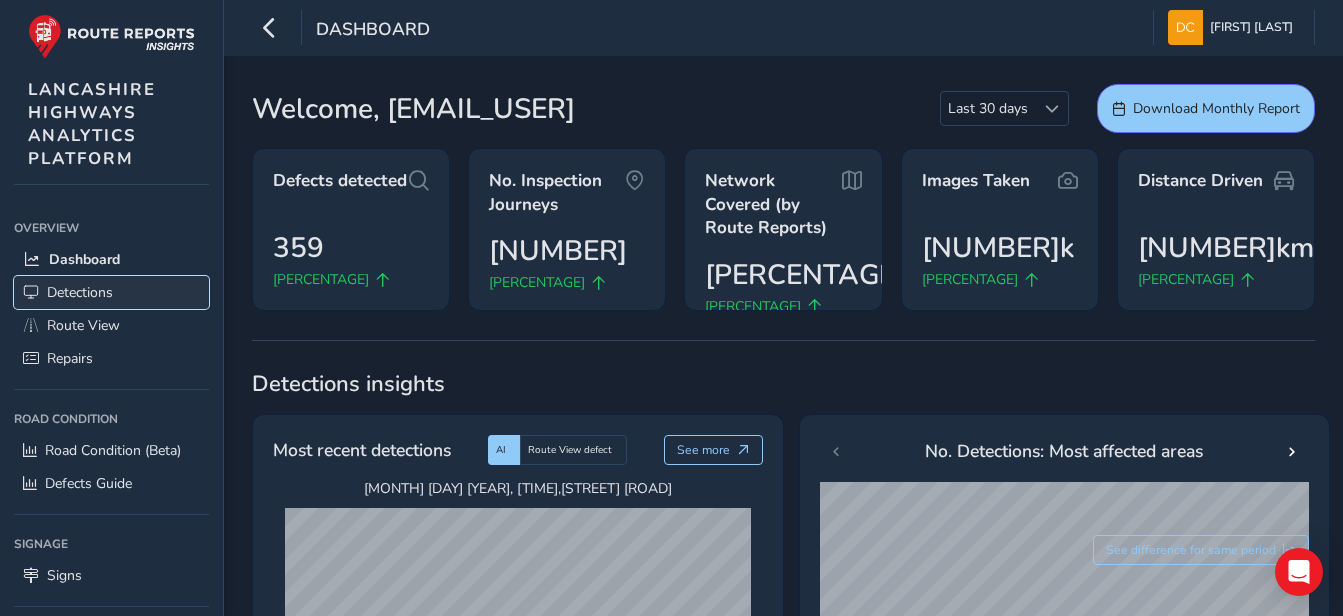 click on "Detections" at bounding box center (80, 292) 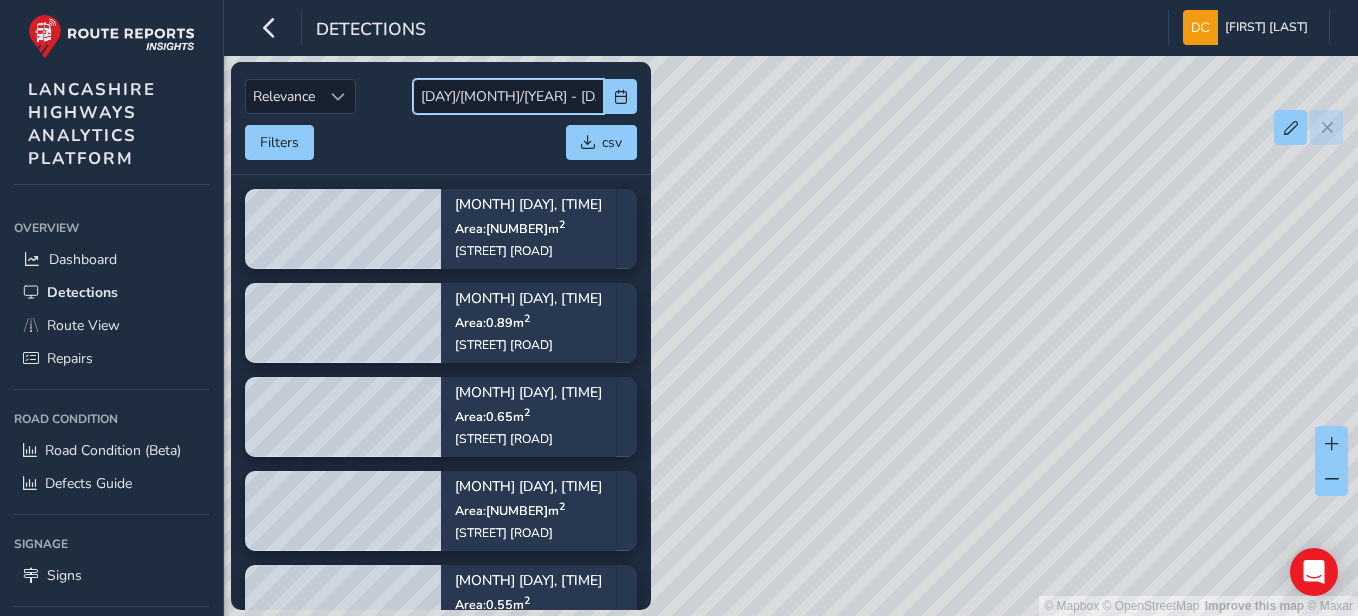 click on "[DAY]/[MONTH]/[YEAR] - [DAY]/[MONTH]/[YEAR]" at bounding box center [508, 96] 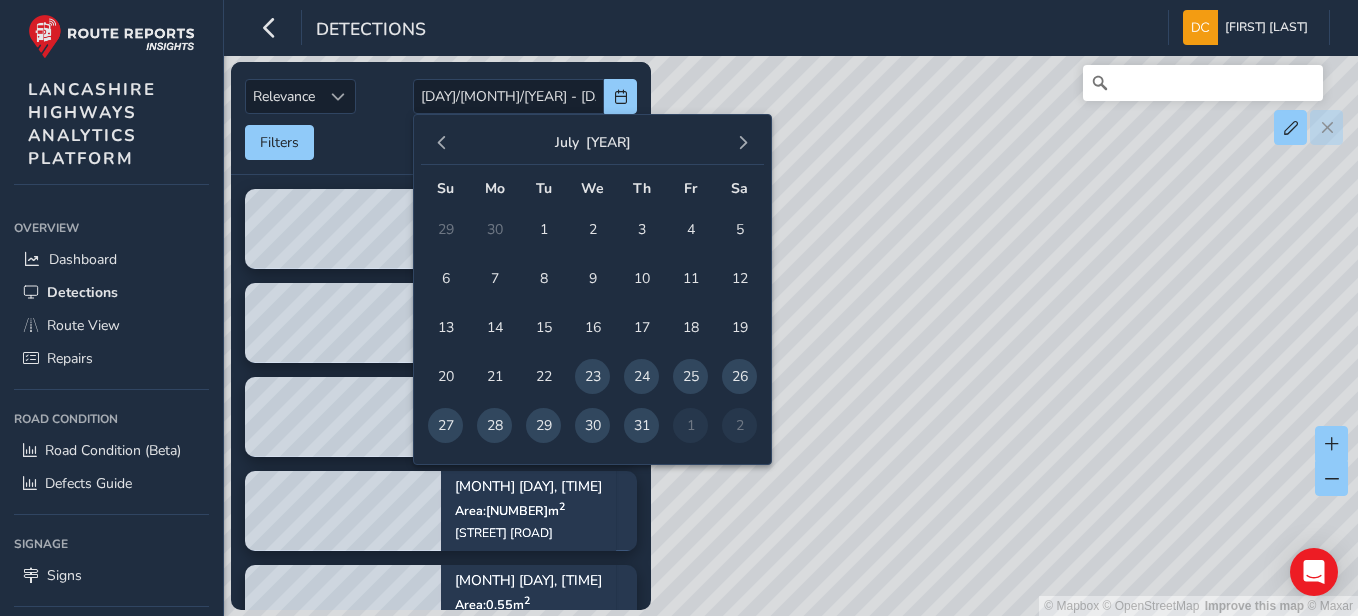 click on "28" at bounding box center [494, 425] 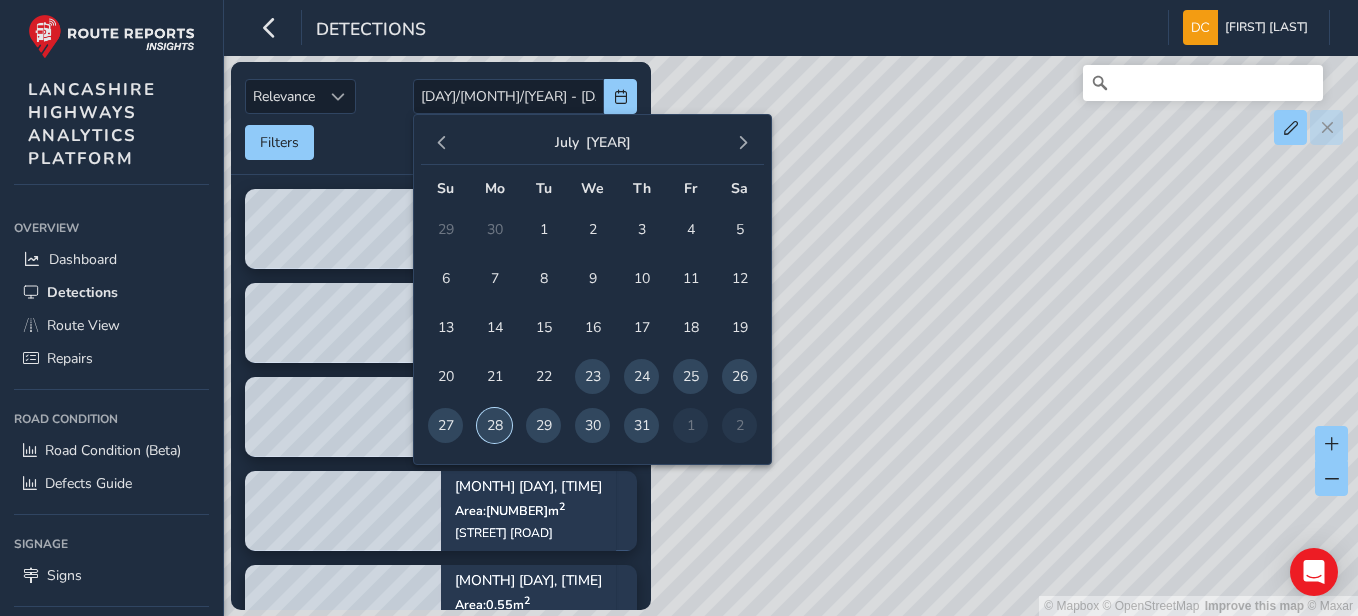 type on "28/07/2025" 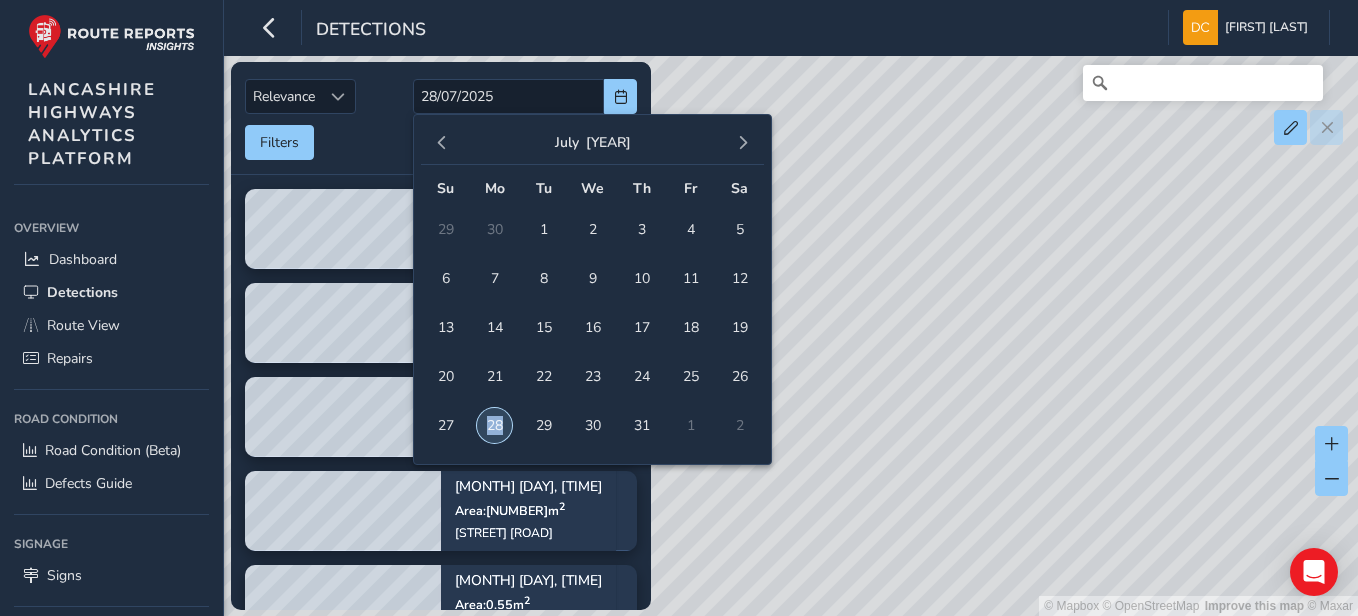 click on "28" at bounding box center (494, 425) 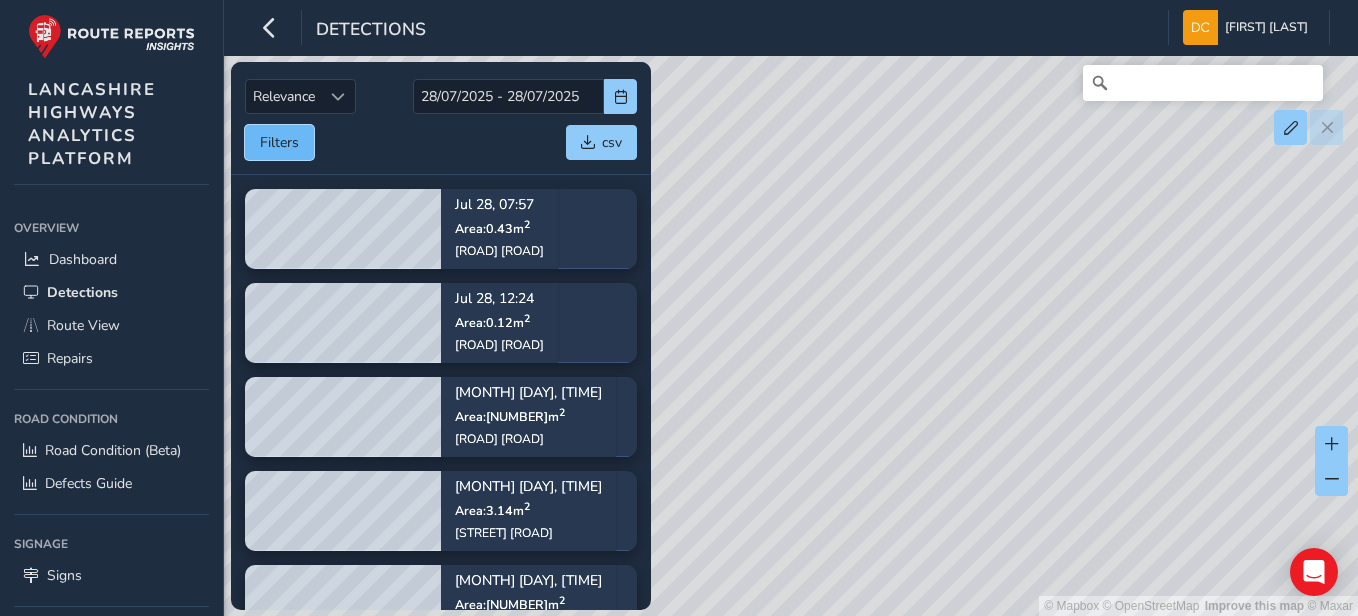 click on "Filters" at bounding box center [279, 142] 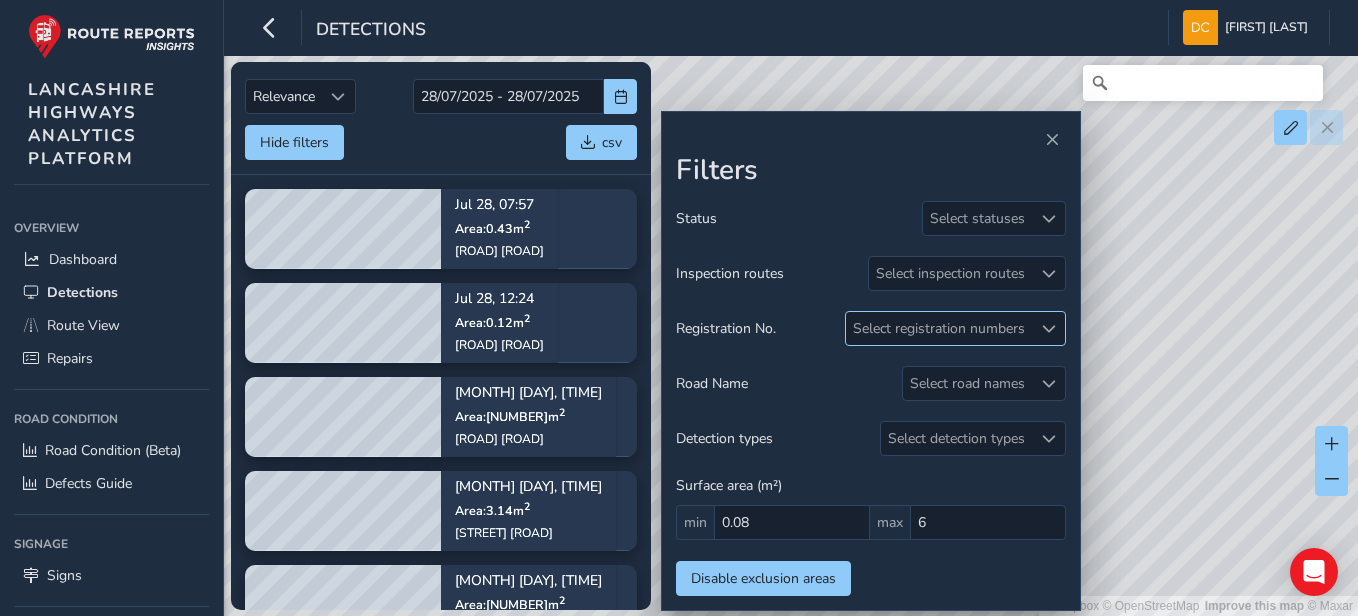 click on "Select registration numbers" at bounding box center [939, 328] 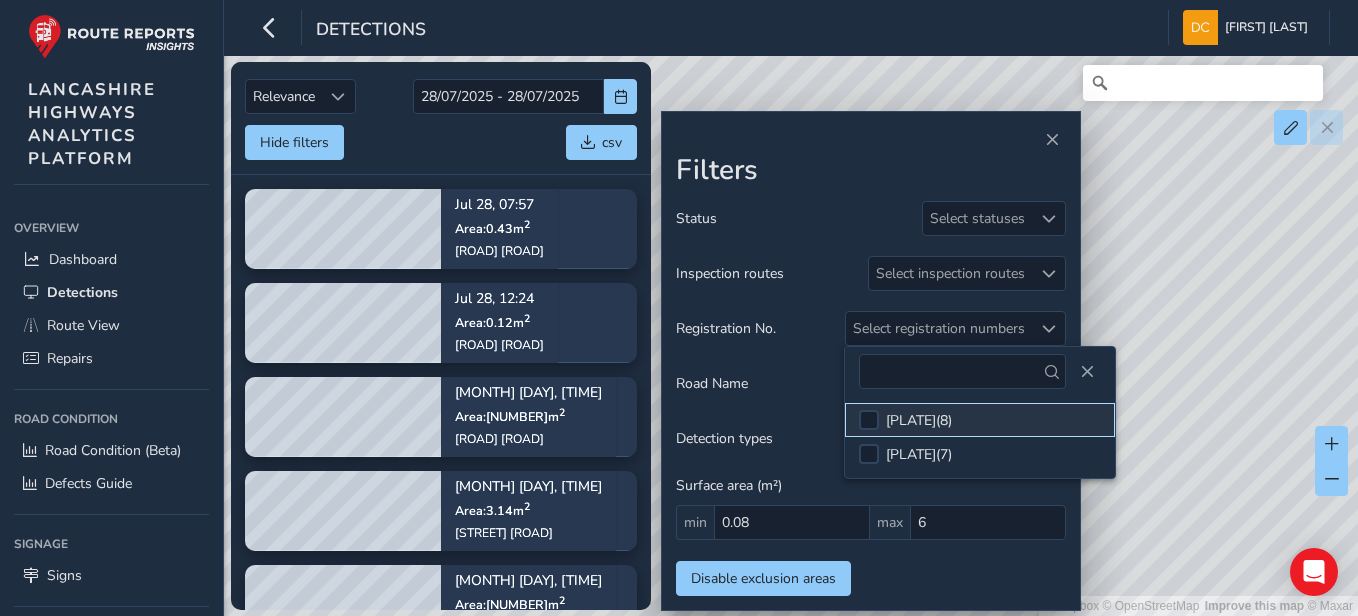click on "[PLATE]  ( [NUMBER] )" at bounding box center [980, 420] 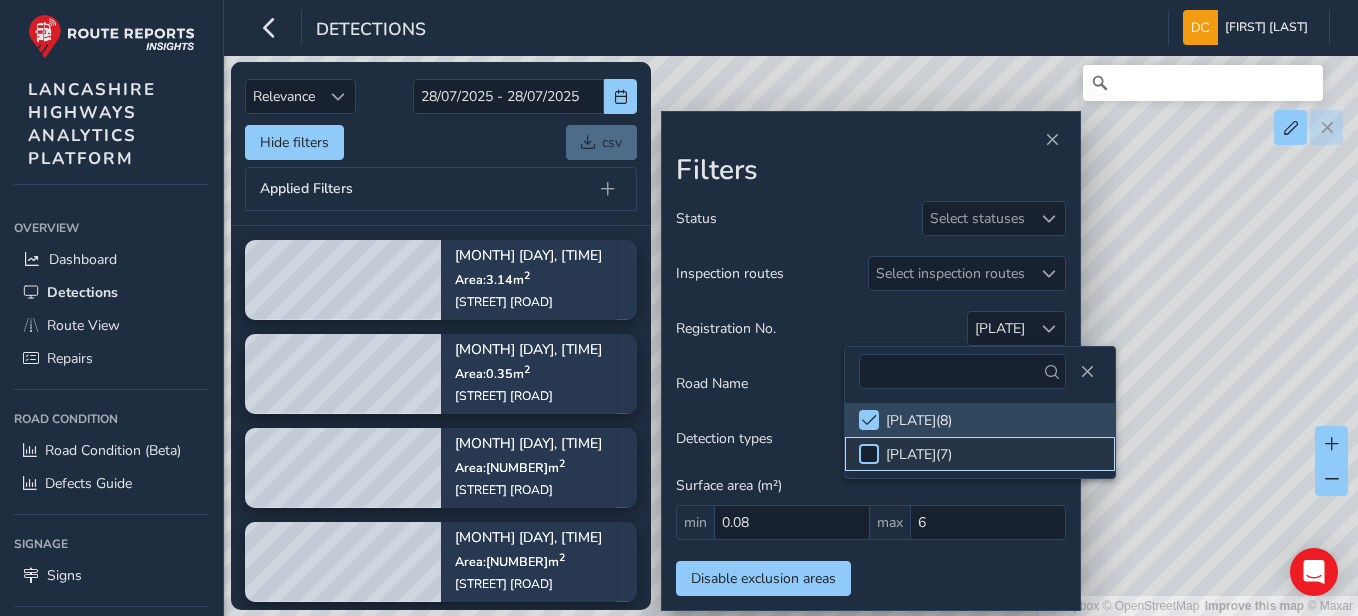 click at bounding box center (869, 454) 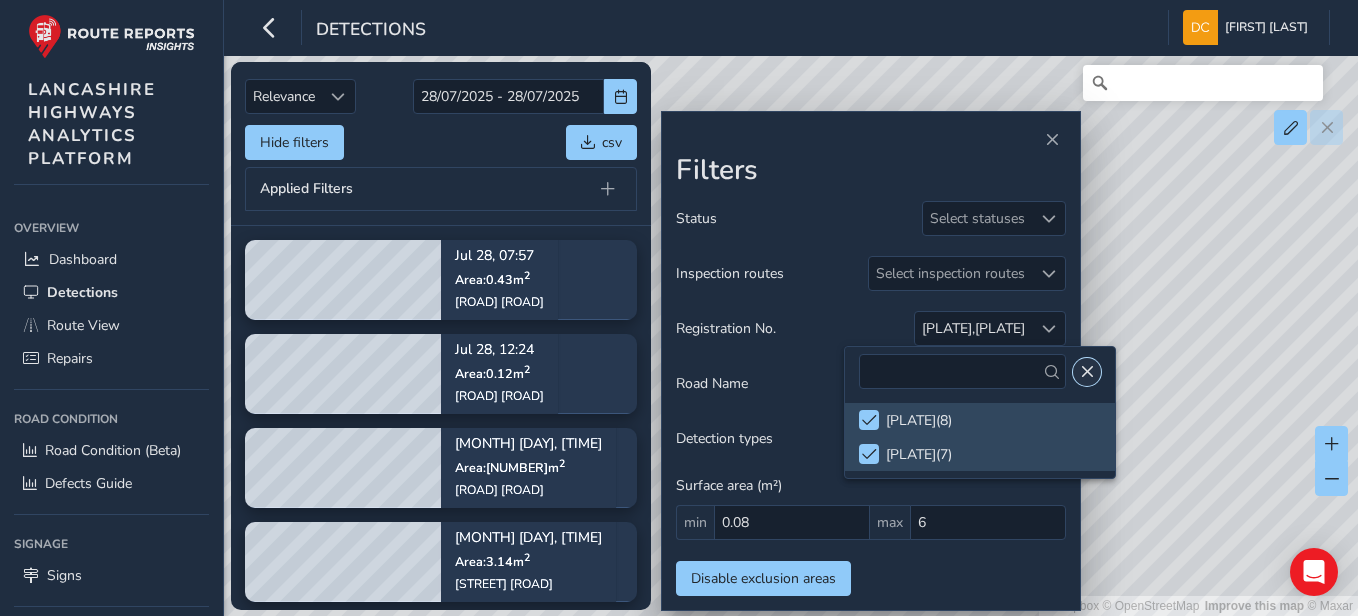 click at bounding box center (1087, 372) 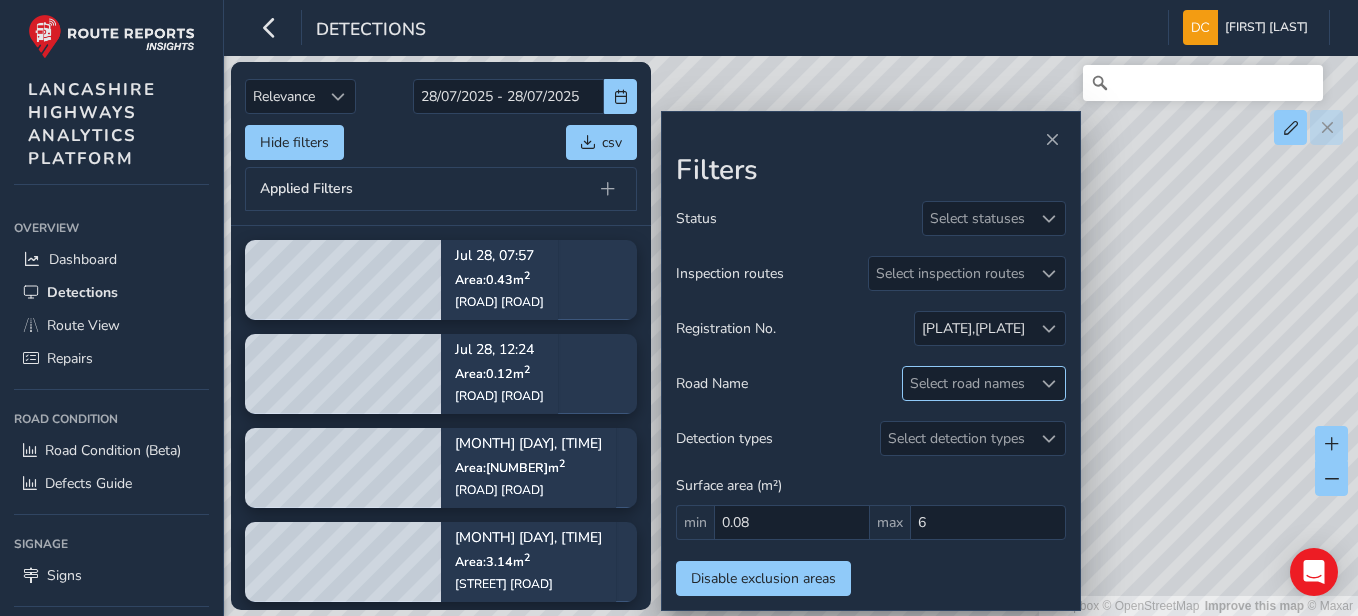 click at bounding box center [1049, 384] 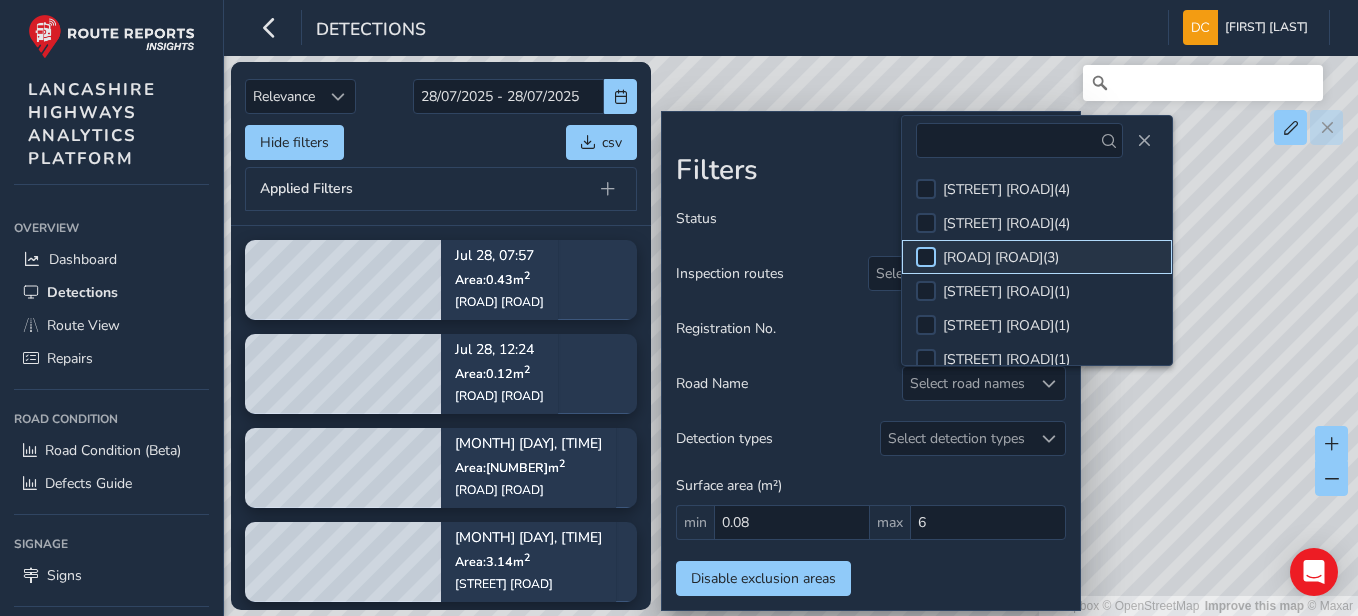 click at bounding box center [926, 257] 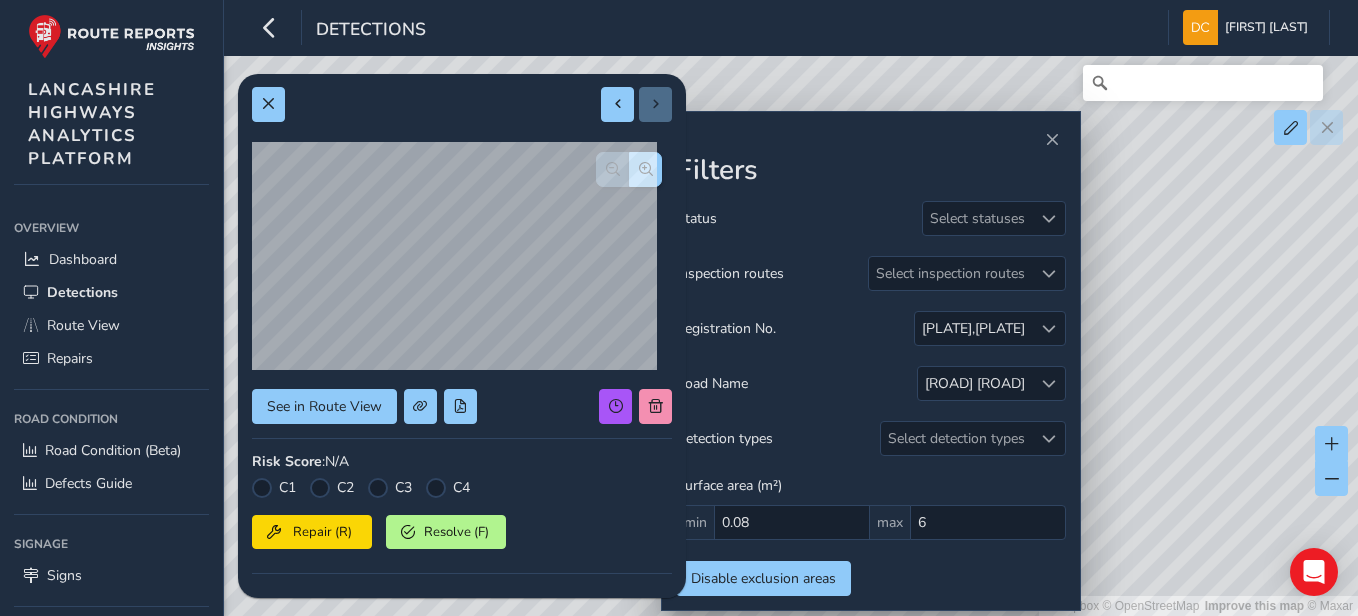 scroll, scrollTop: 0, scrollLeft: 0, axis: both 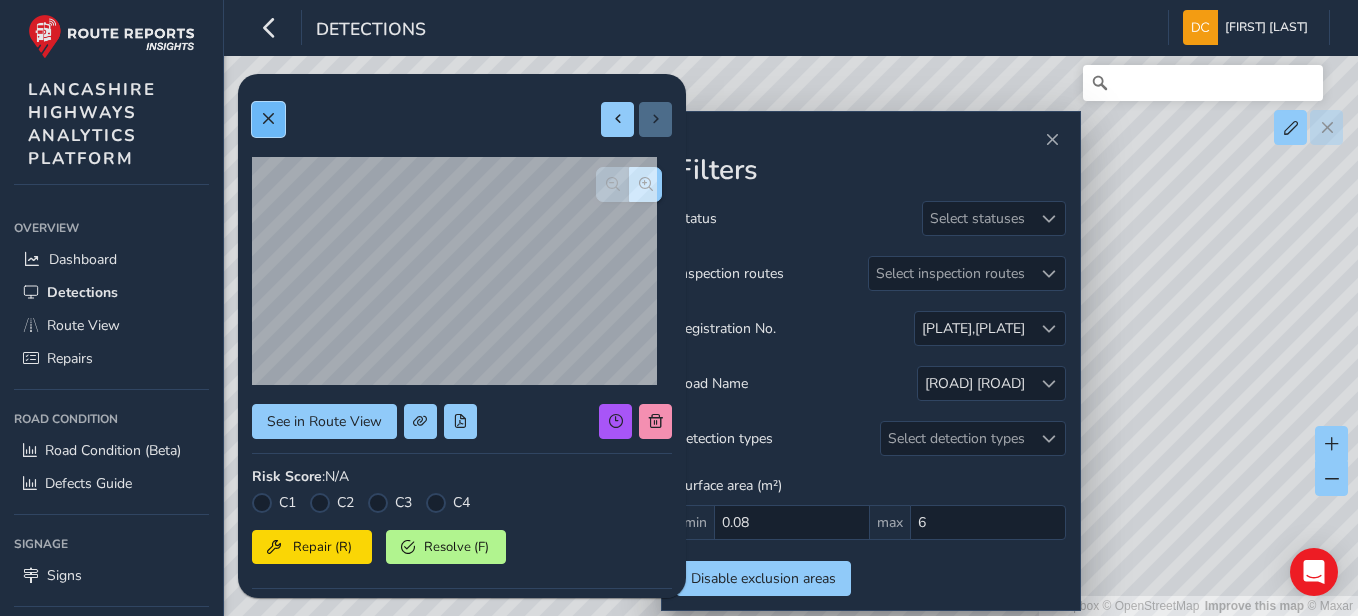 click at bounding box center (268, 119) 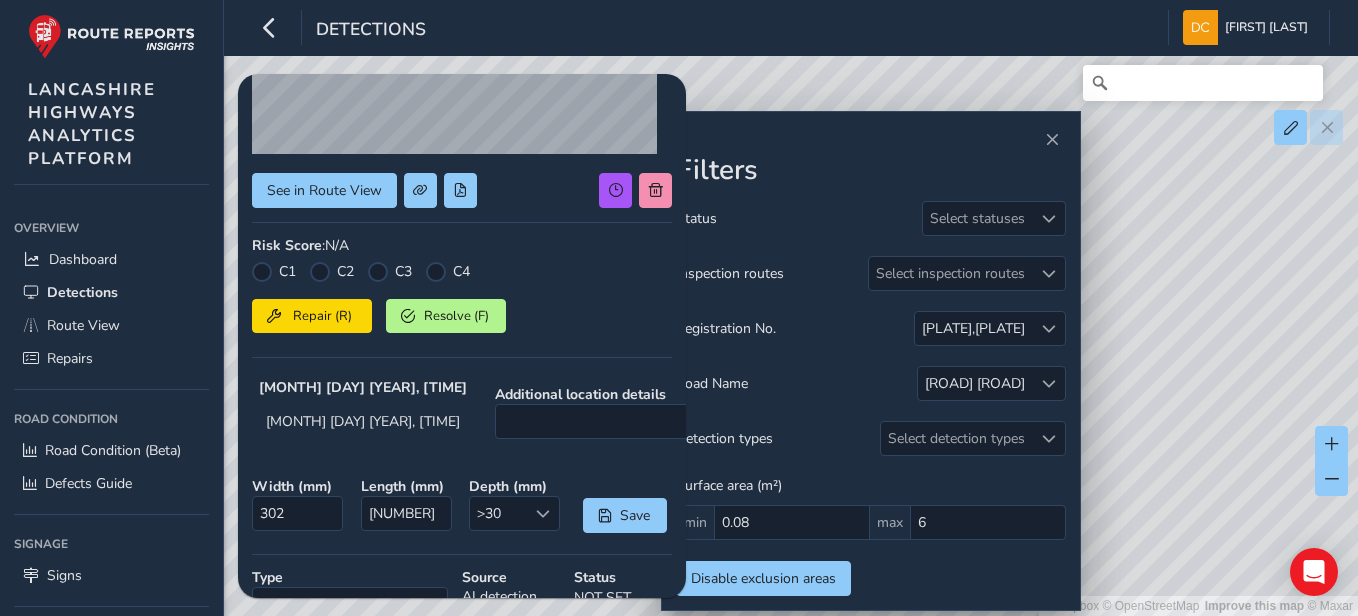 scroll, scrollTop: 0, scrollLeft: 0, axis: both 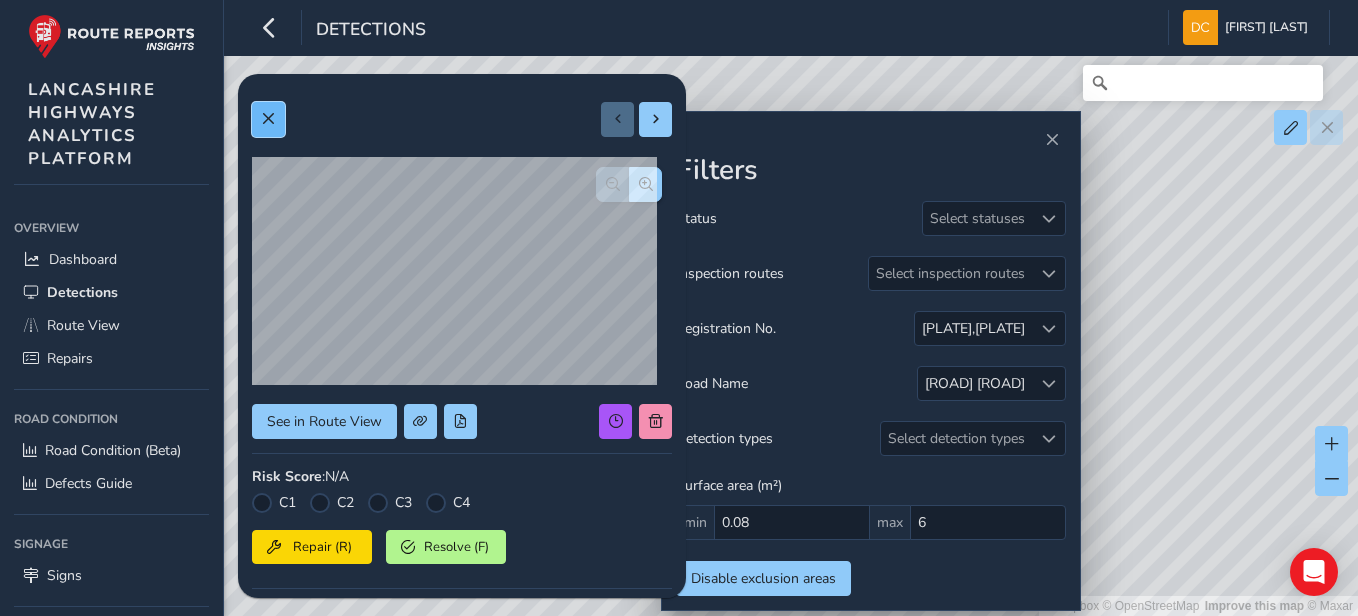 click at bounding box center (268, 119) 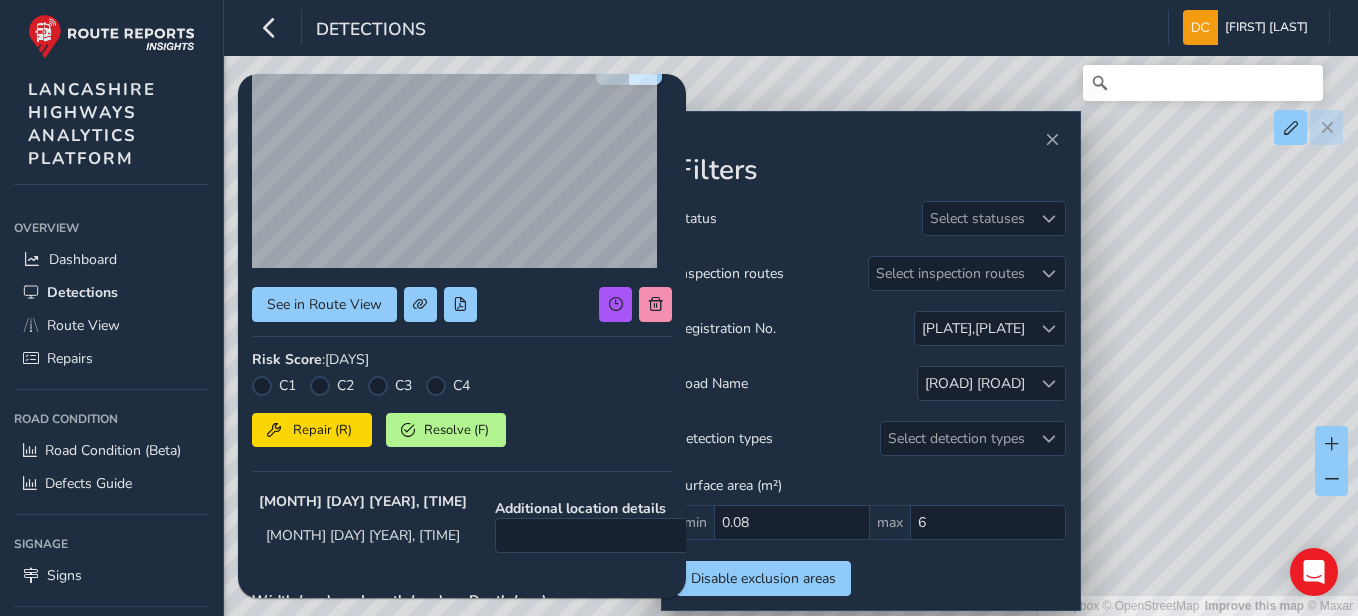 scroll, scrollTop: 0, scrollLeft: 0, axis: both 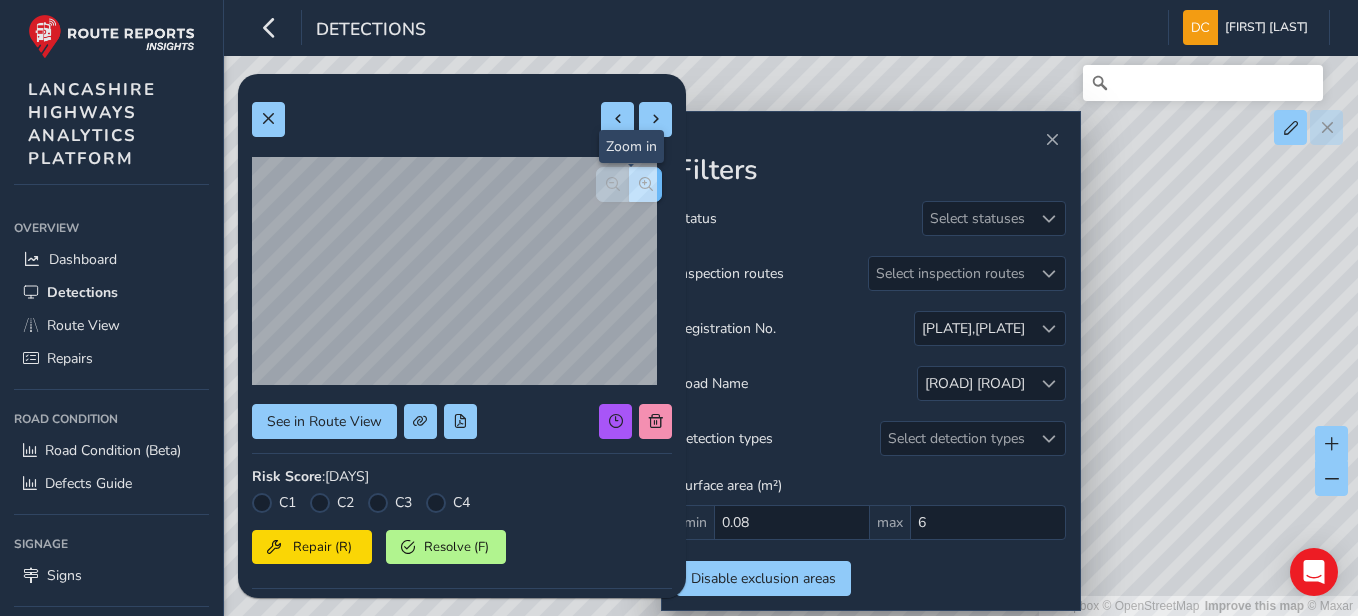 click at bounding box center [645, 184] 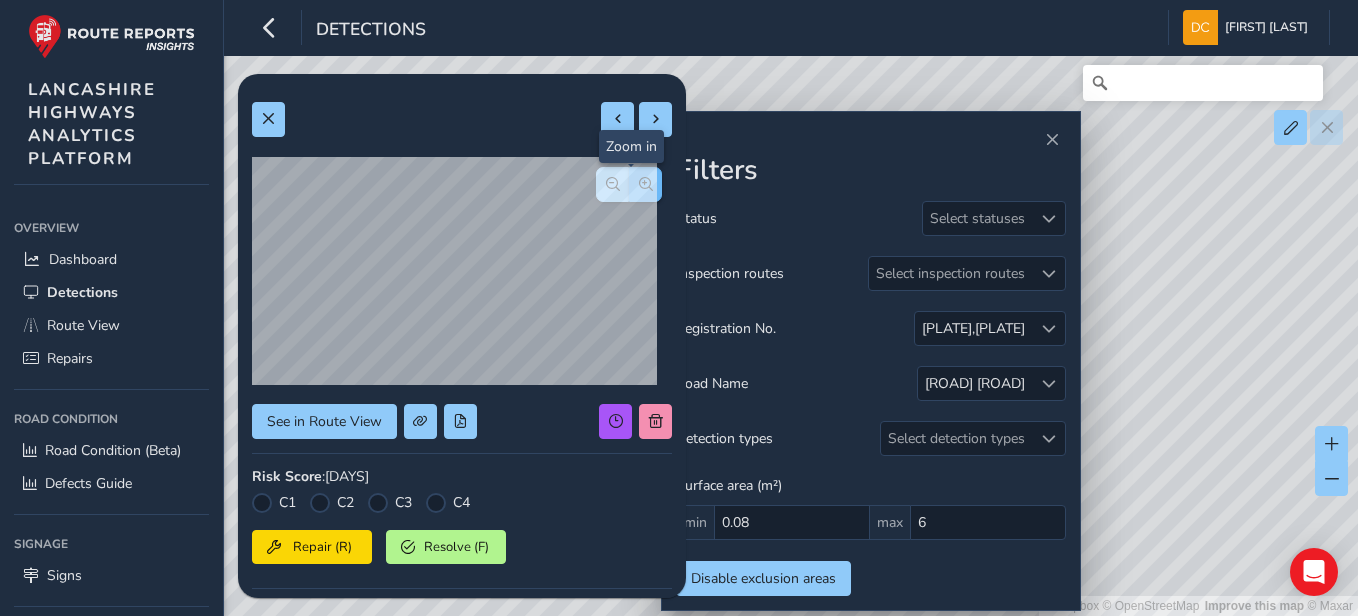 click at bounding box center [645, 184] 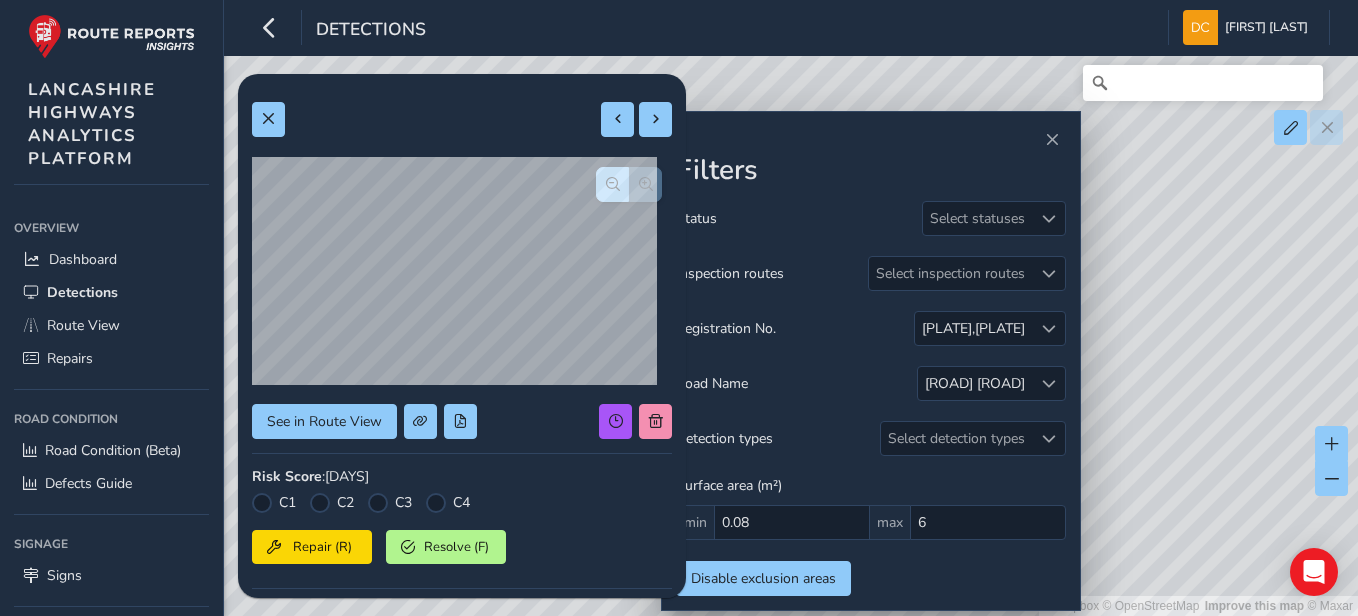 click at bounding box center [629, 184] 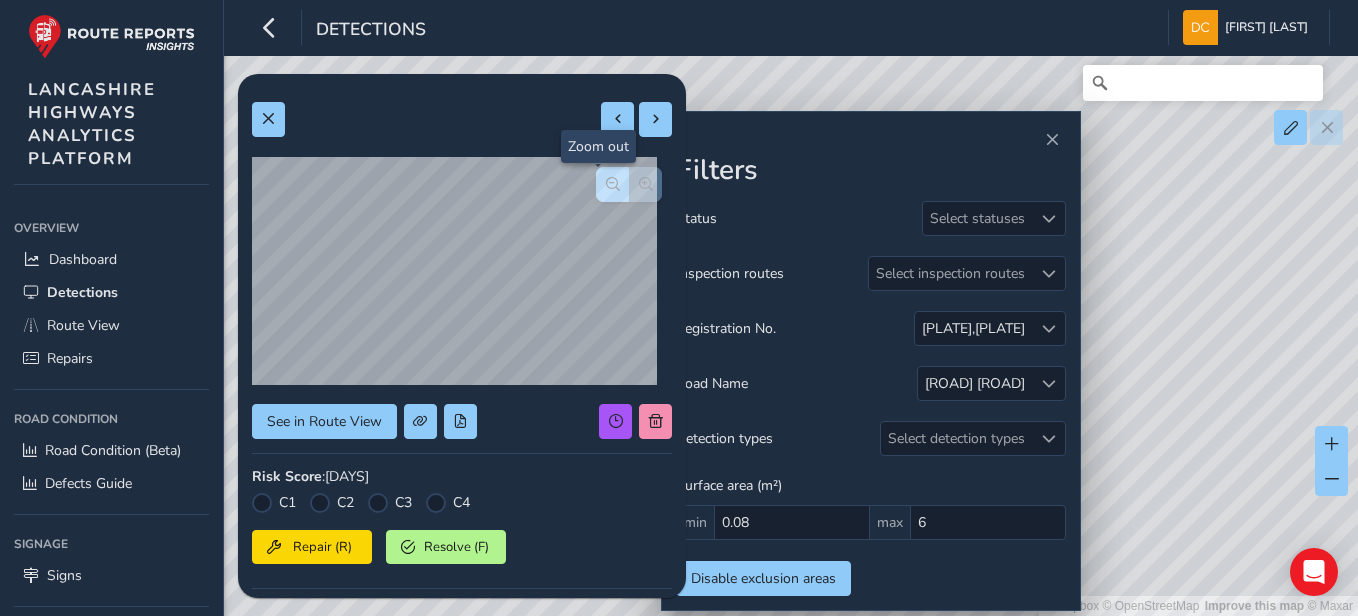 click at bounding box center (612, 184) 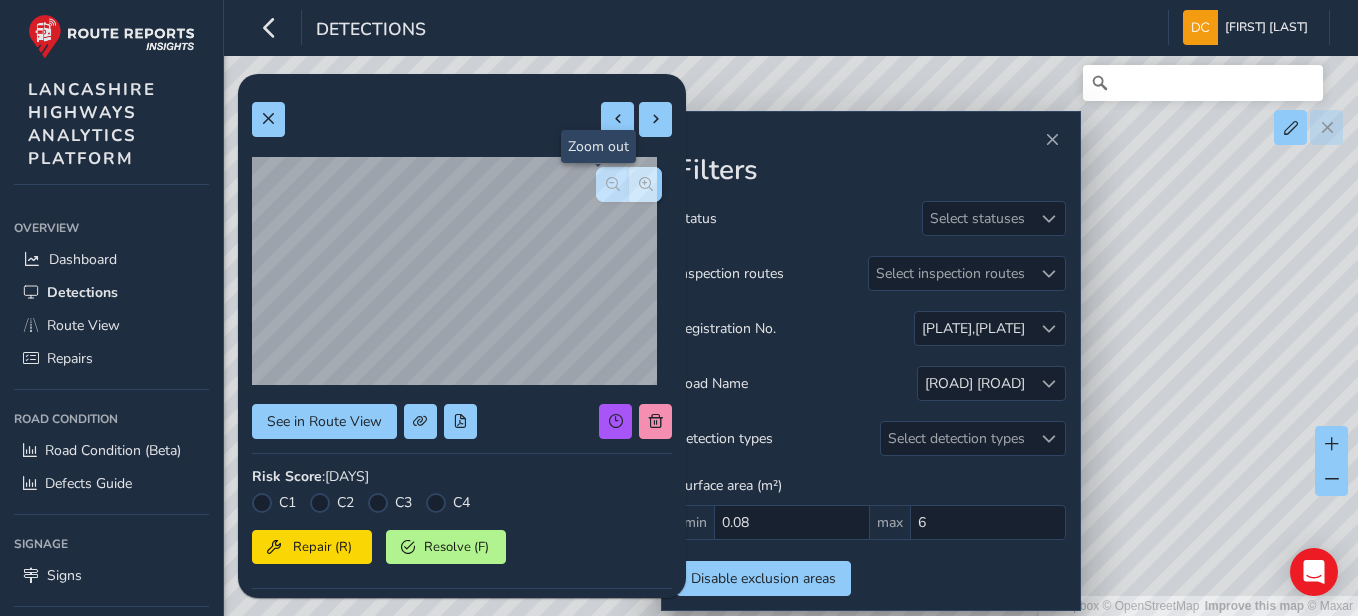 click at bounding box center (612, 184) 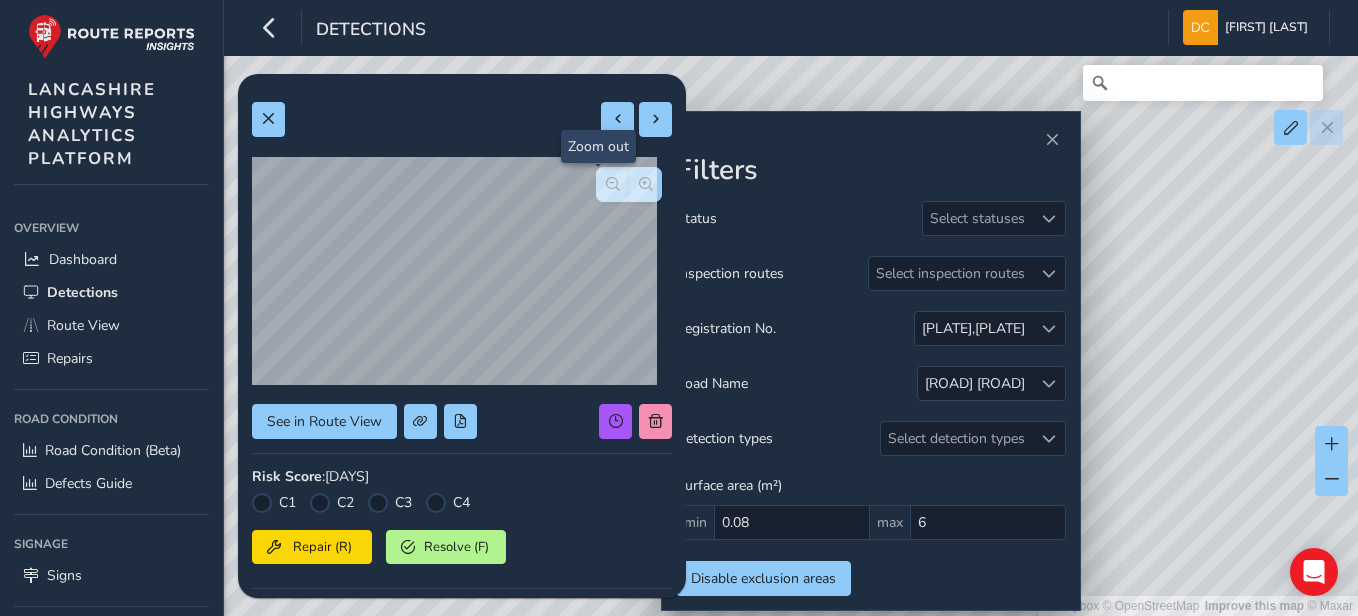 click at bounding box center [612, 184] 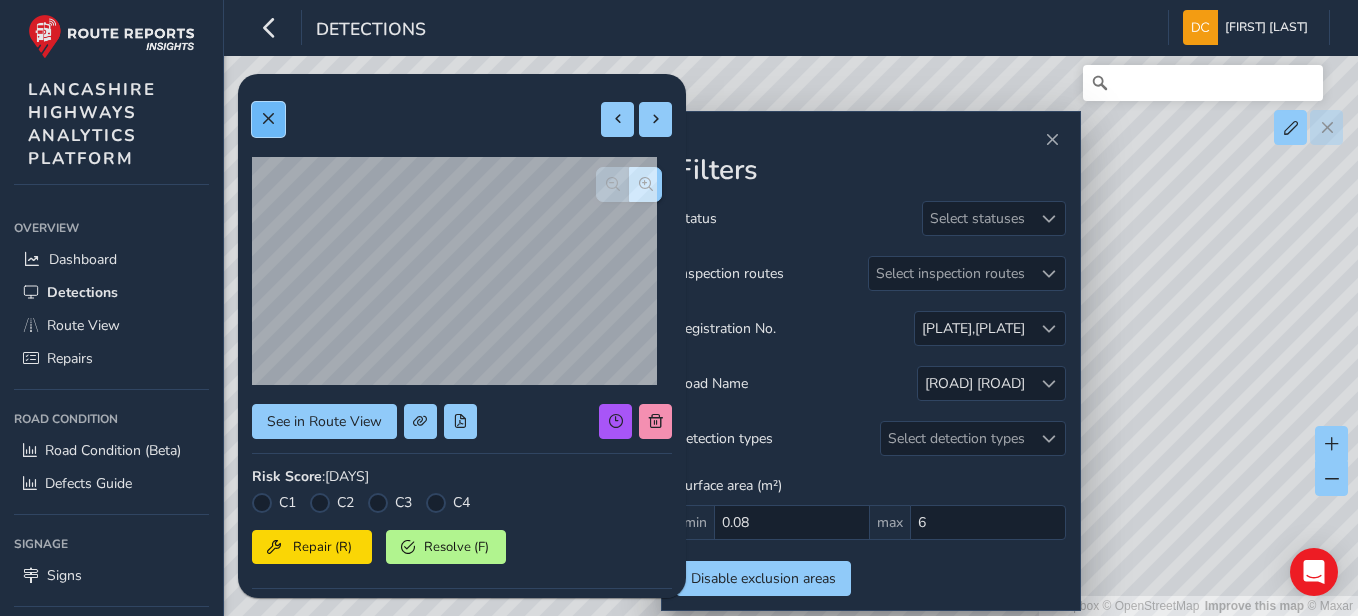 click at bounding box center [268, 119] 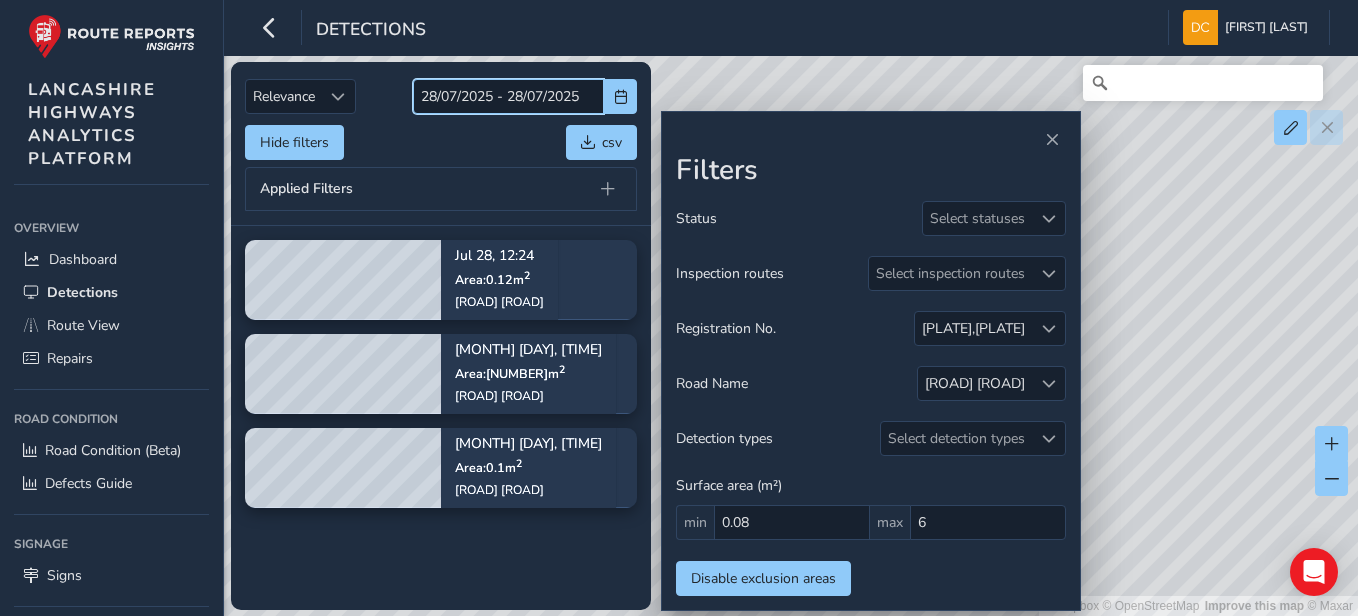 click on "28/07/2025 - 28/07/2025" at bounding box center [508, 96] 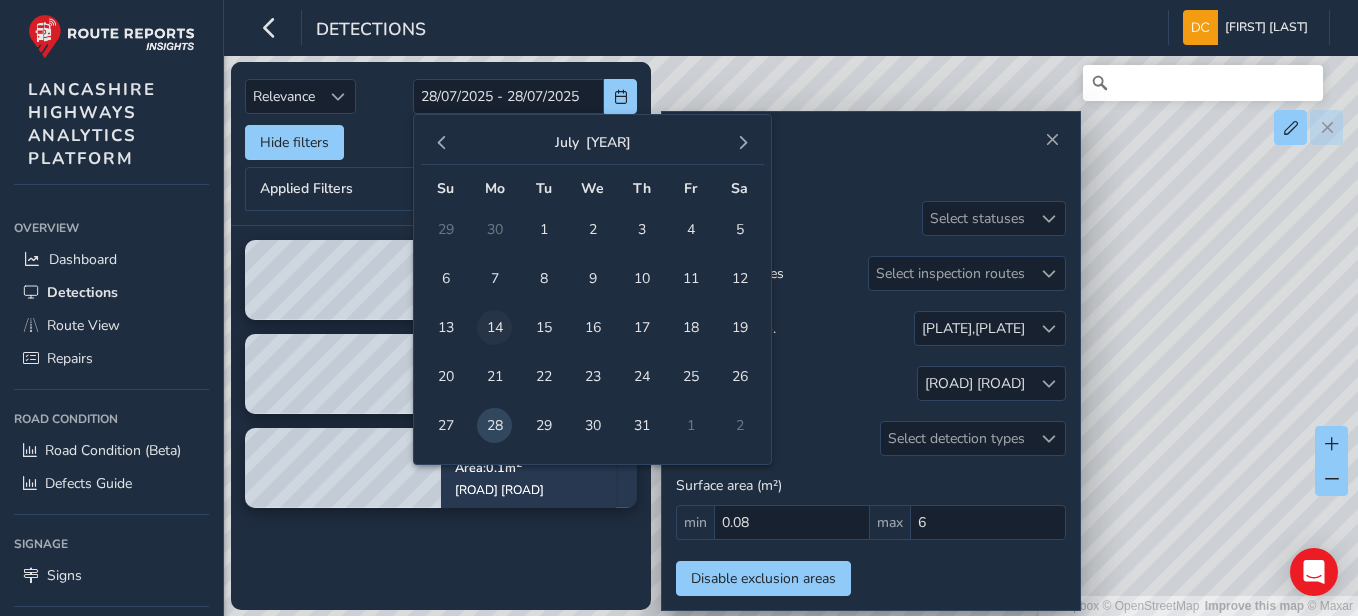 click on "14" at bounding box center (494, 327) 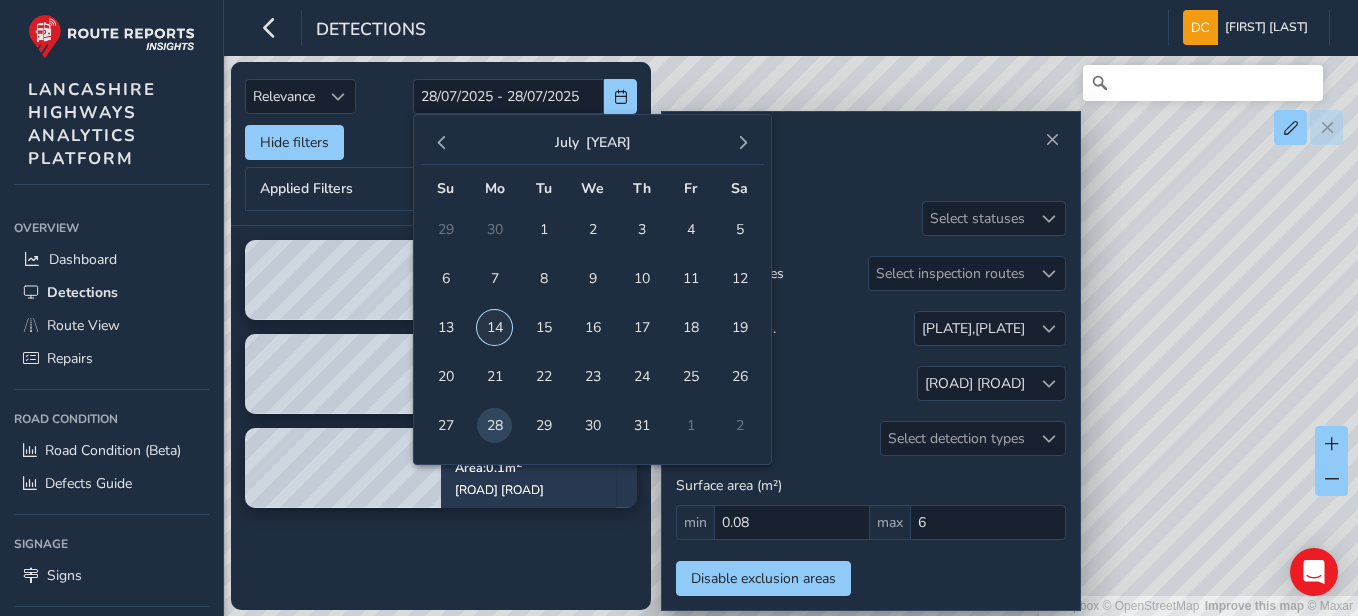 type on "[DAY]/[MONTH]/[YEAR]" 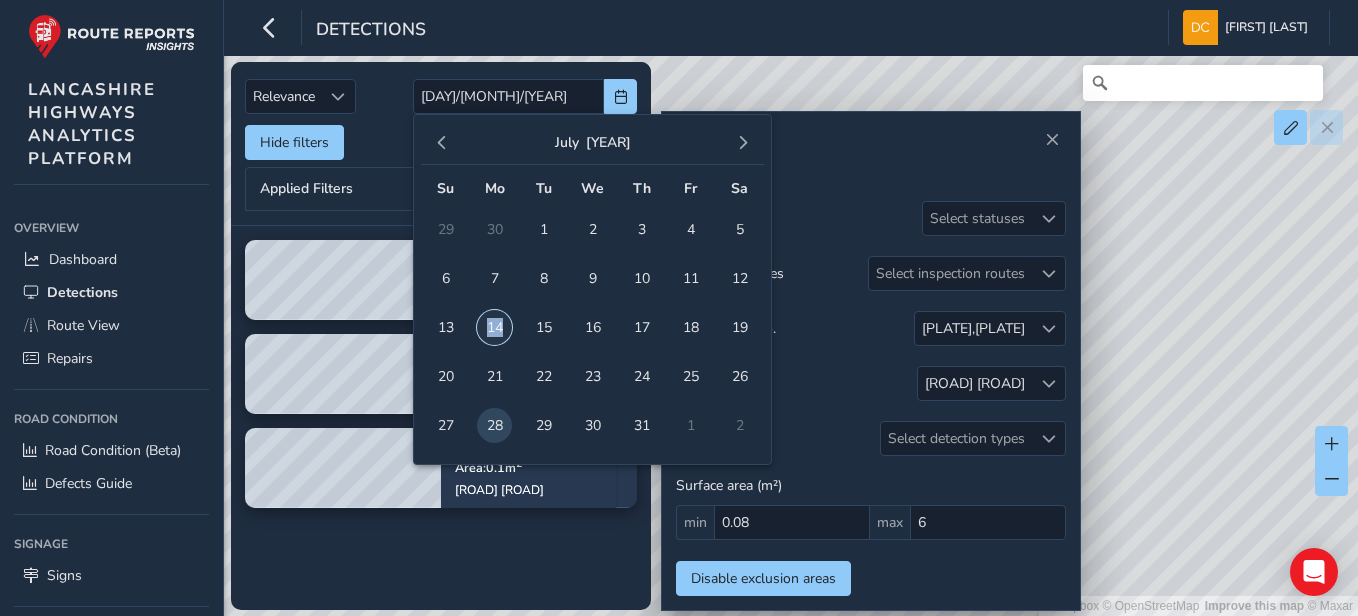 click on "14" at bounding box center [494, 327] 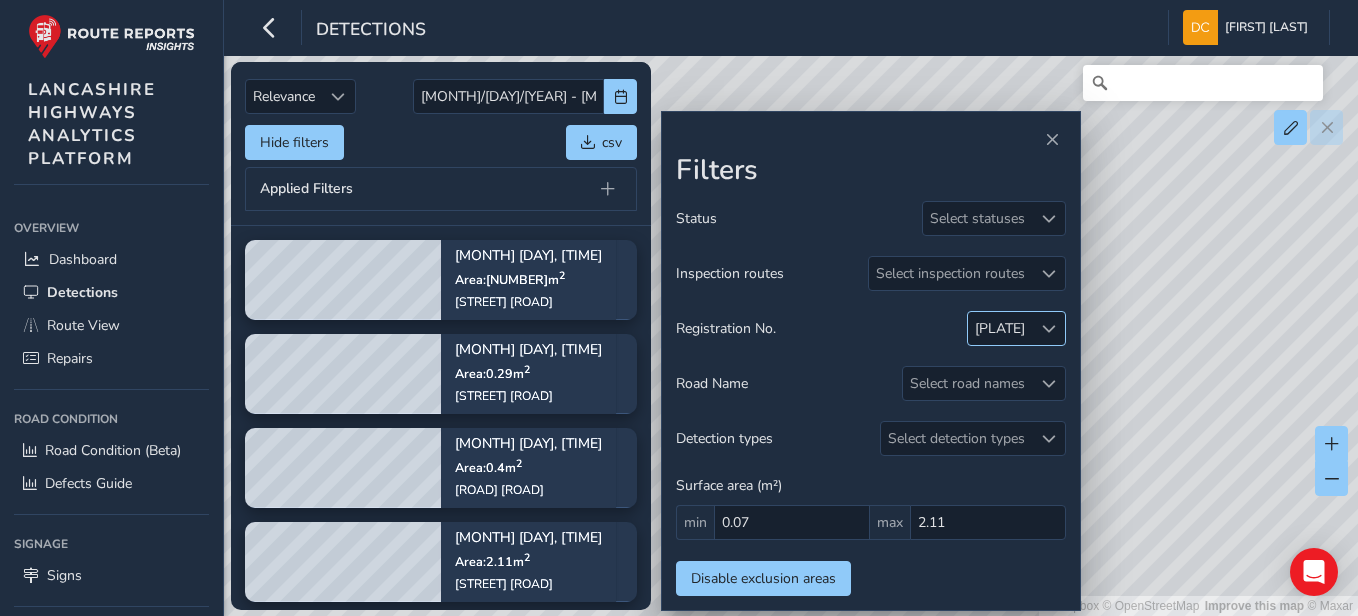 click at bounding box center (1049, 329) 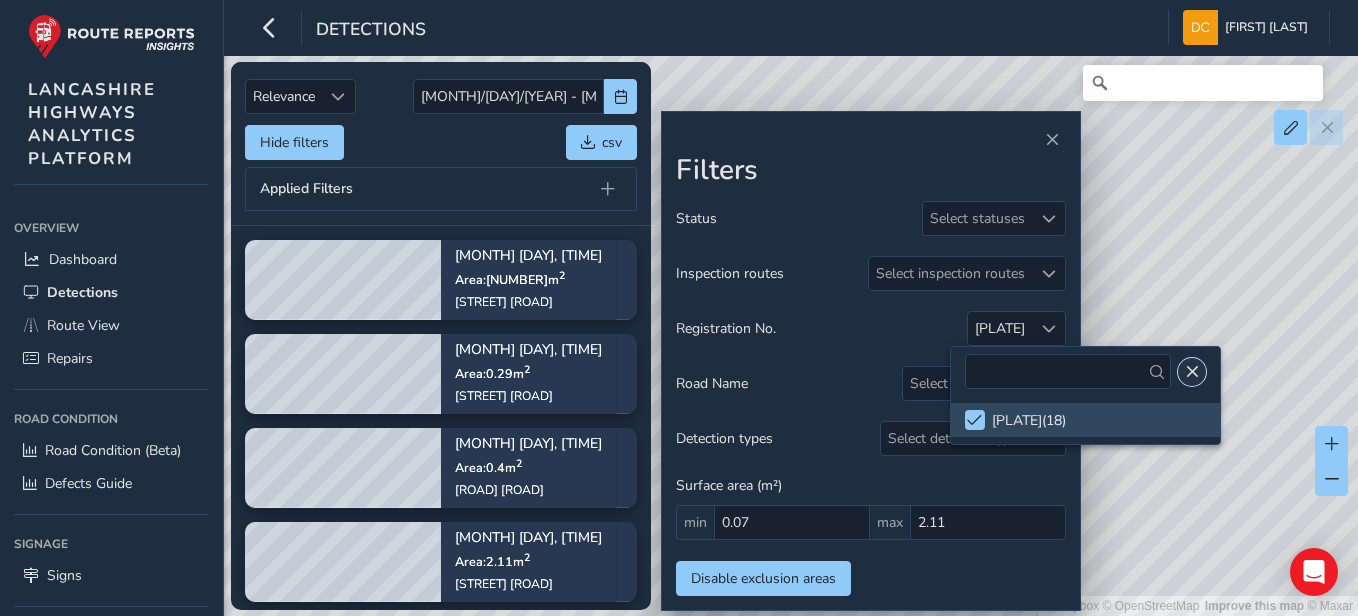 click at bounding box center (1192, 372) 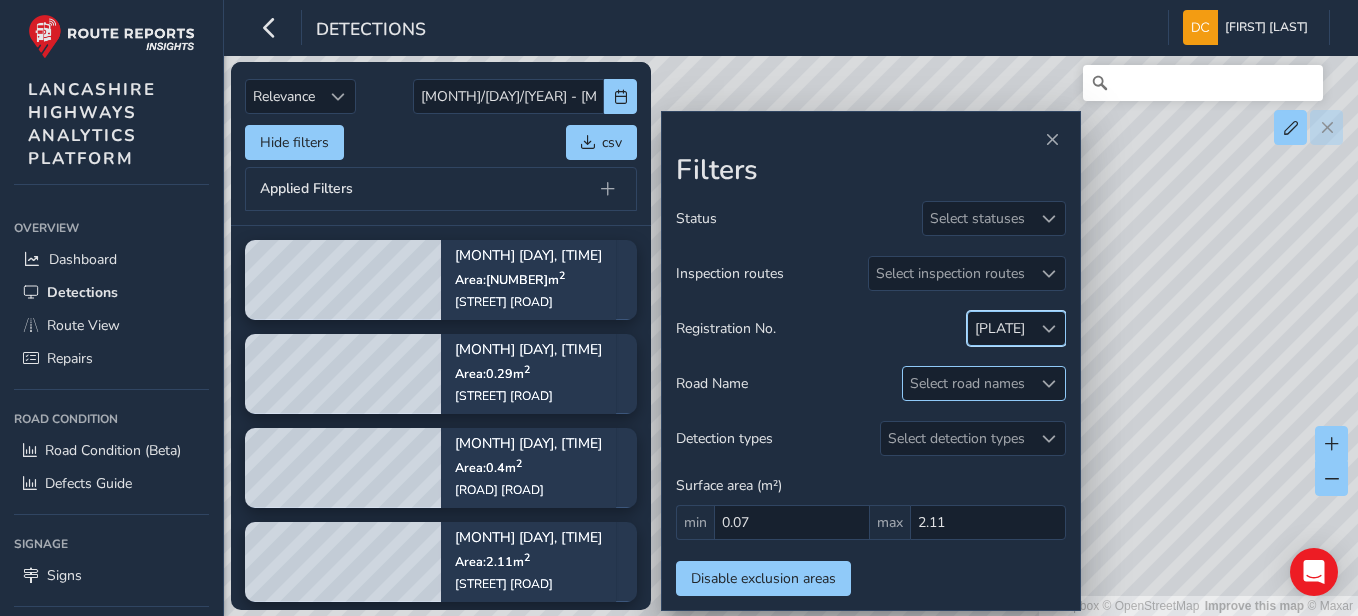 click at bounding box center (1049, 384) 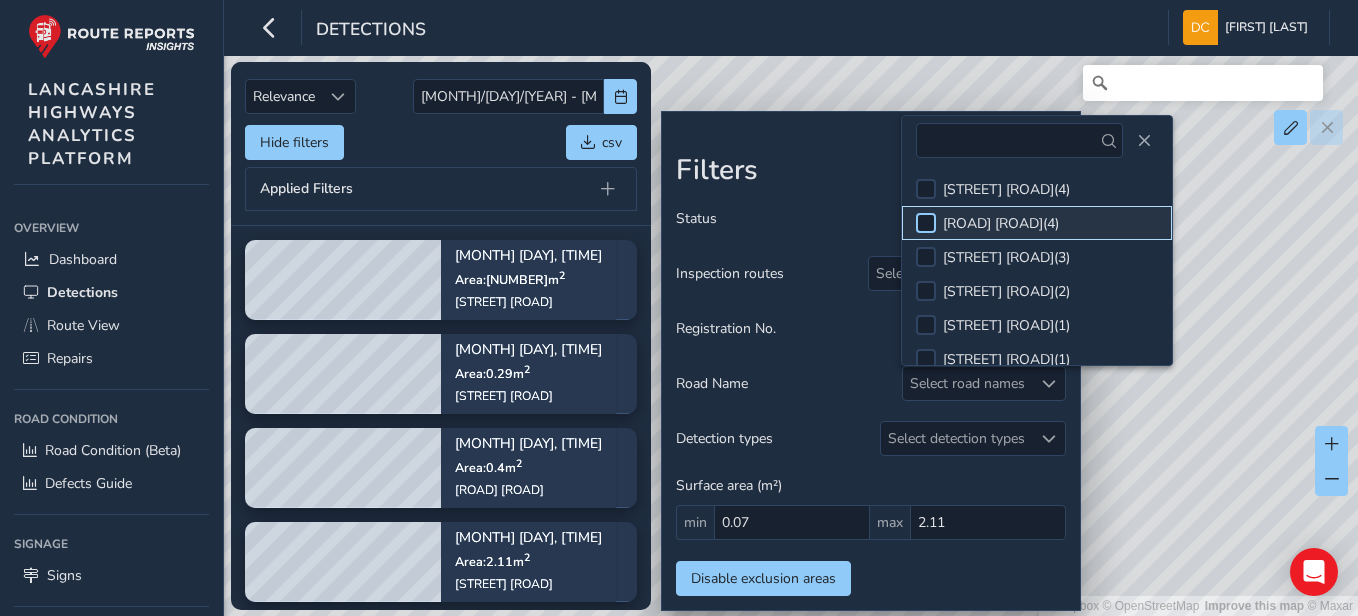 click at bounding box center (926, 223) 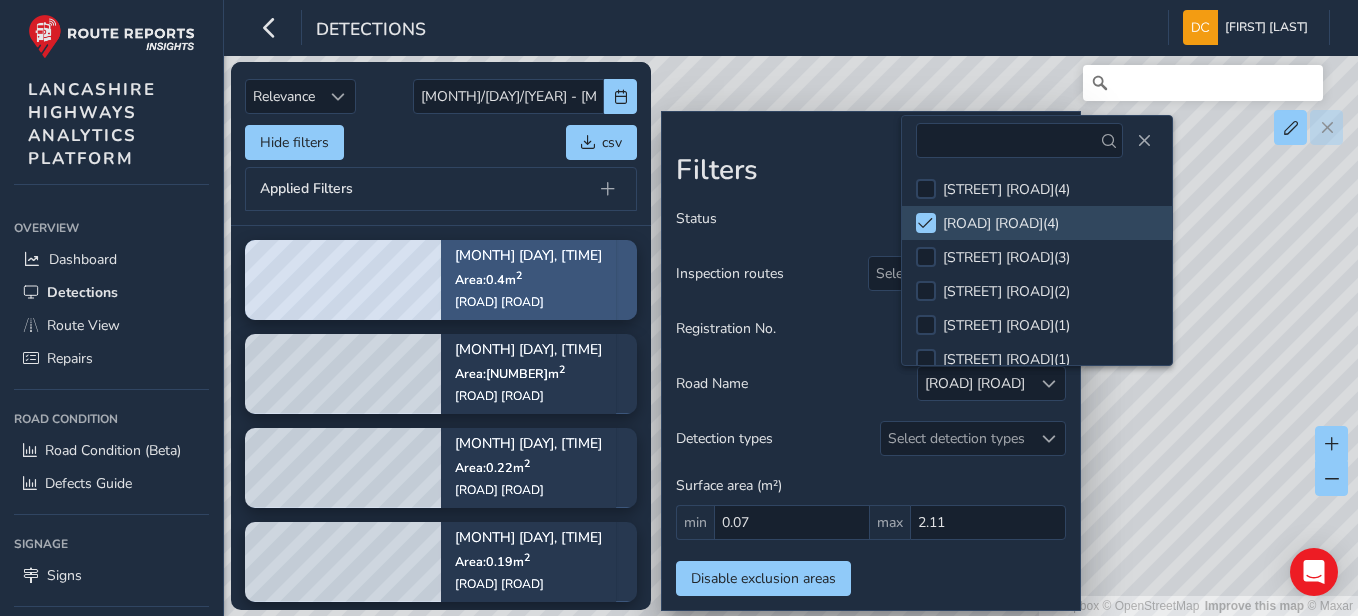 click on "[MONTH] [DAY], [TIME]" at bounding box center [528, 256] 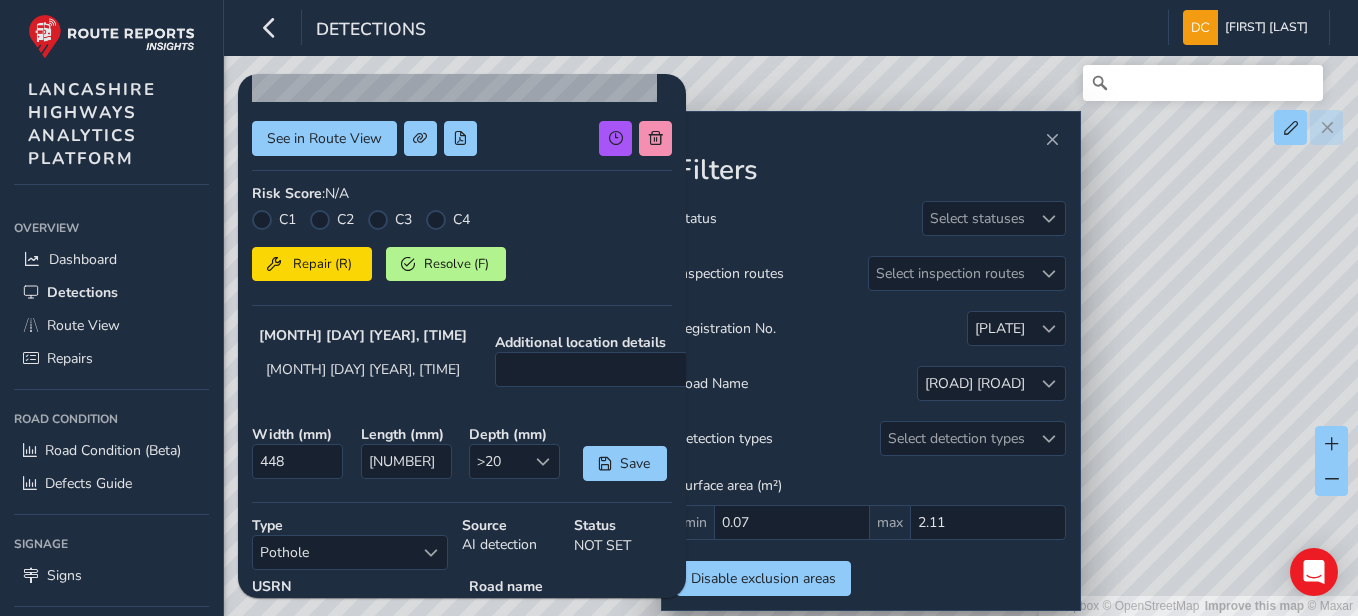 scroll, scrollTop: 0, scrollLeft: 0, axis: both 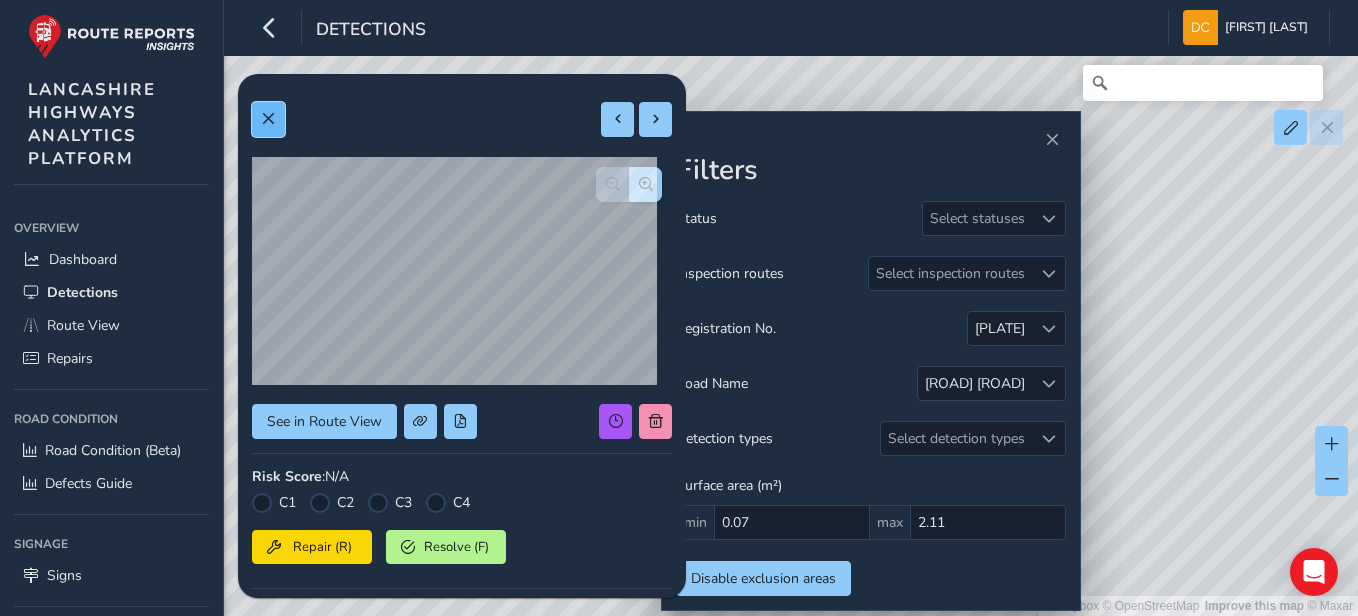 click at bounding box center [268, 119] 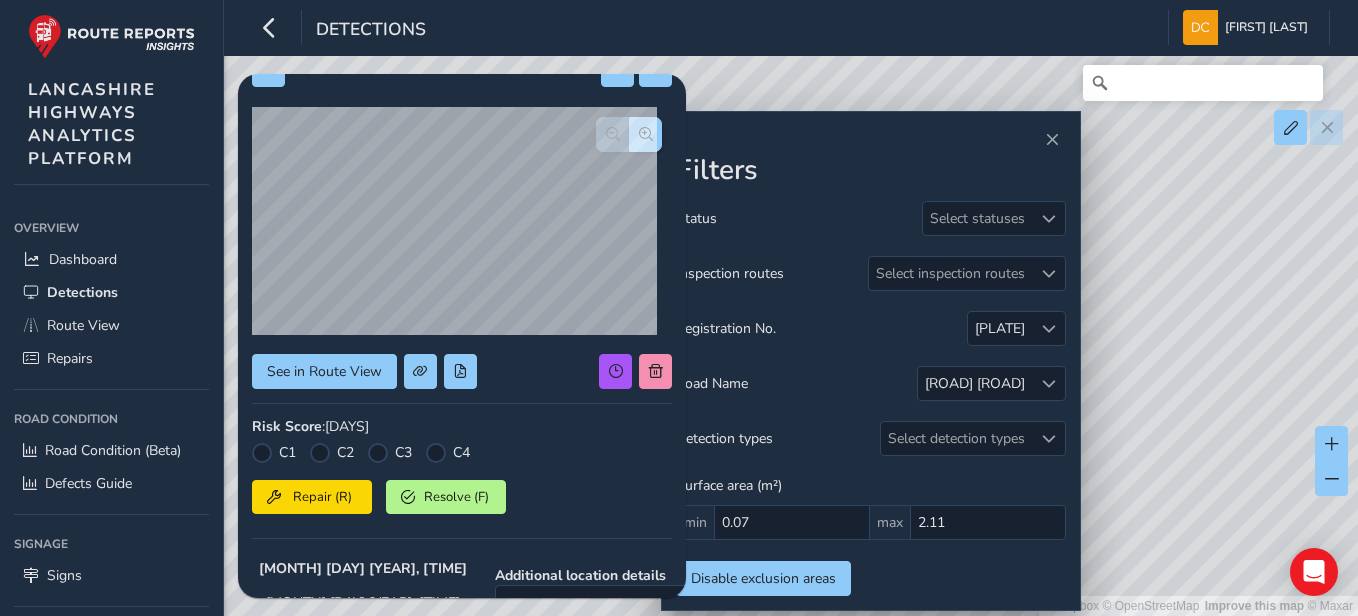 scroll, scrollTop: 0, scrollLeft: 0, axis: both 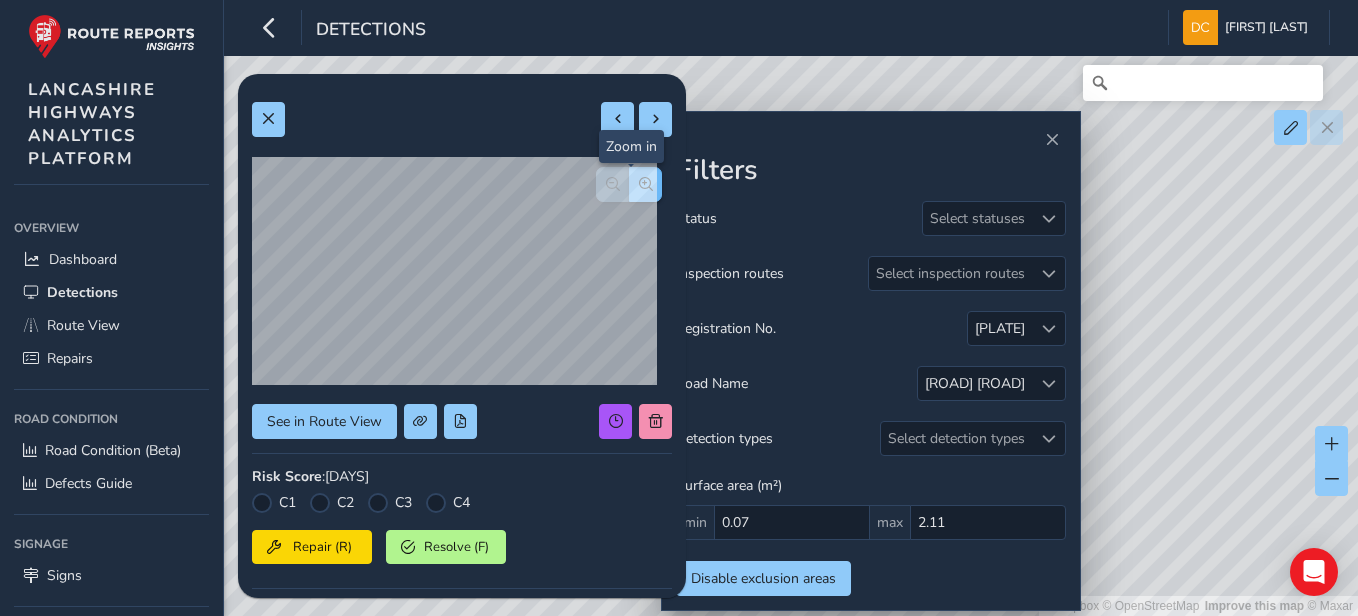 click at bounding box center (646, 184) 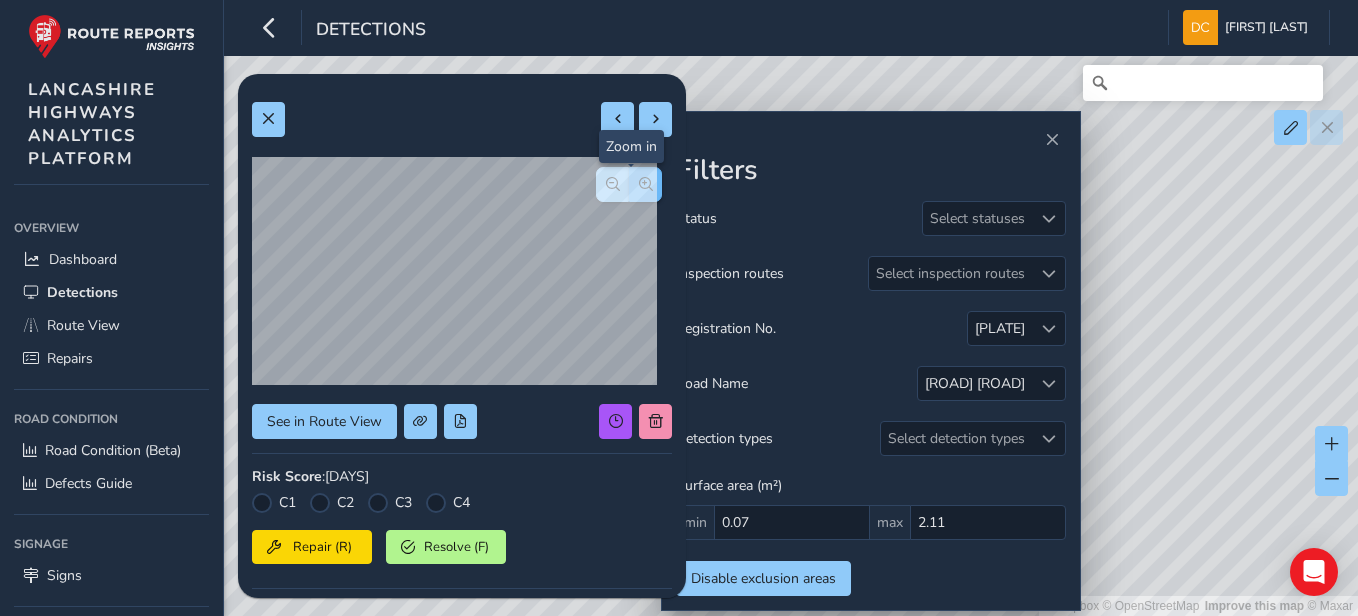 click at bounding box center [646, 184] 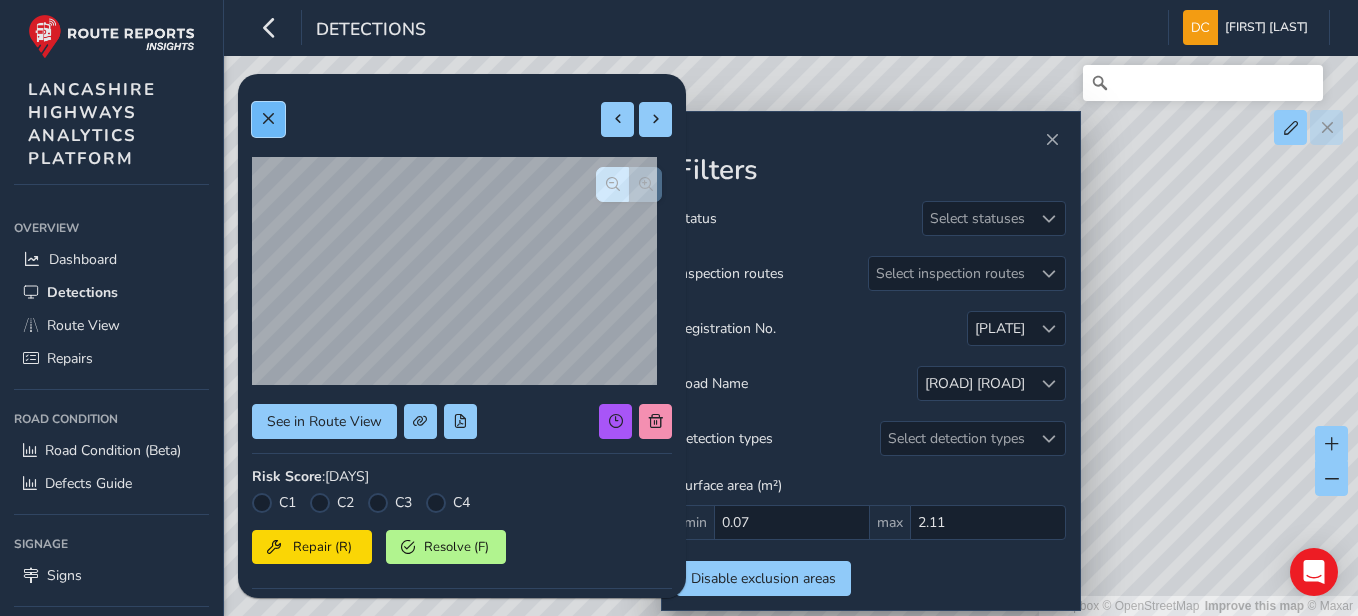 click at bounding box center [268, 119] 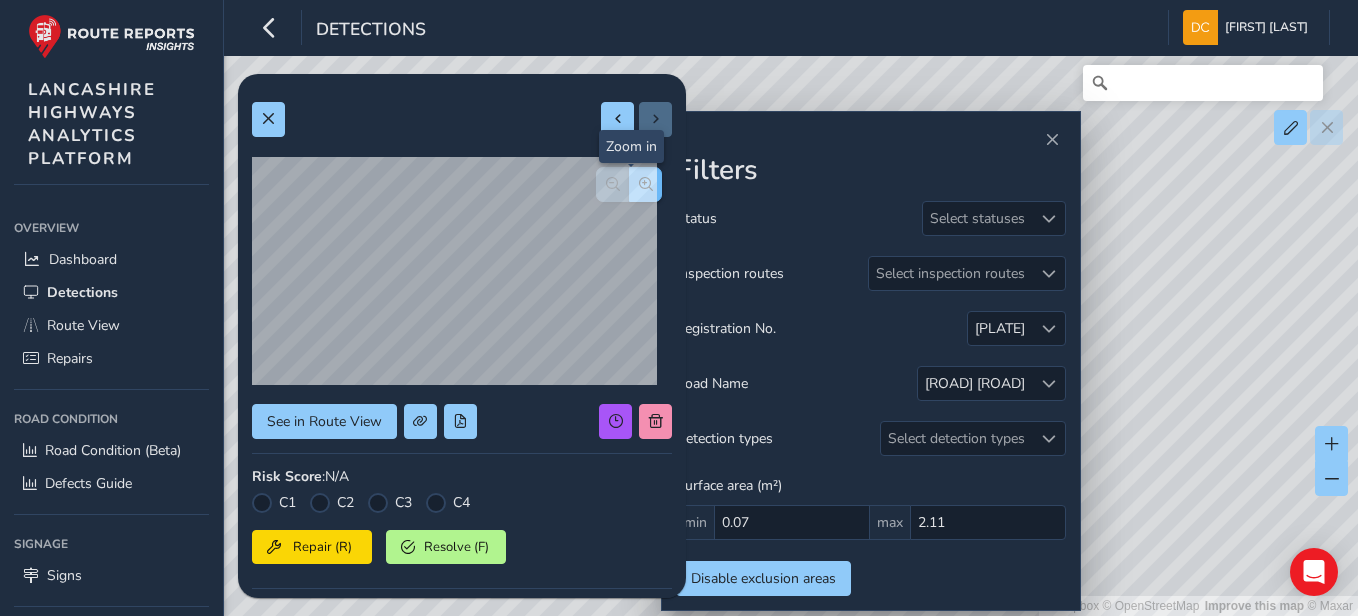 click at bounding box center (646, 184) 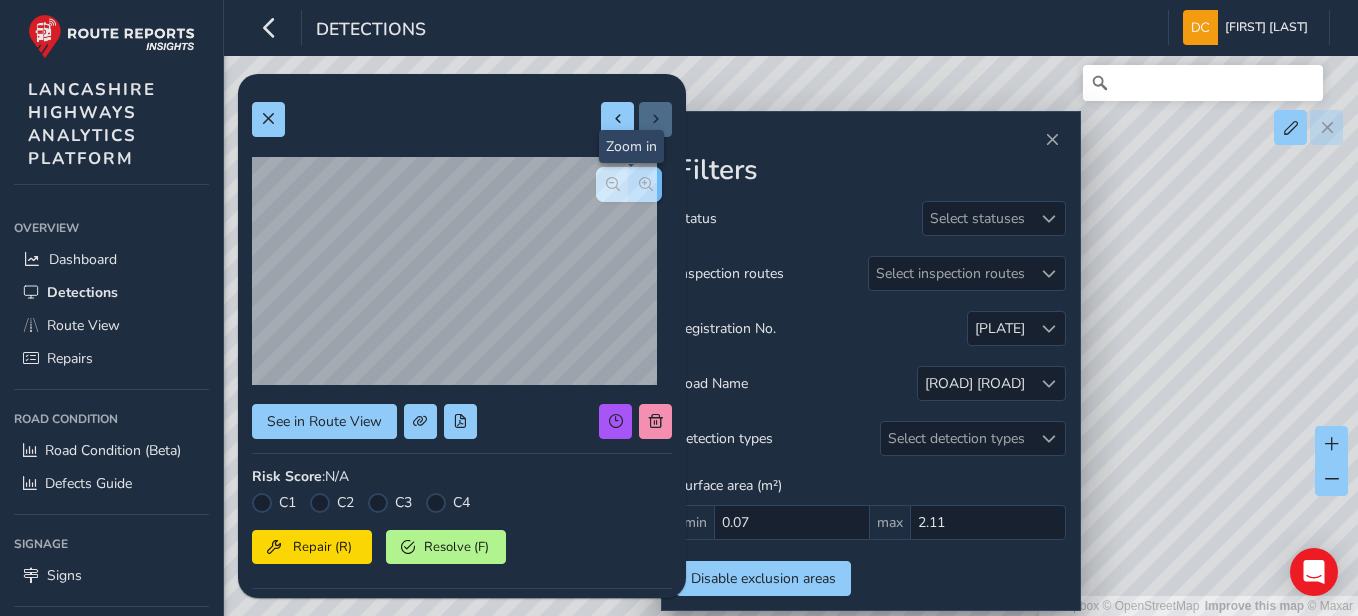 click at bounding box center (646, 184) 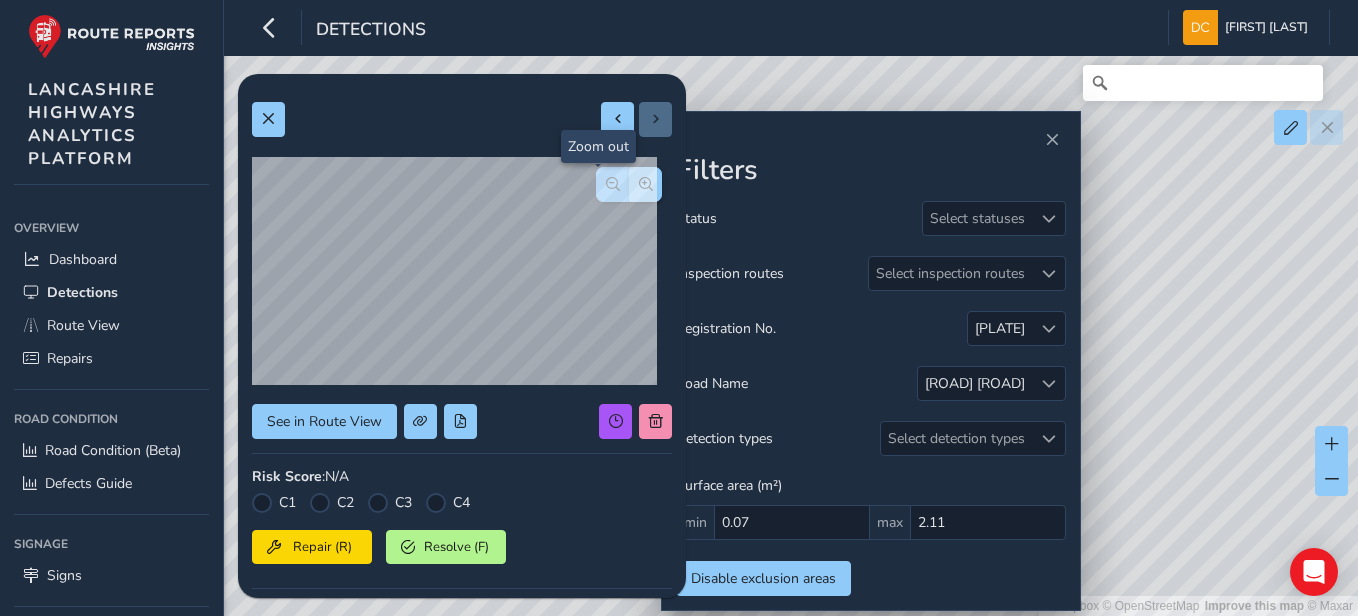 click at bounding box center [613, 184] 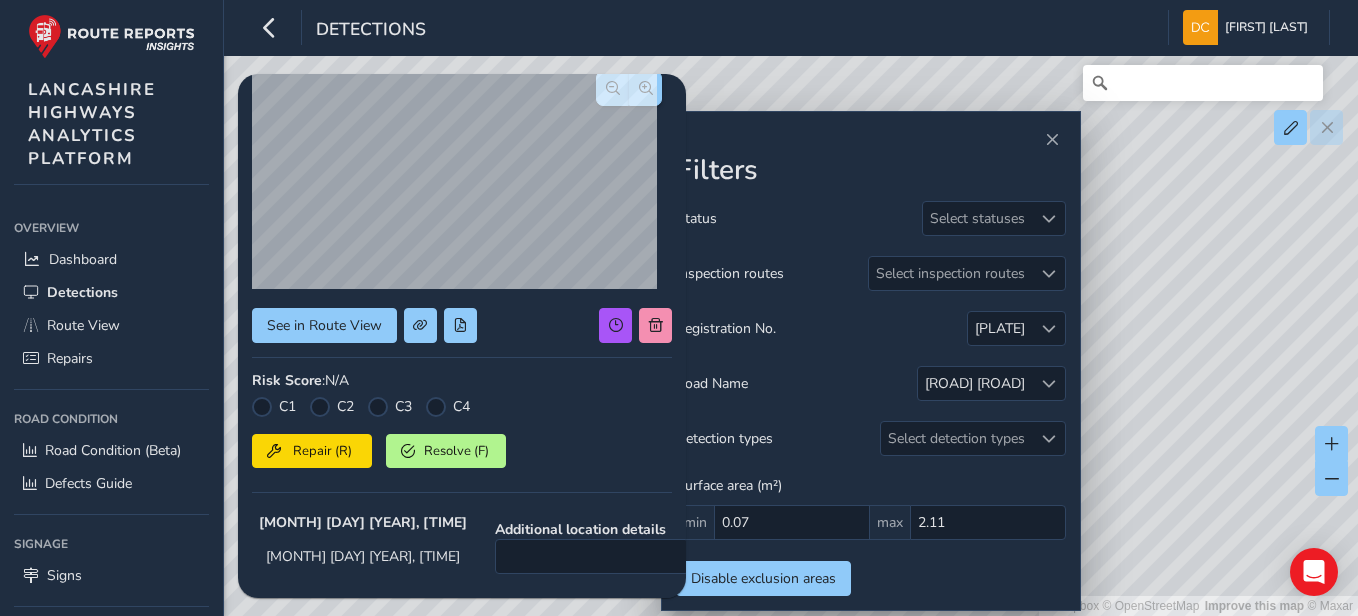 scroll, scrollTop: 0, scrollLeft: 0, axis: both 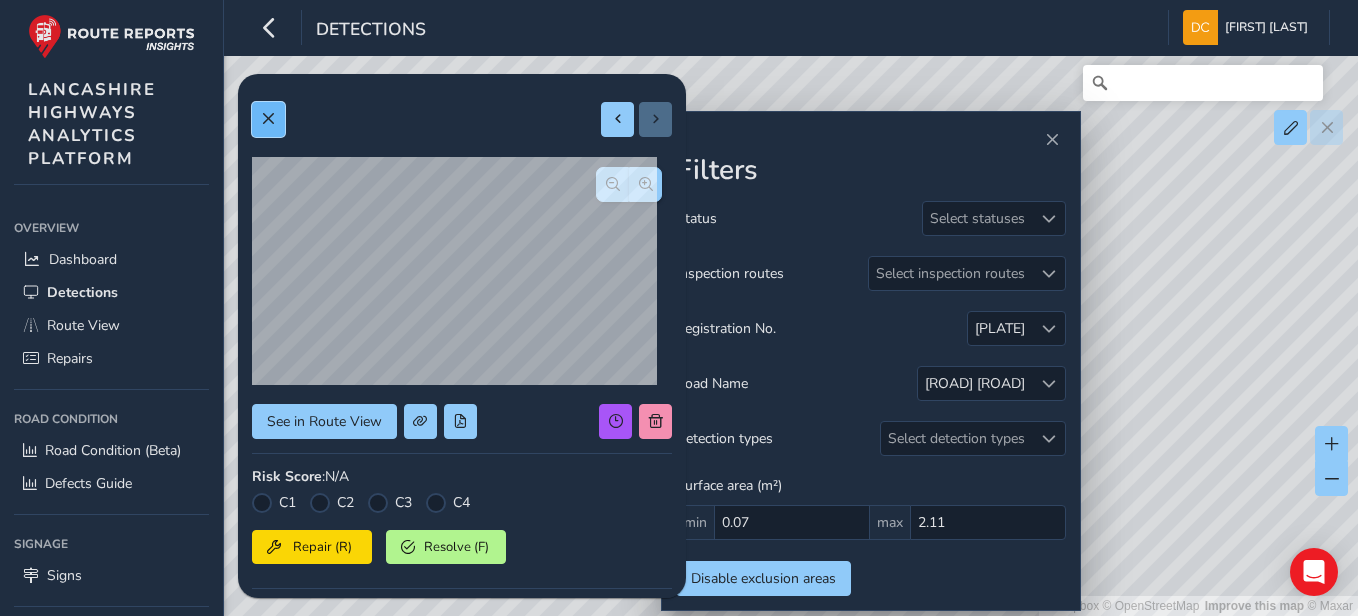 click at bounding box center [268, 119] 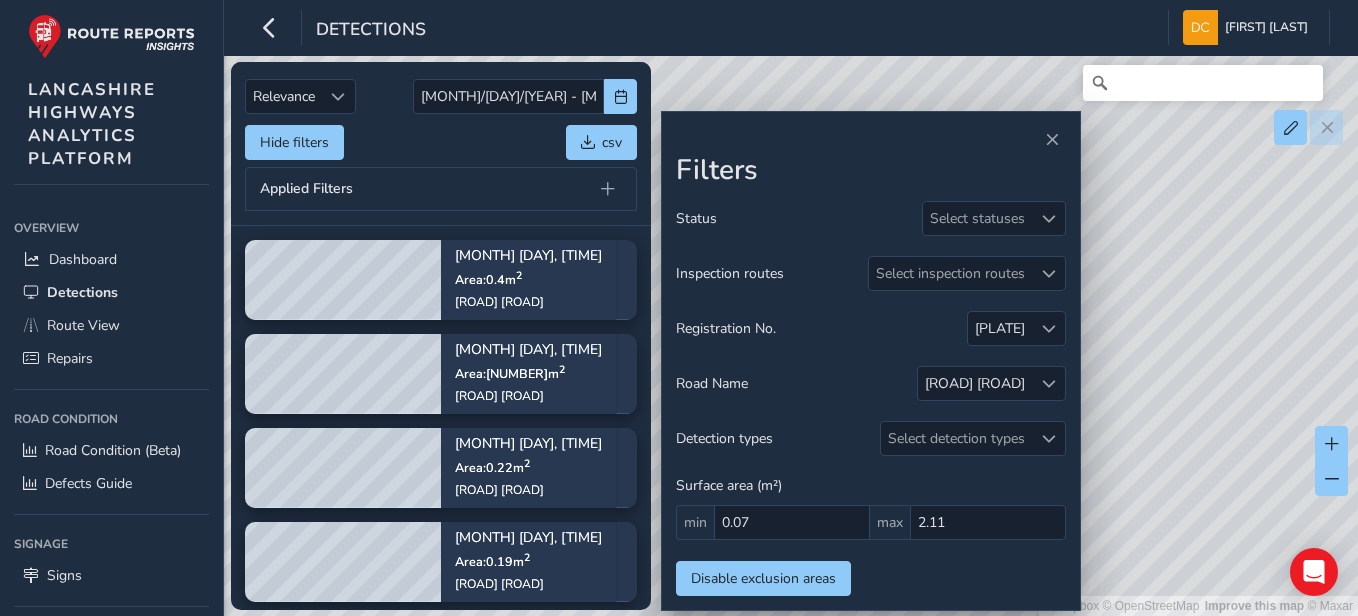 scroll, scrollTop: 6, scrollLeft: 0, axis: vertical 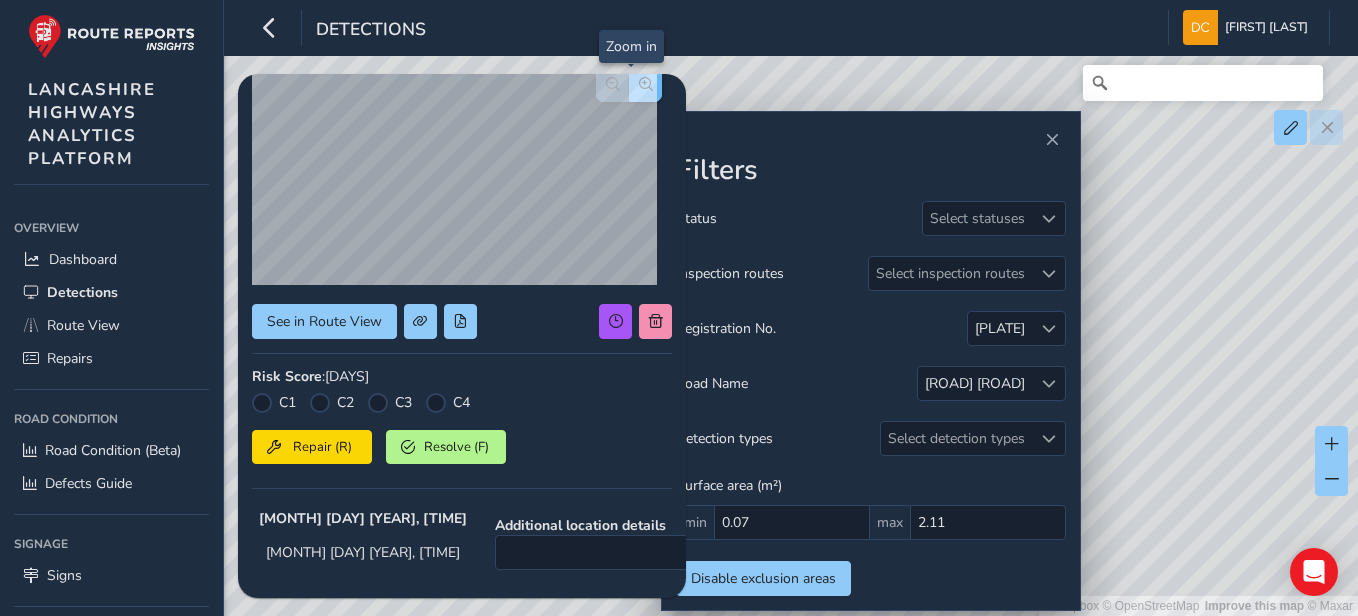 click at bounding box center [646, 84] 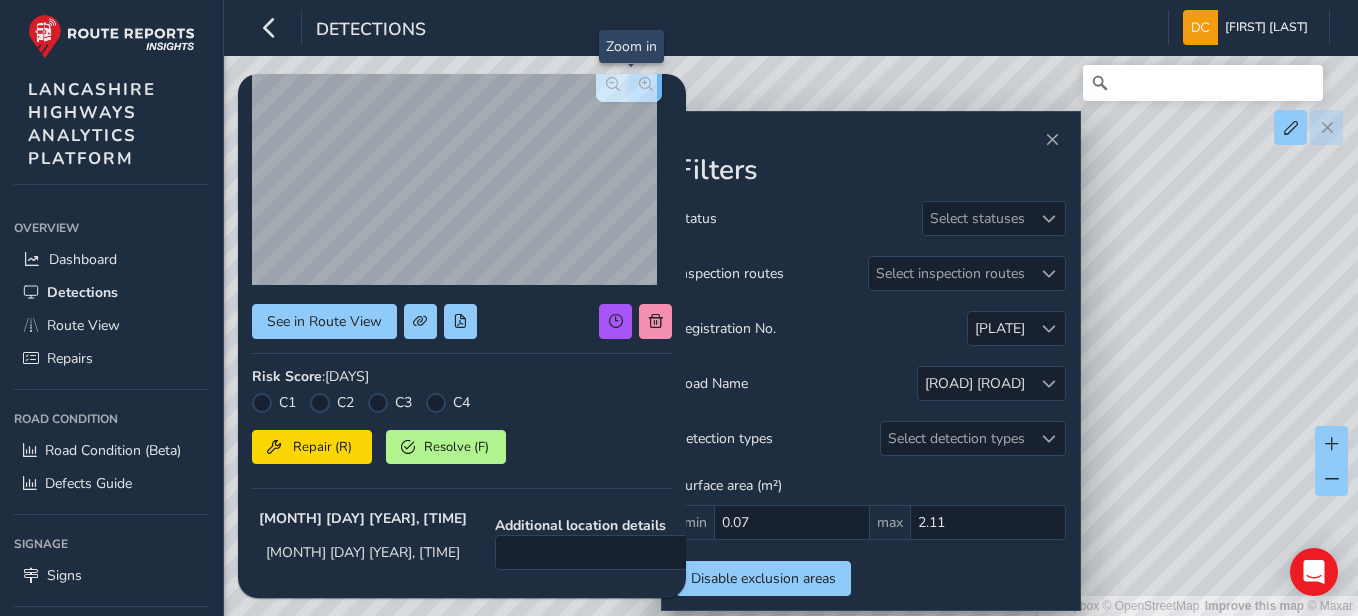 click at bounding box center [646, 84] 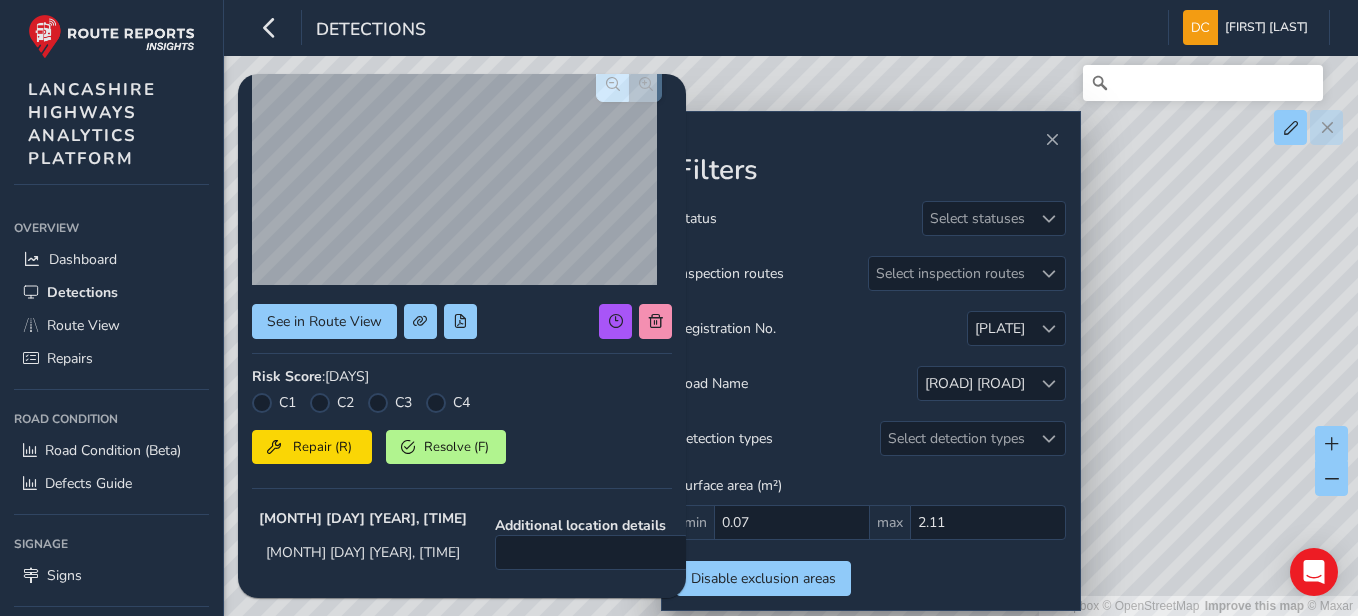 click at bounding box center (629, 84) 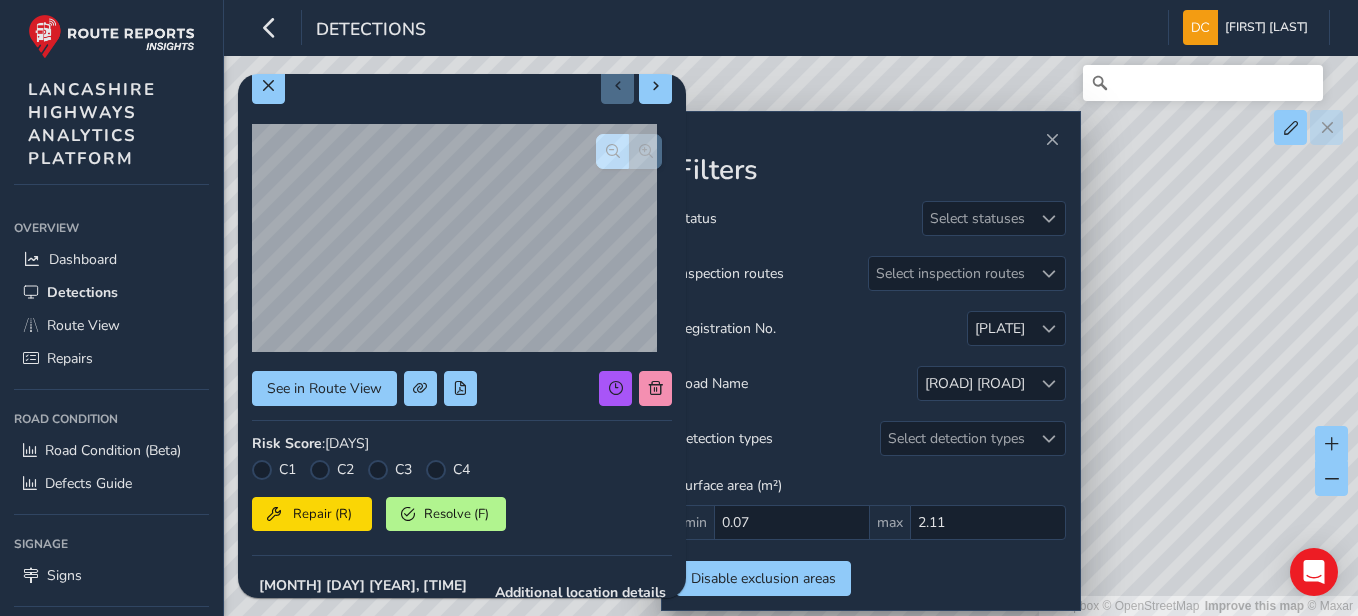 scroll, scrollTop: 0, scrollLeft: 0, axis: both 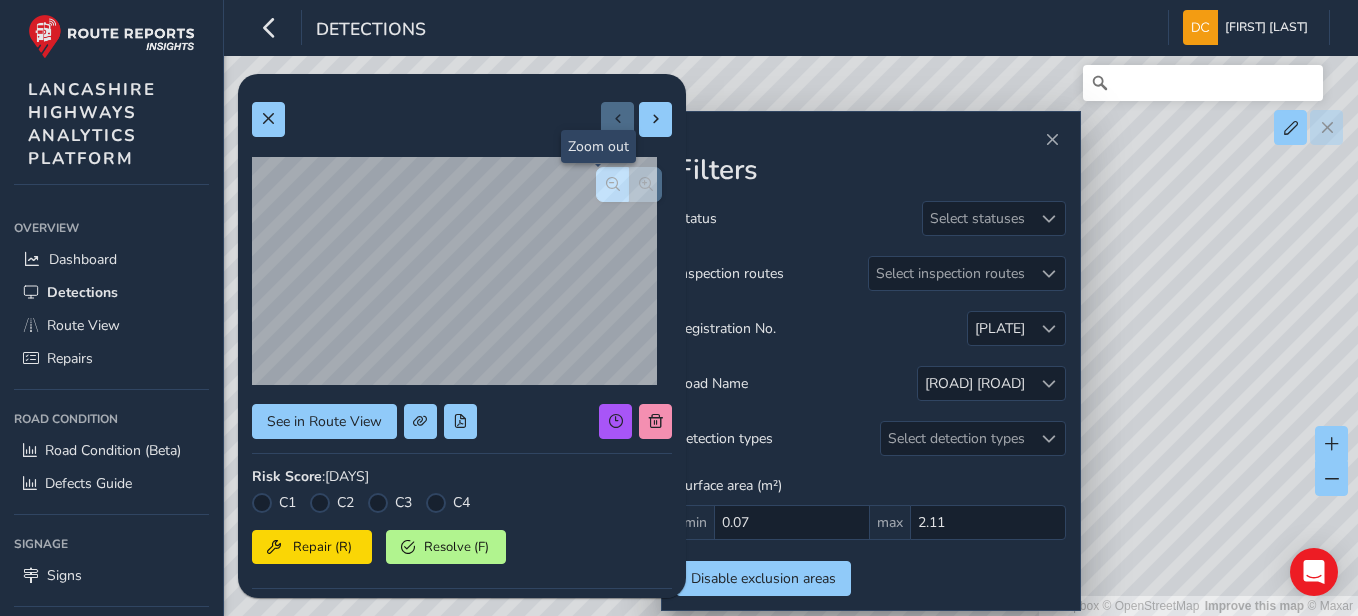 click at bounding box center [613, 184] 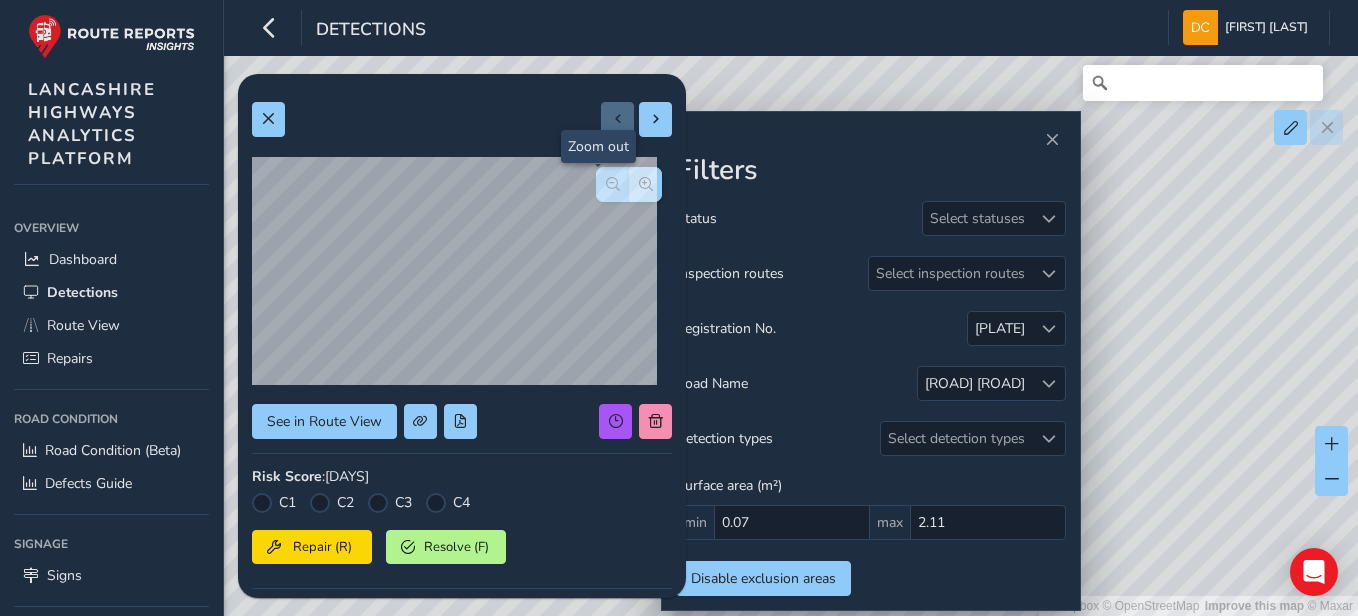click at bounding box center (613, 184) 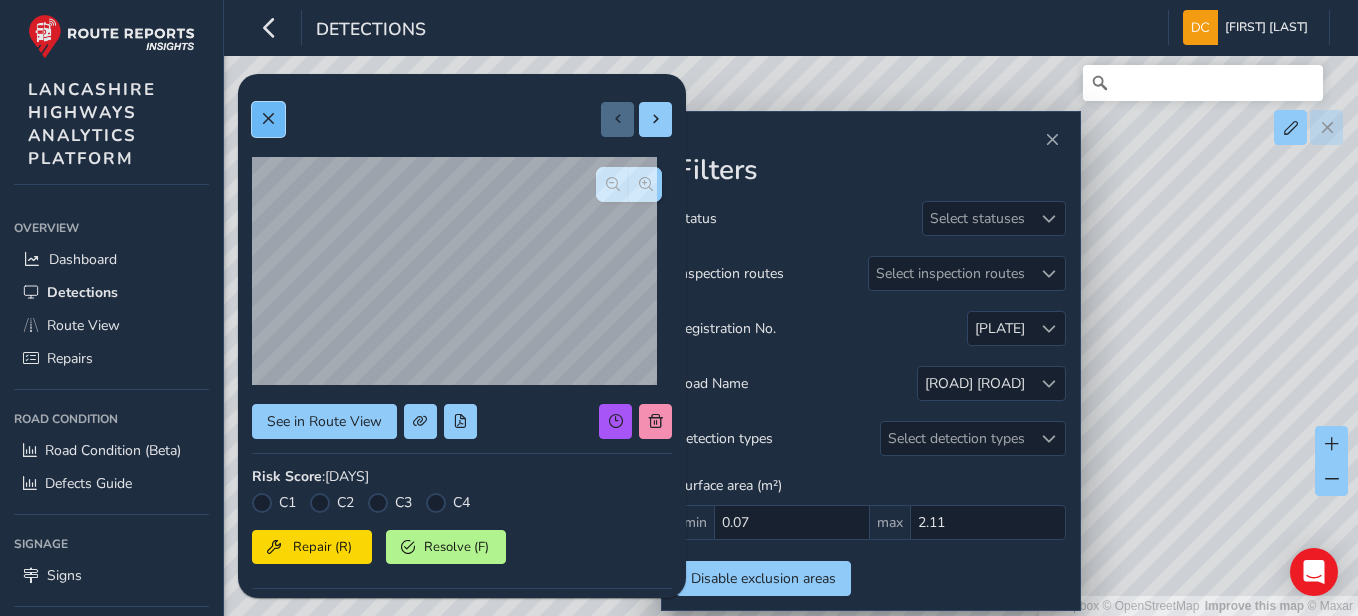 click at bounding box center [268, 119] 